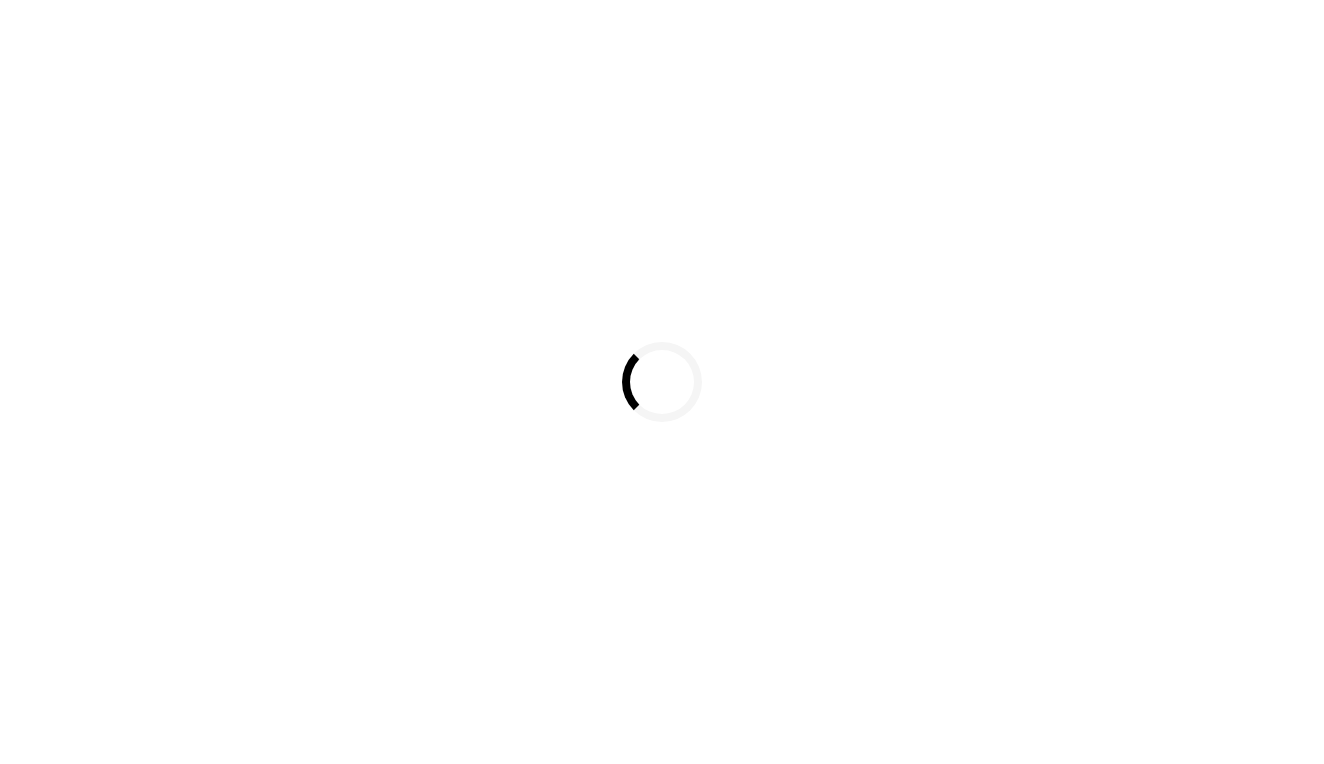 scroll, scrollTop: 0, scrollLeft: 0, axis: both 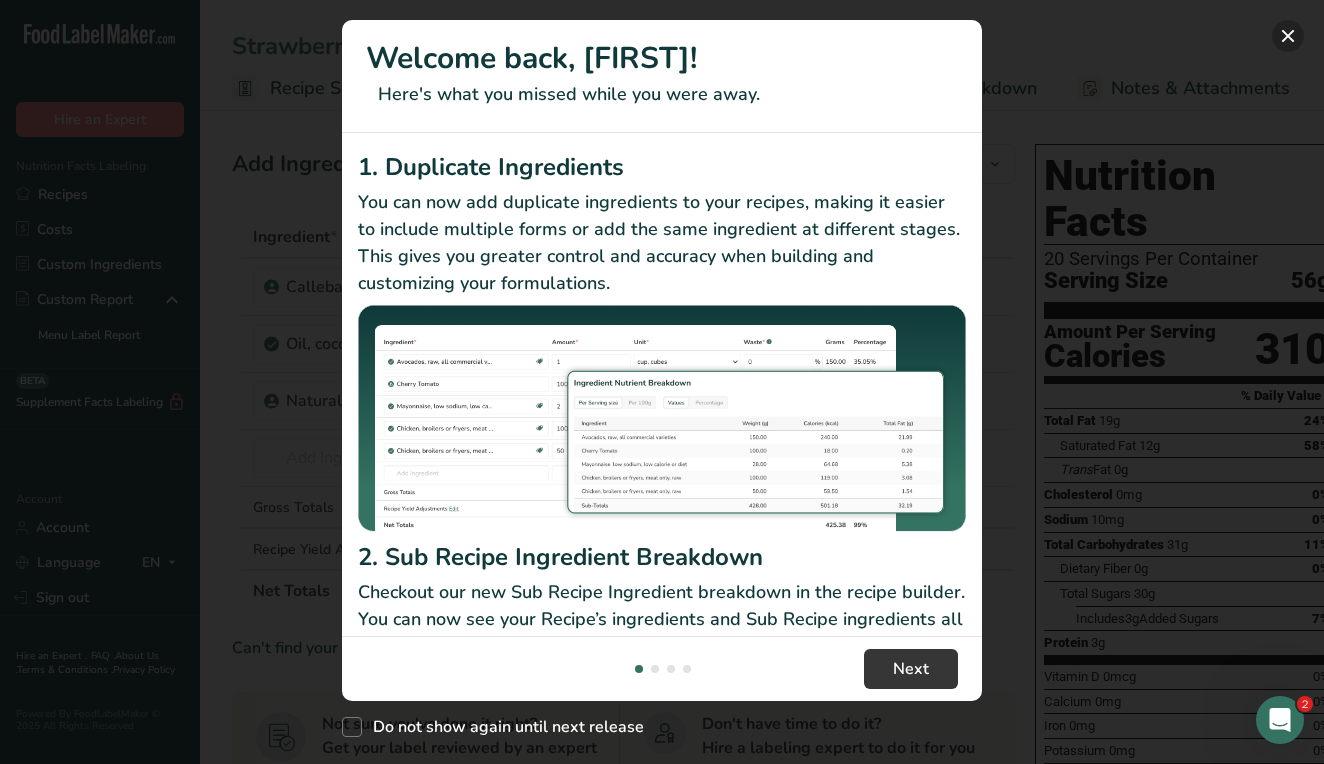 click at bounding box center (1288, 36) 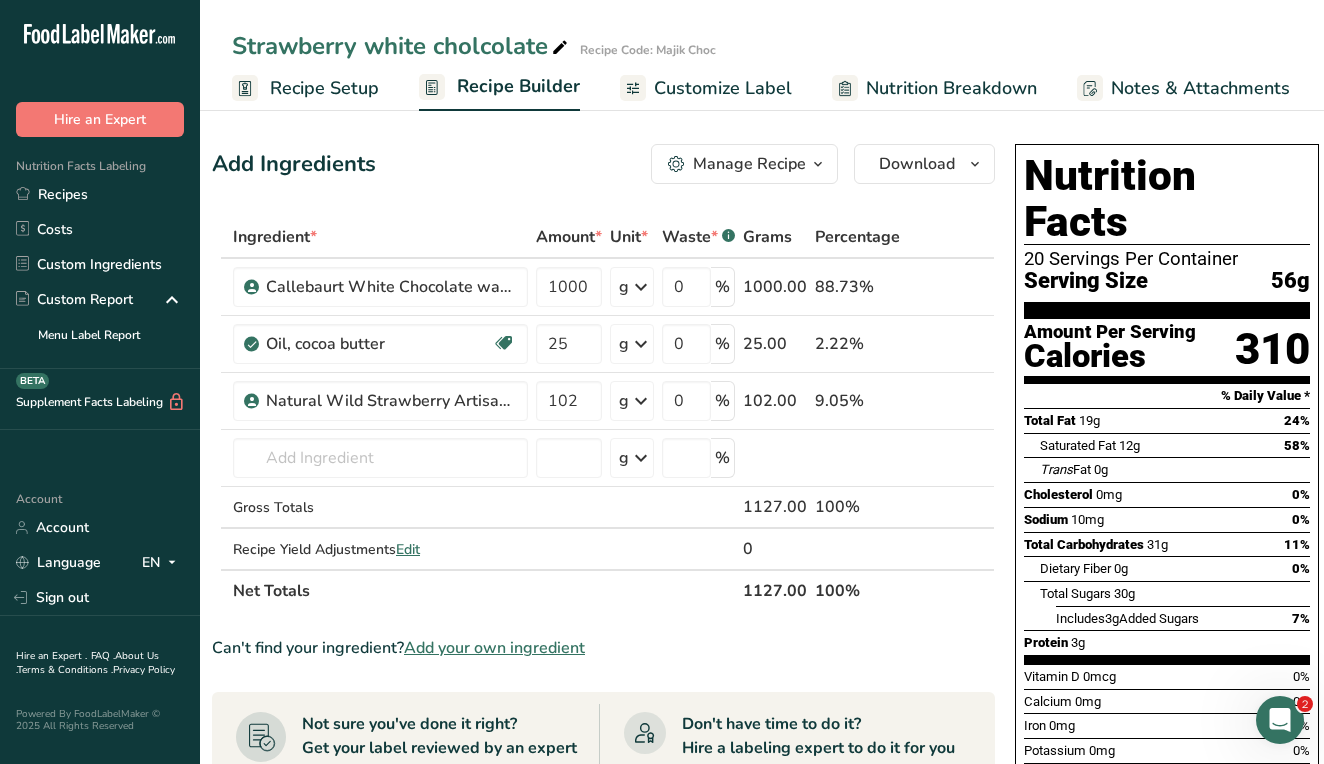 scroll, scrollTop: 0, scrollLeft: 19, axis: horizontal 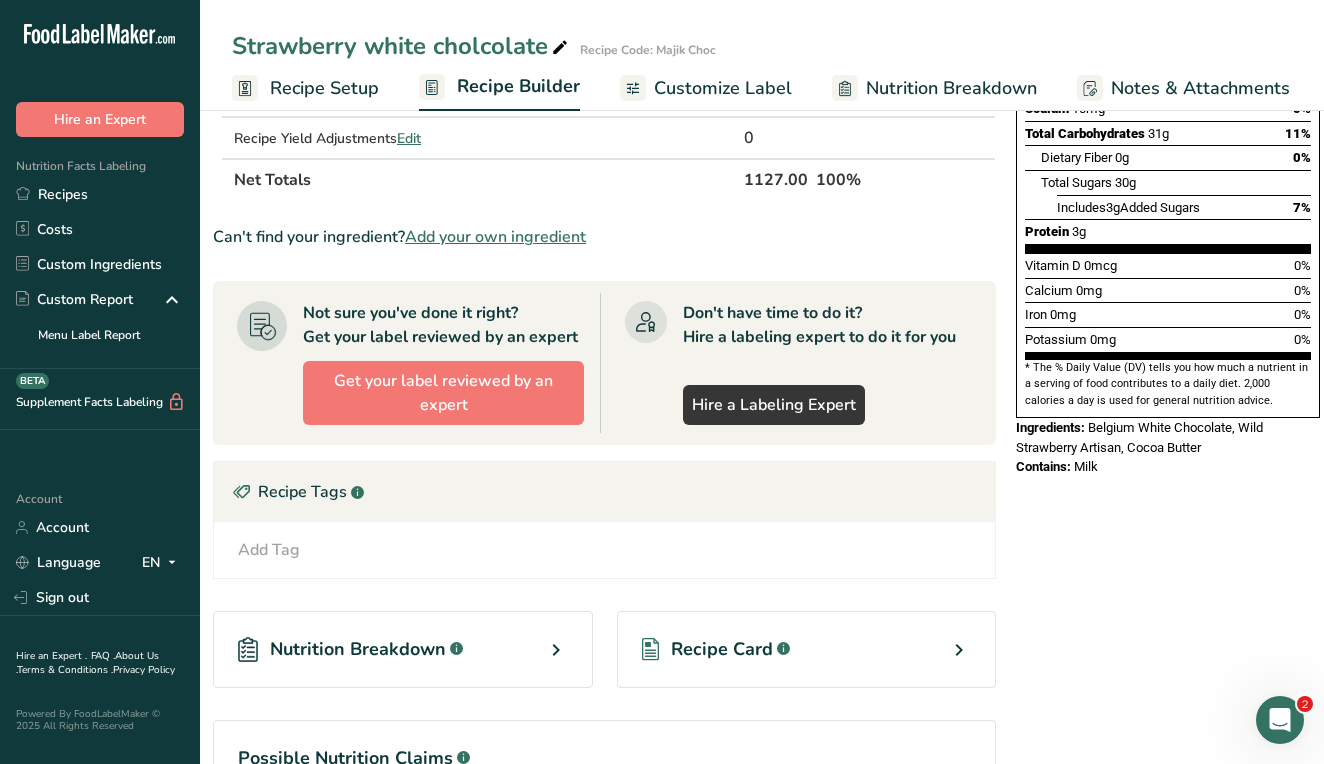 click on "Customize Label" at bounding box center (723, 88) 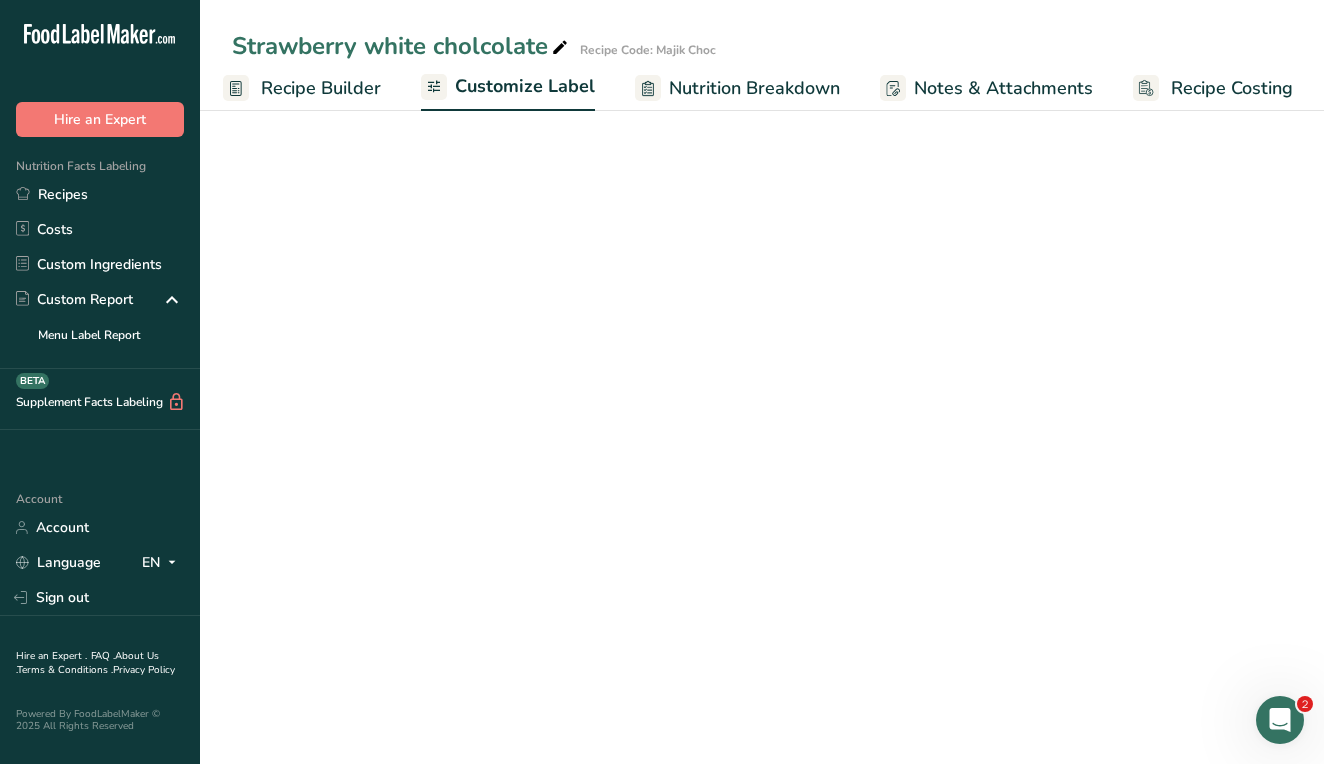 scroll, scrollTop: 0, scrollLeft: 197, axis: horizontal 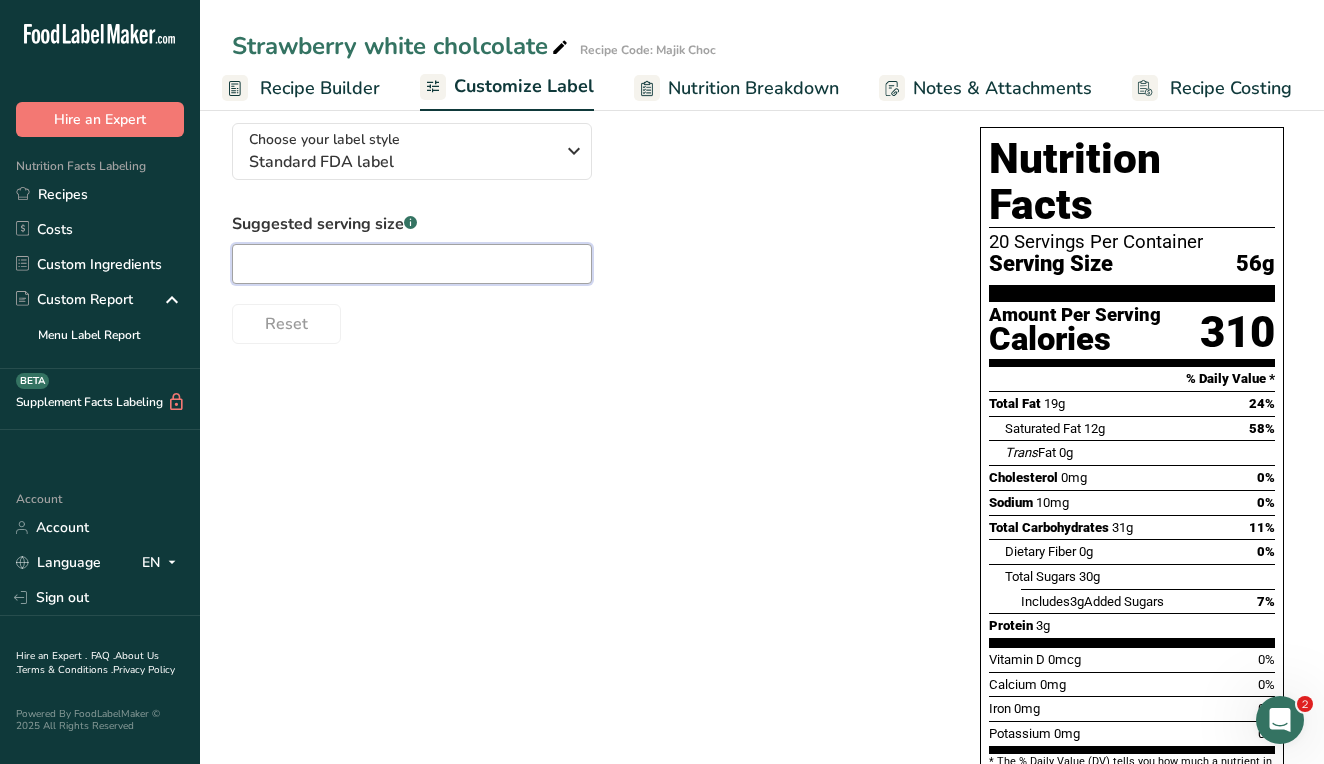 click at bounding box center [412, 264] 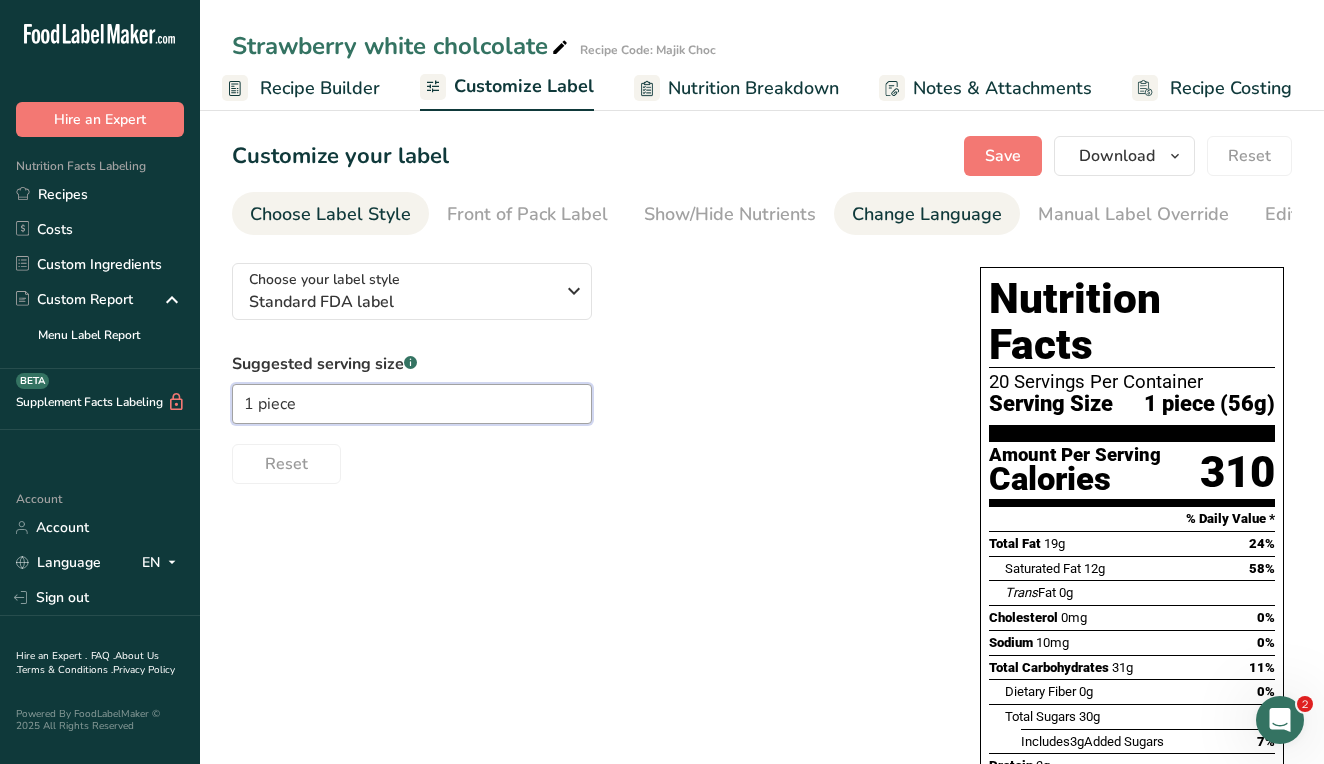 scroll, scrollTop: 0, scrollLeft: 0, axis: both 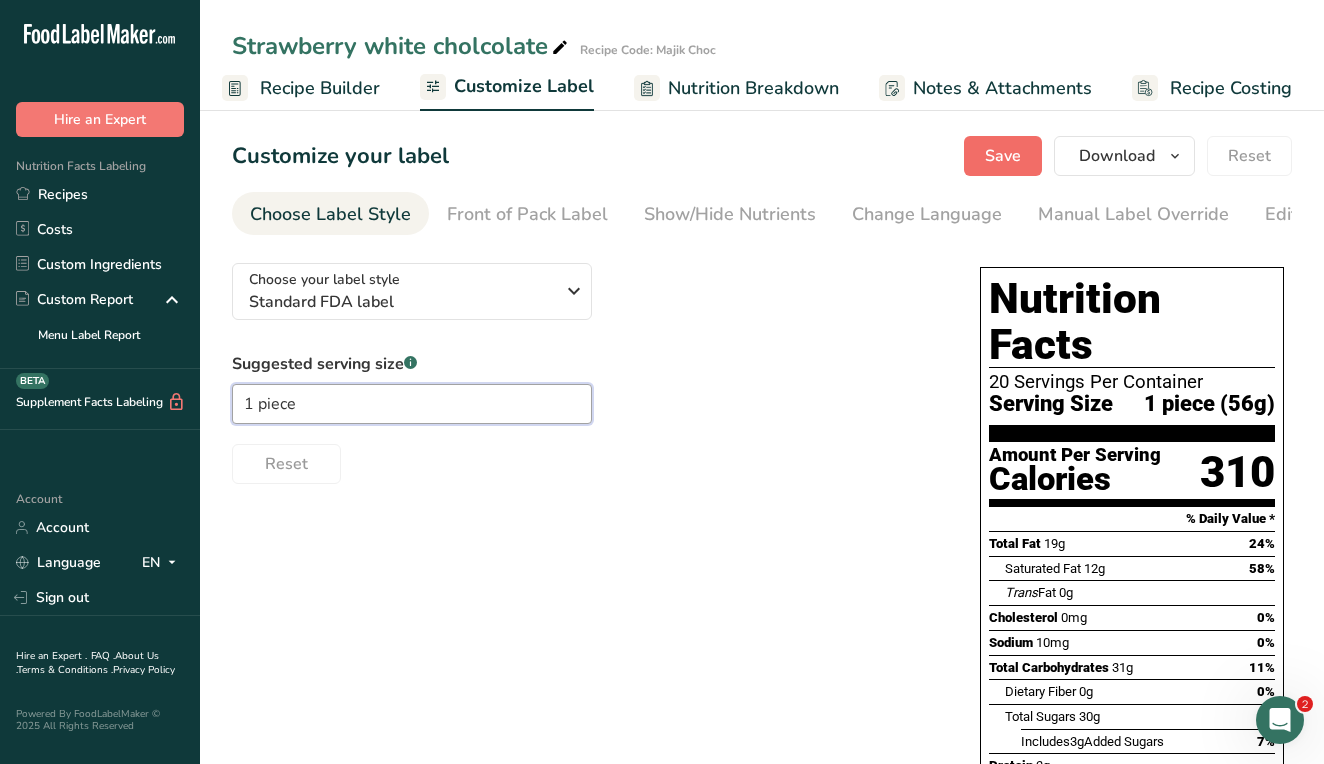 type on "1 piece" 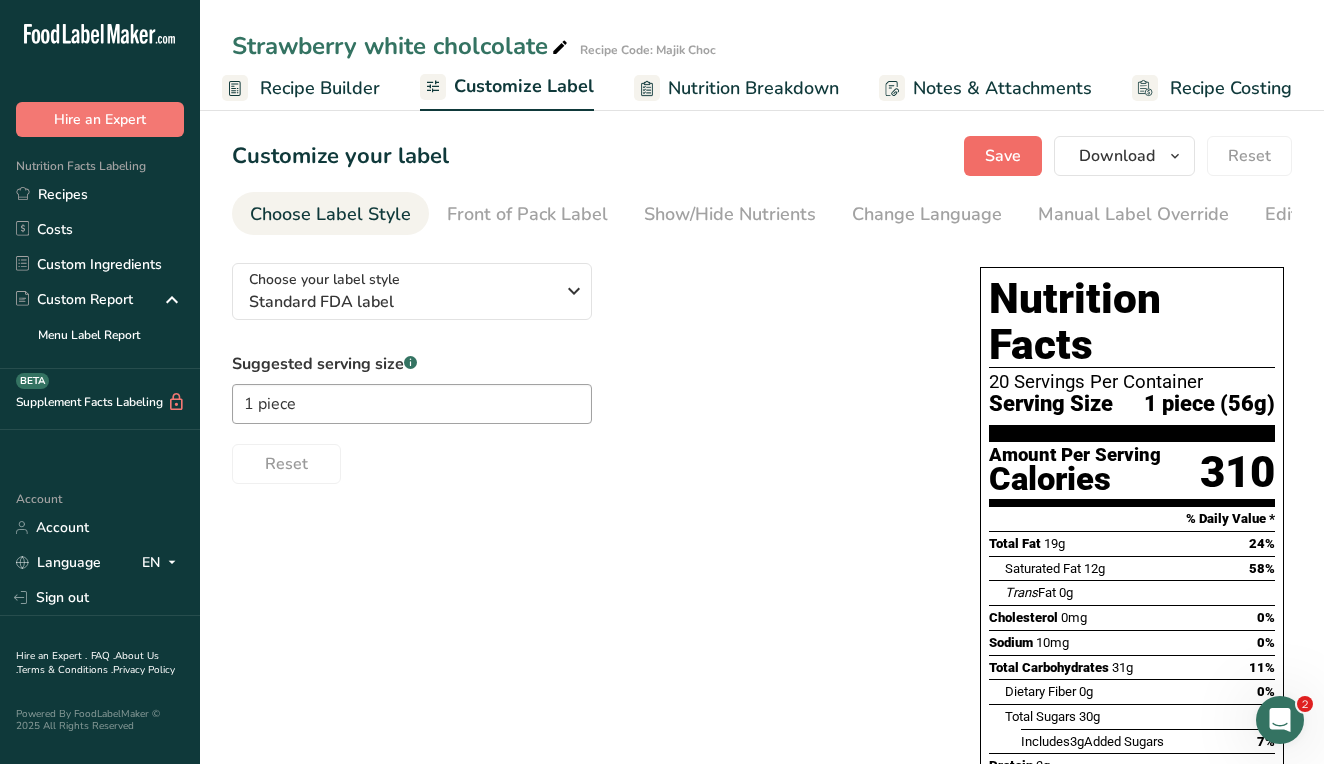 click on "Save" at bounding box center [1003, 156] 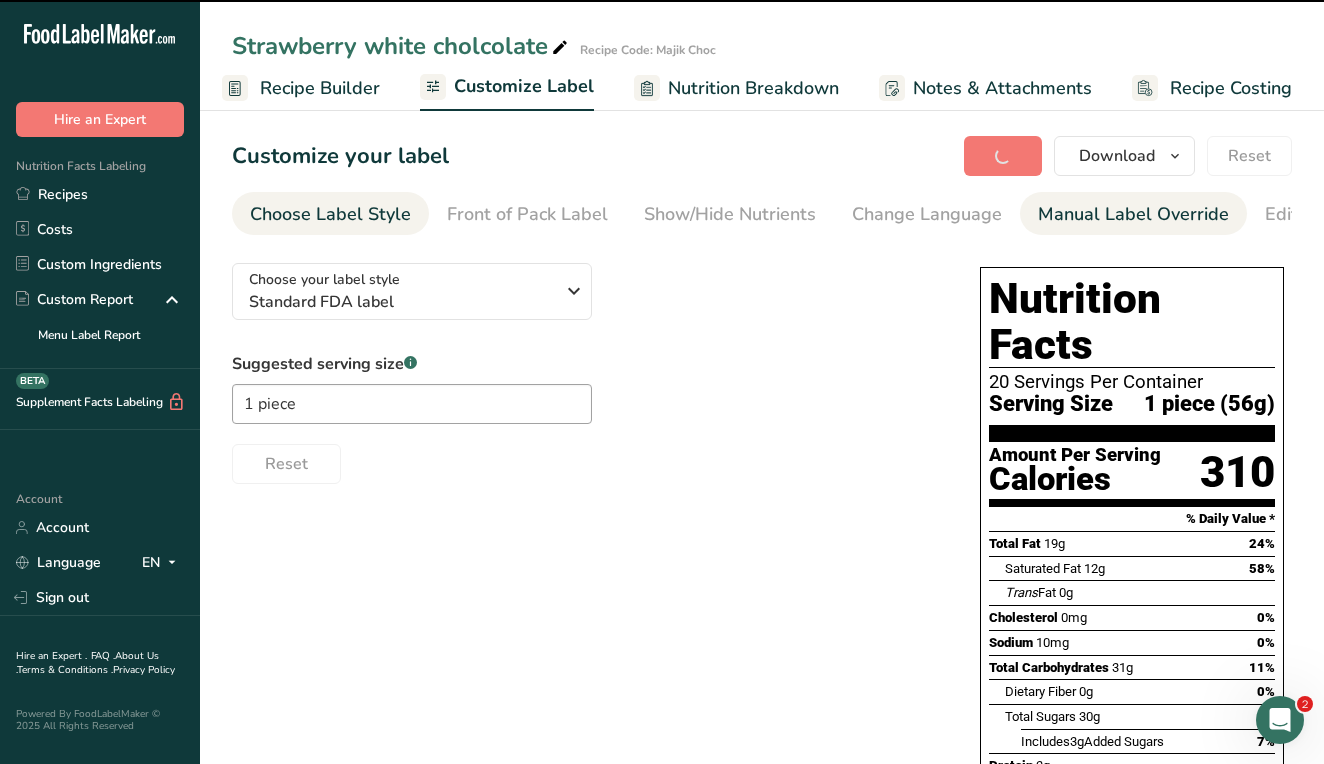 type on "1 piece (56g)" 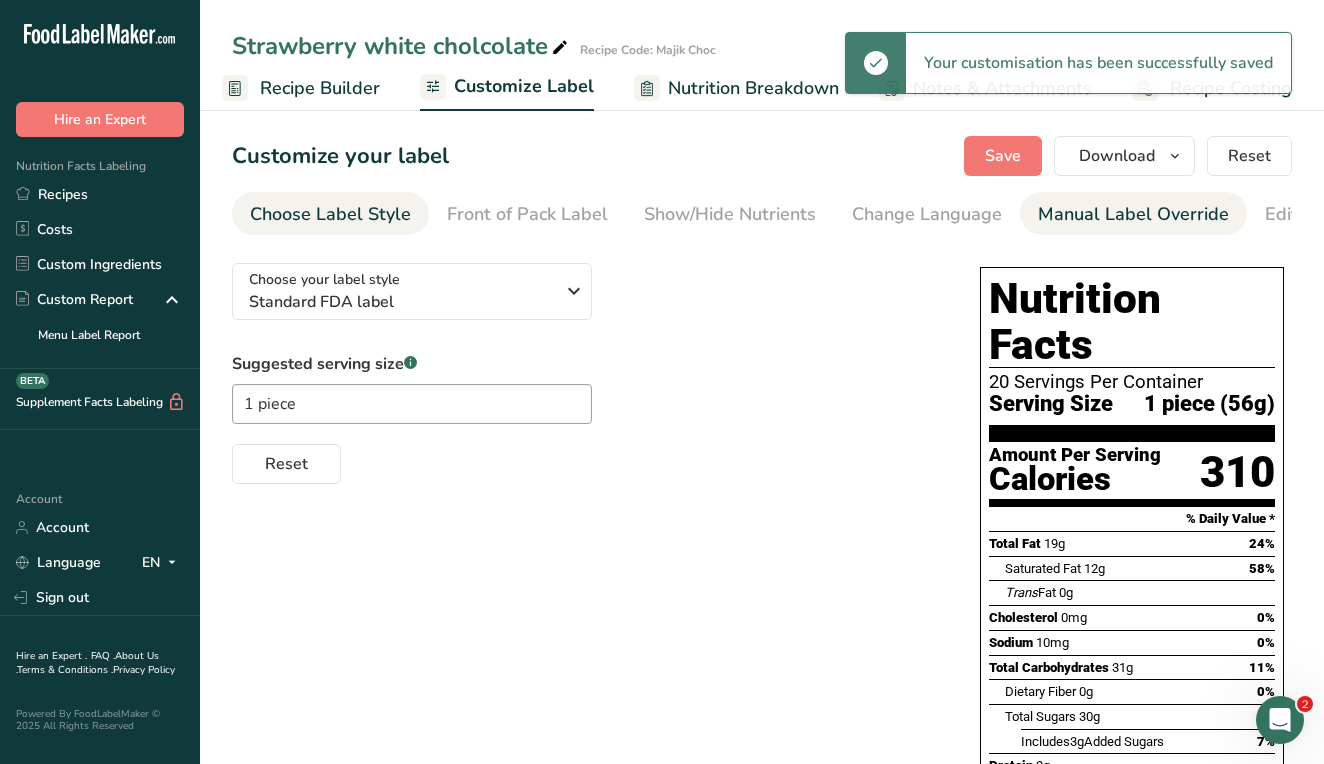 click on "Manual Label Override" at bounding box center (1133, 214) 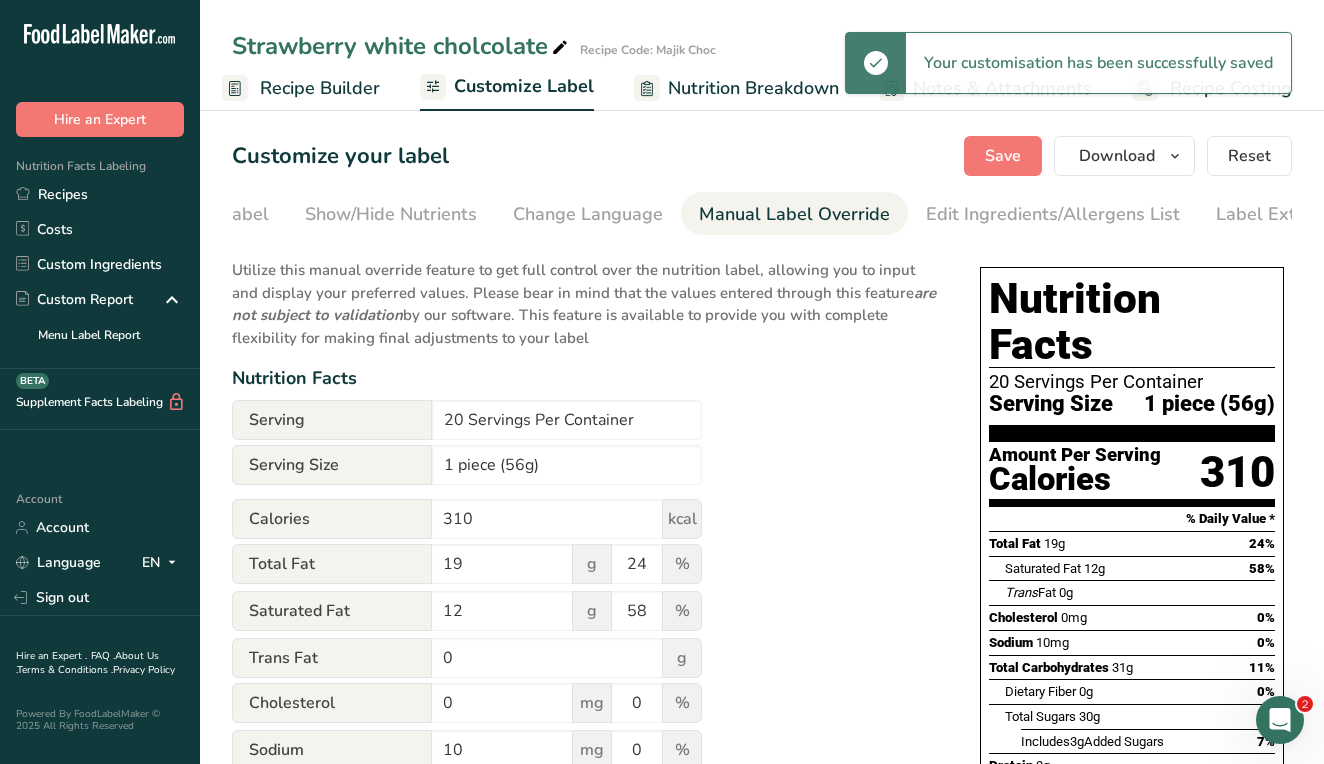 scroll, scrollTop: 0, scrollLeft: 393, axis: horizontal 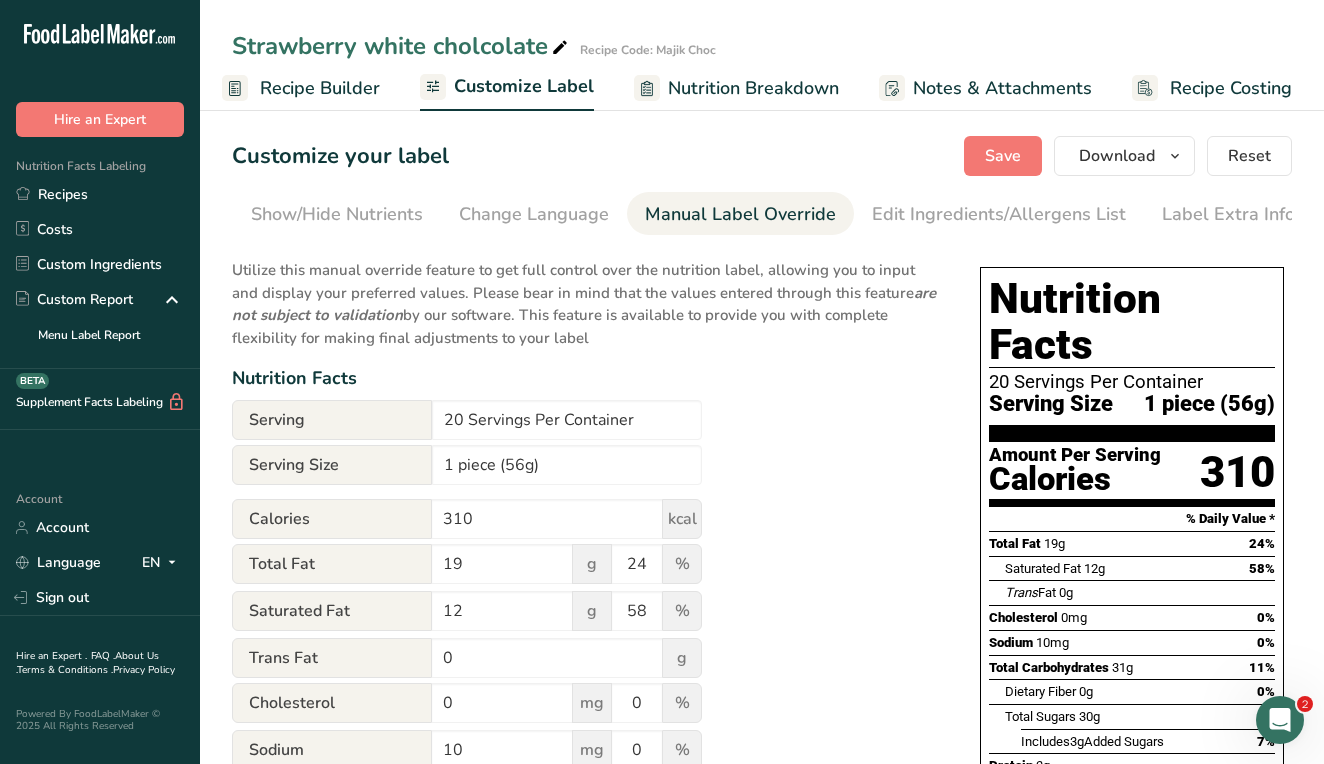 click on "Recipe Builder" at bounding box center [320, 88] 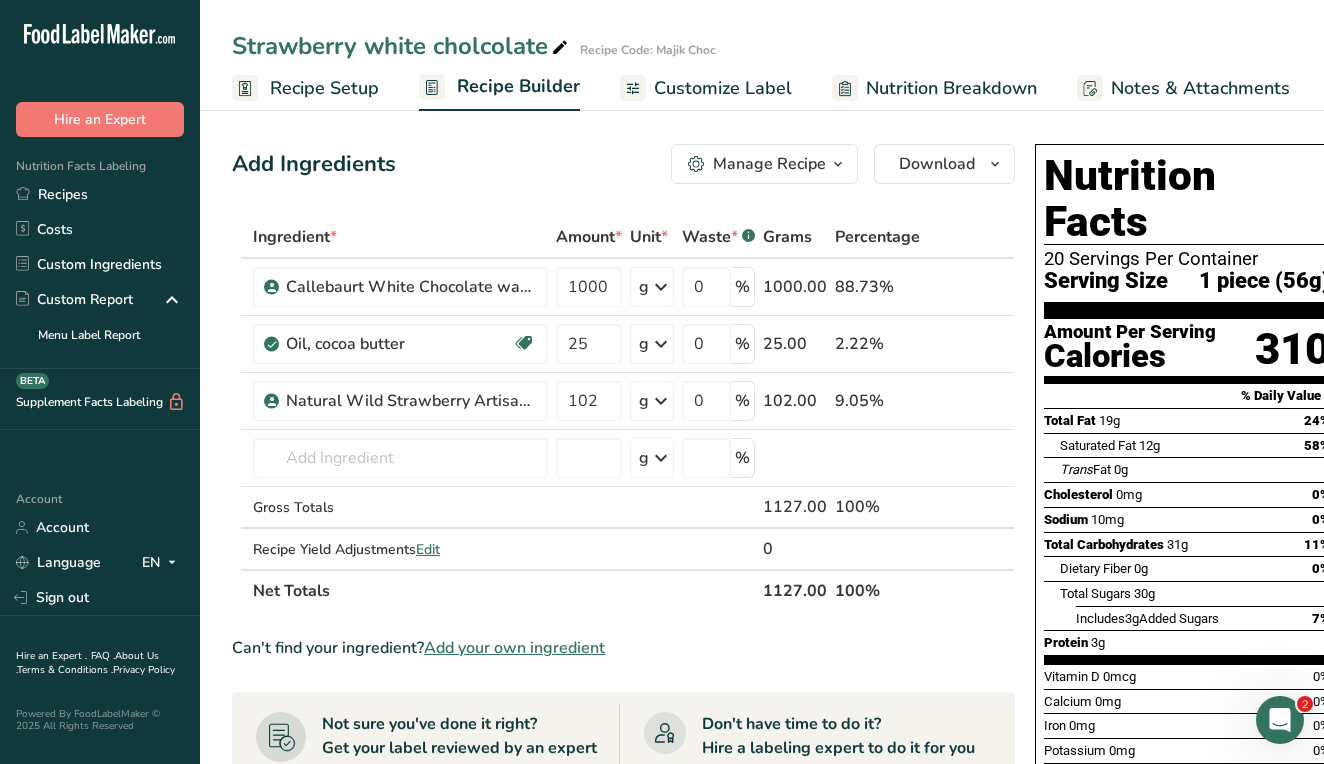 scroll, scrollTop: 0, scrollLeft: -1, axis: horizontal 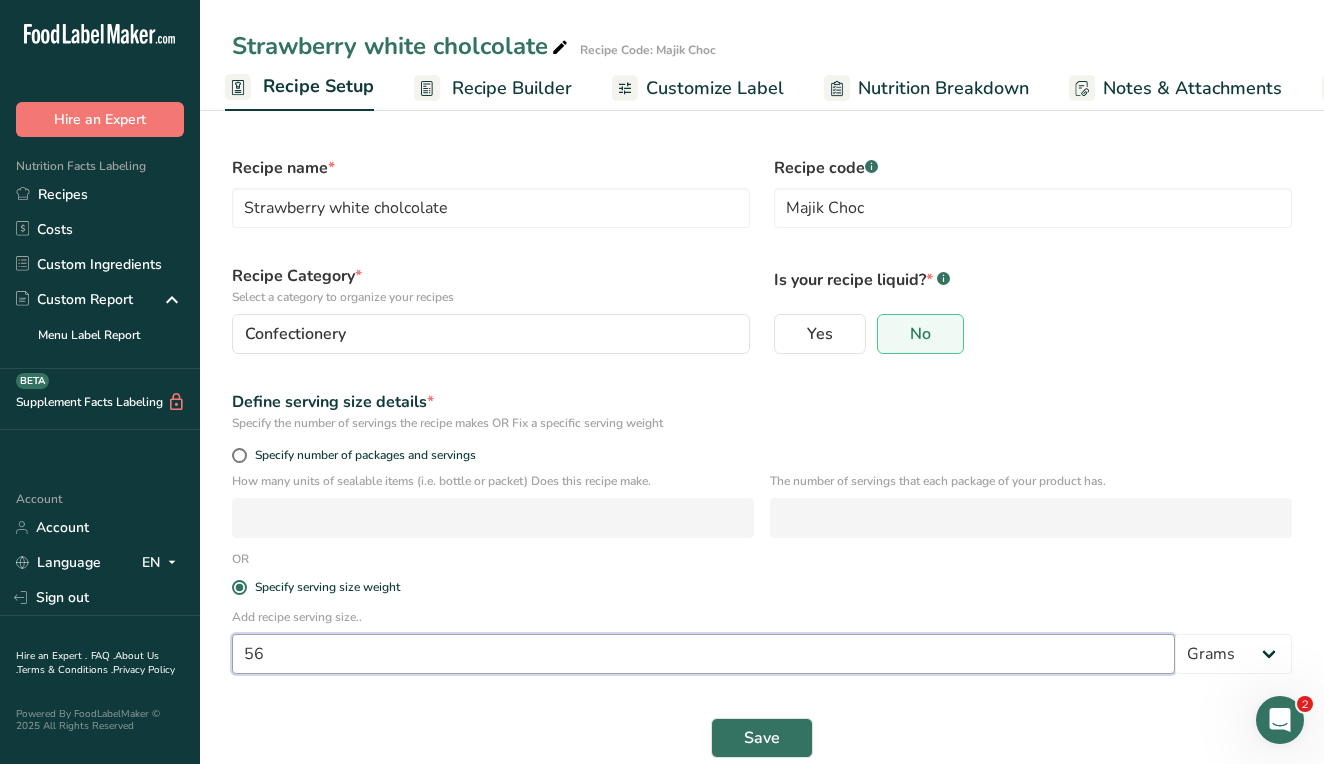 click on "56" at bounding box center (703, 654) 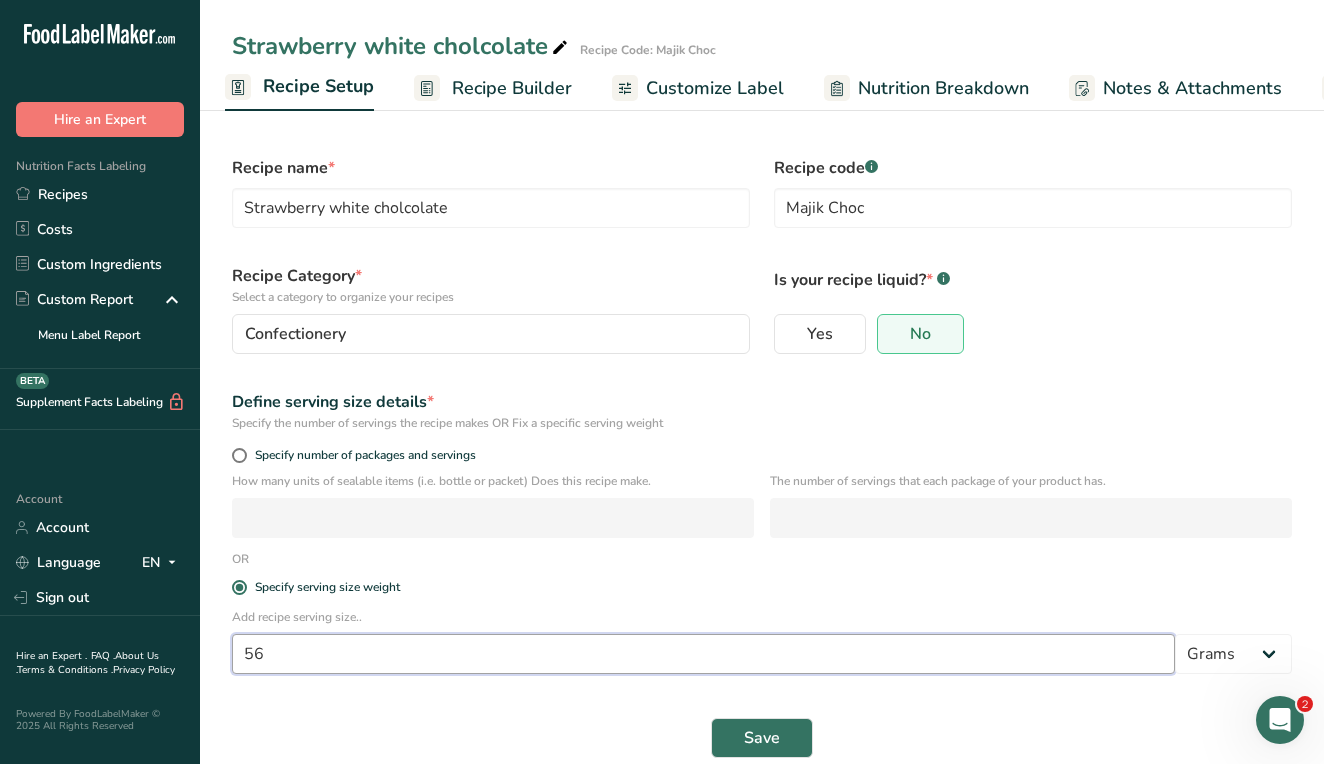 type on "5" 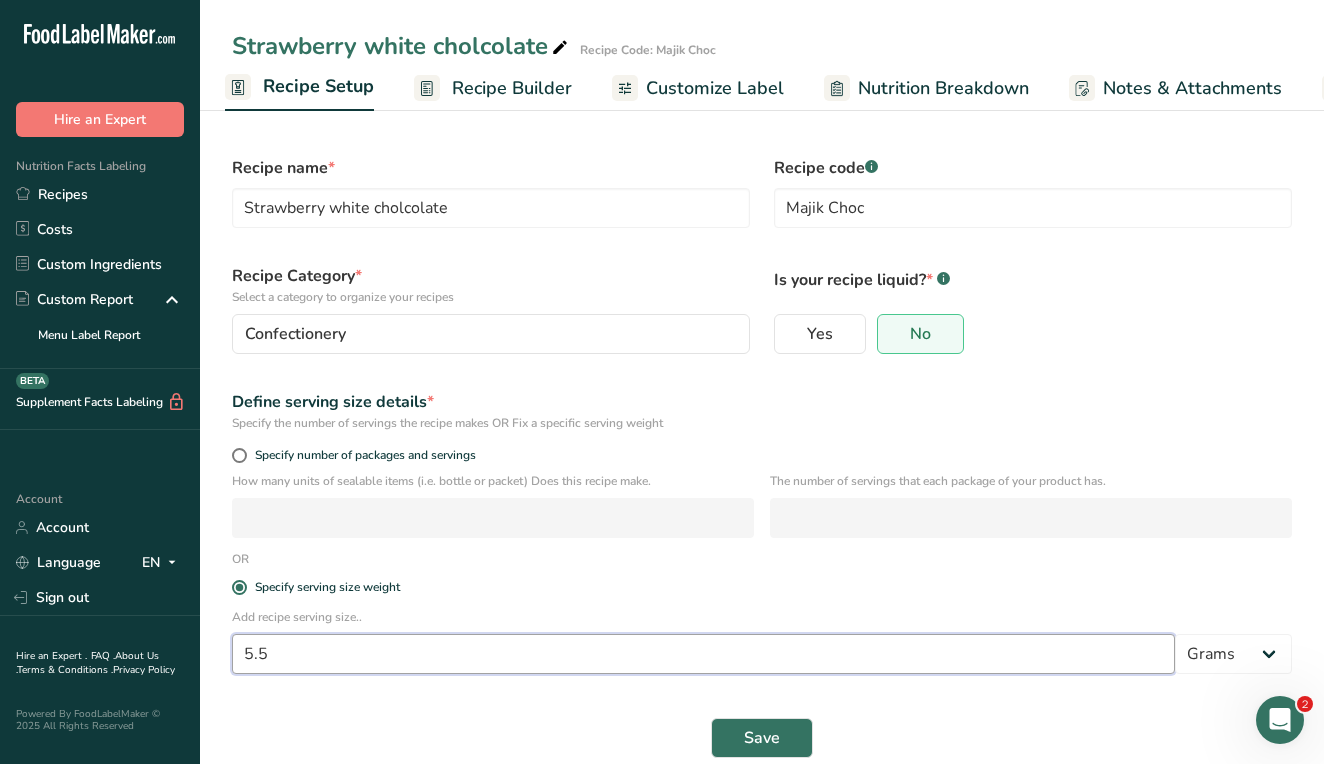 type on "5.5" 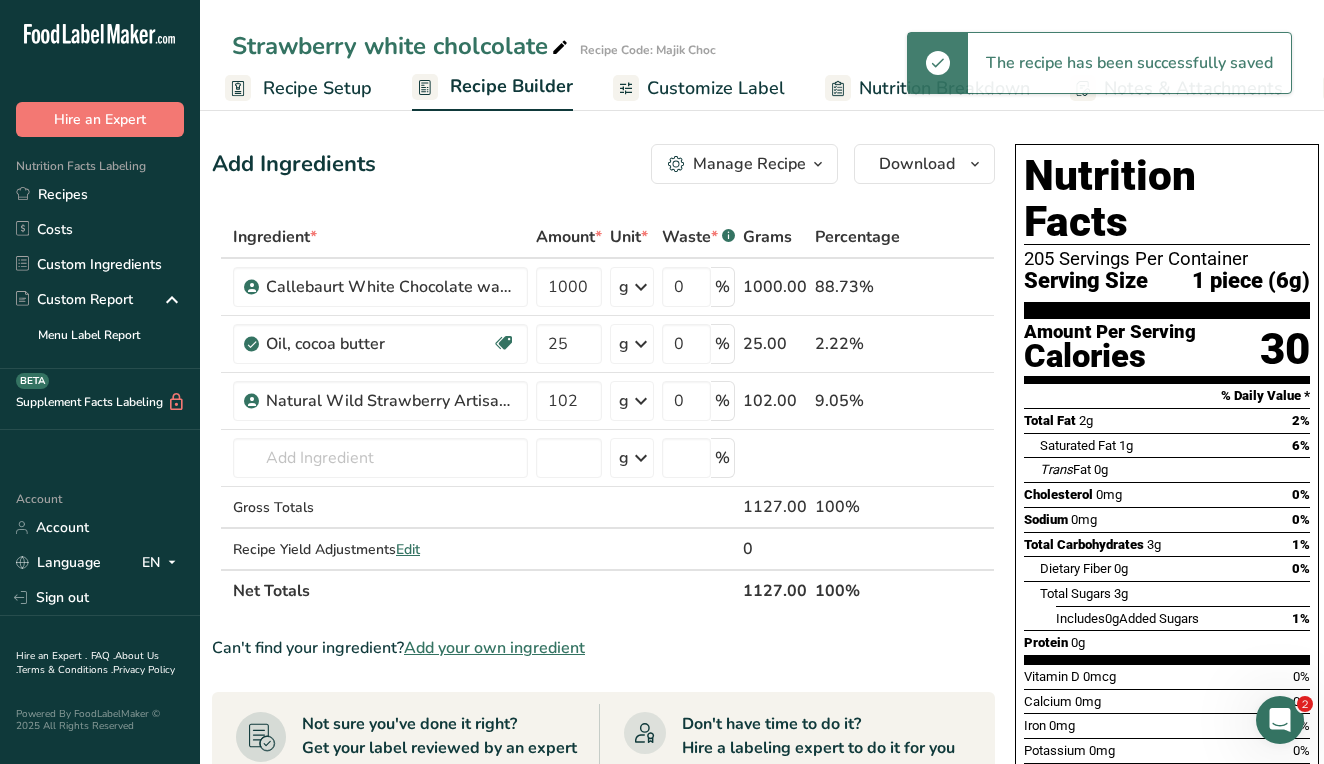 scroll, scrollTop: 0, scrollLeft: 19, axis: horizontal 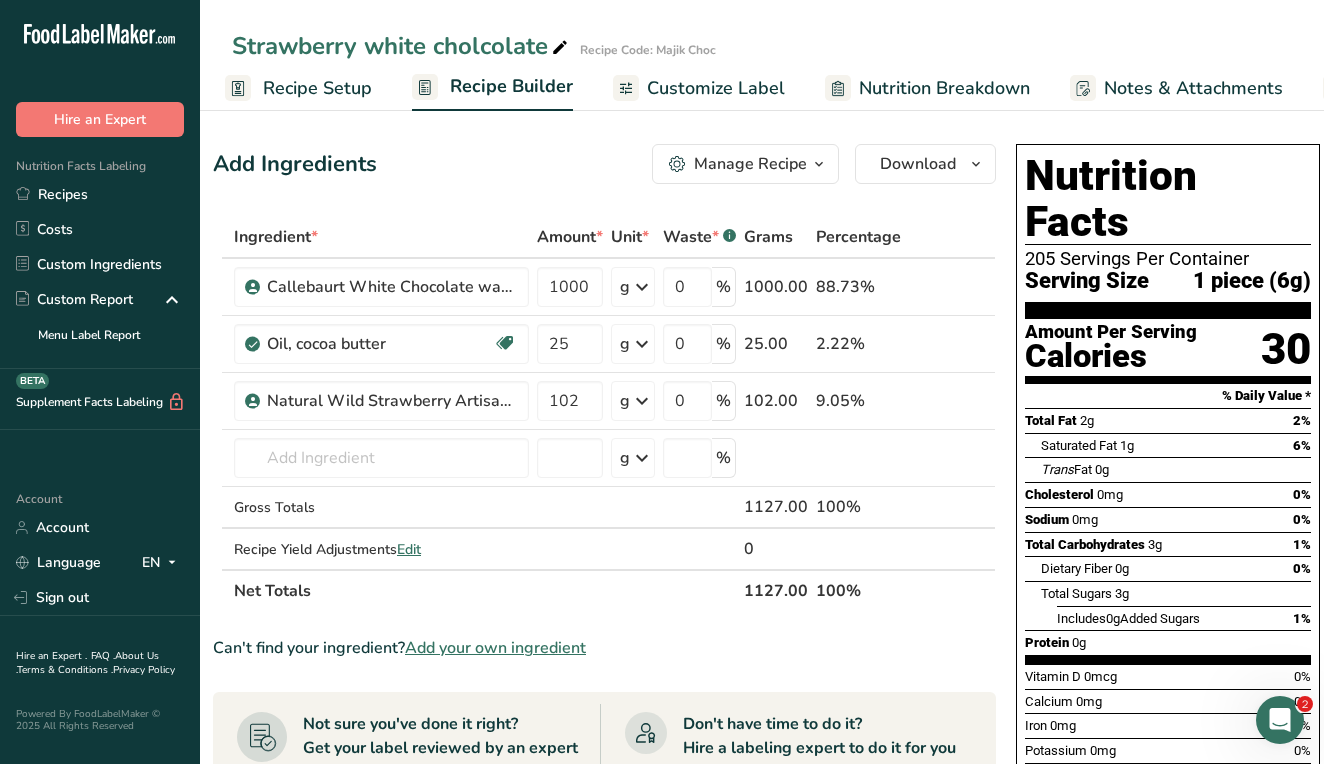 click on "Customize Label" at bounding box center (716, 88) 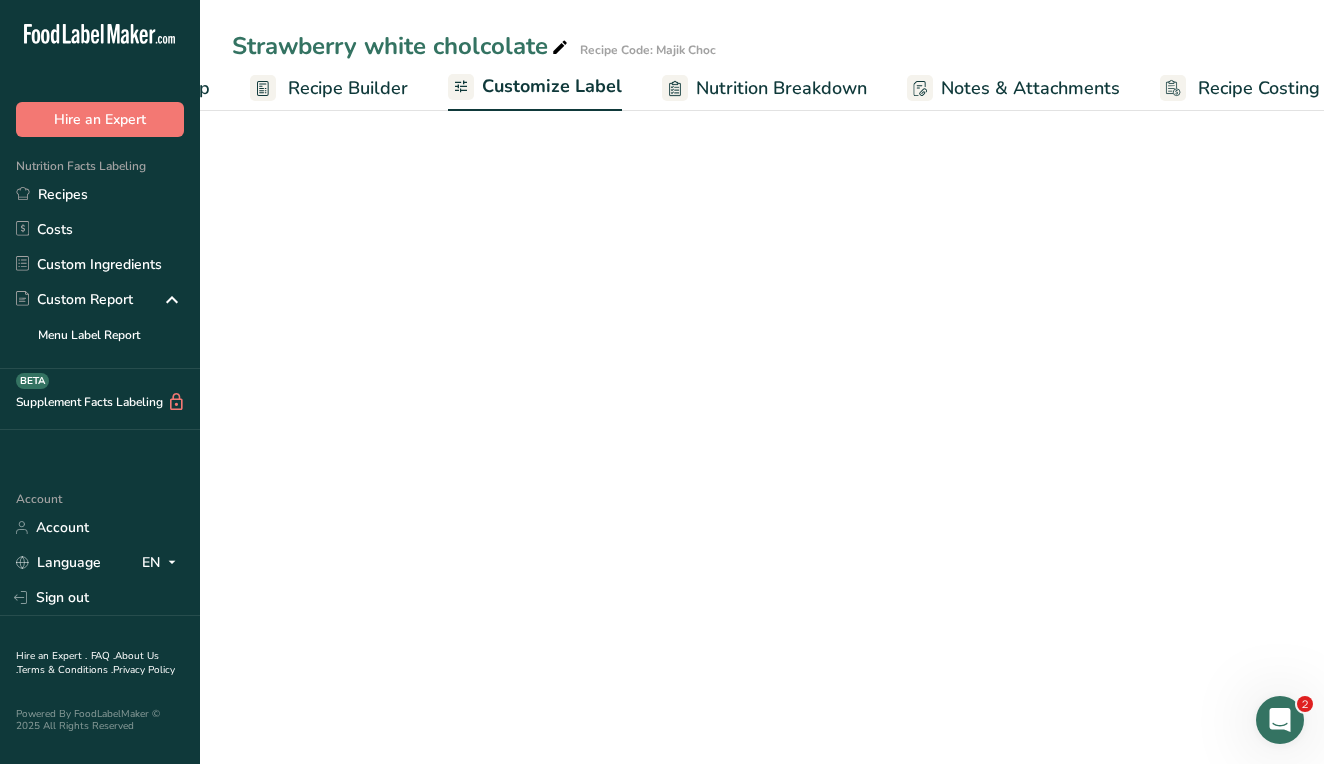 scroll, scrollTop: 0, scrollLeft: 197, axis: horizontal 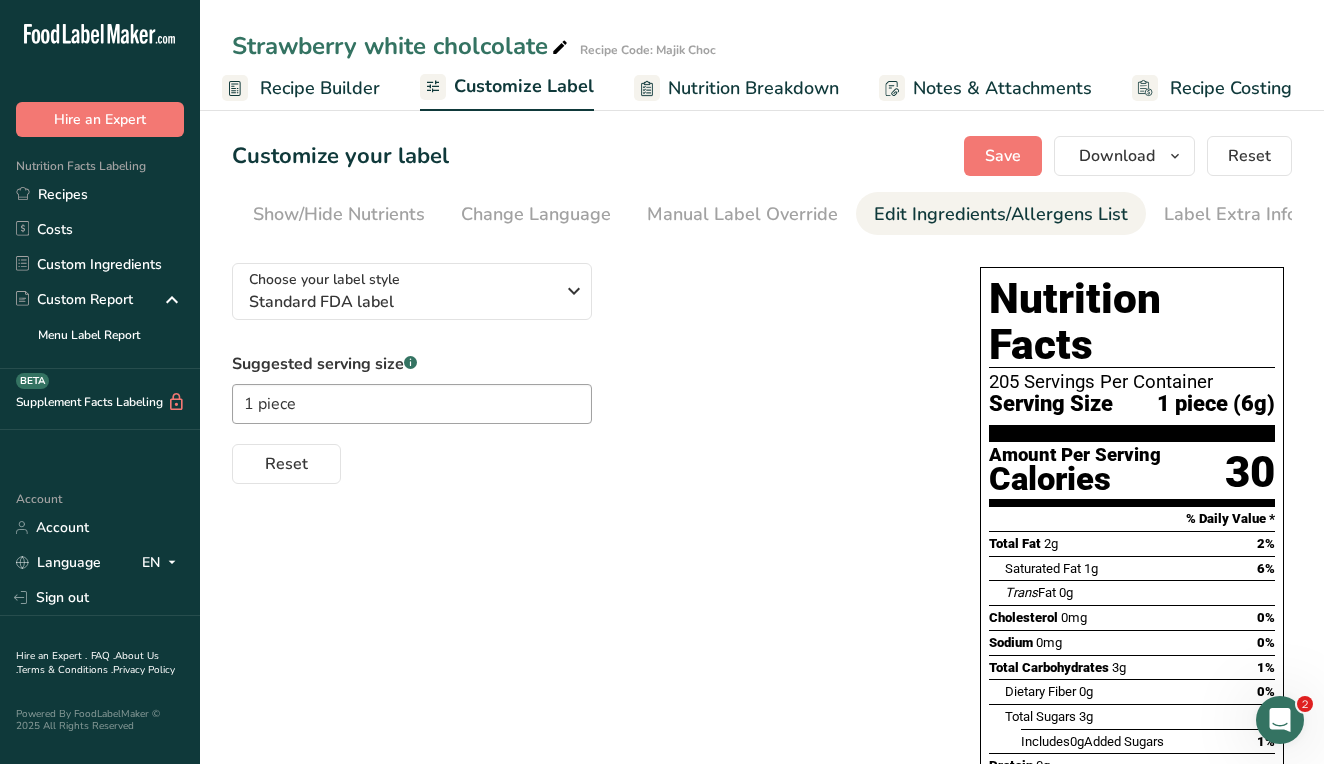 click on "Edit Ingredients/Allergens List" at bounding box center [1001, 214] 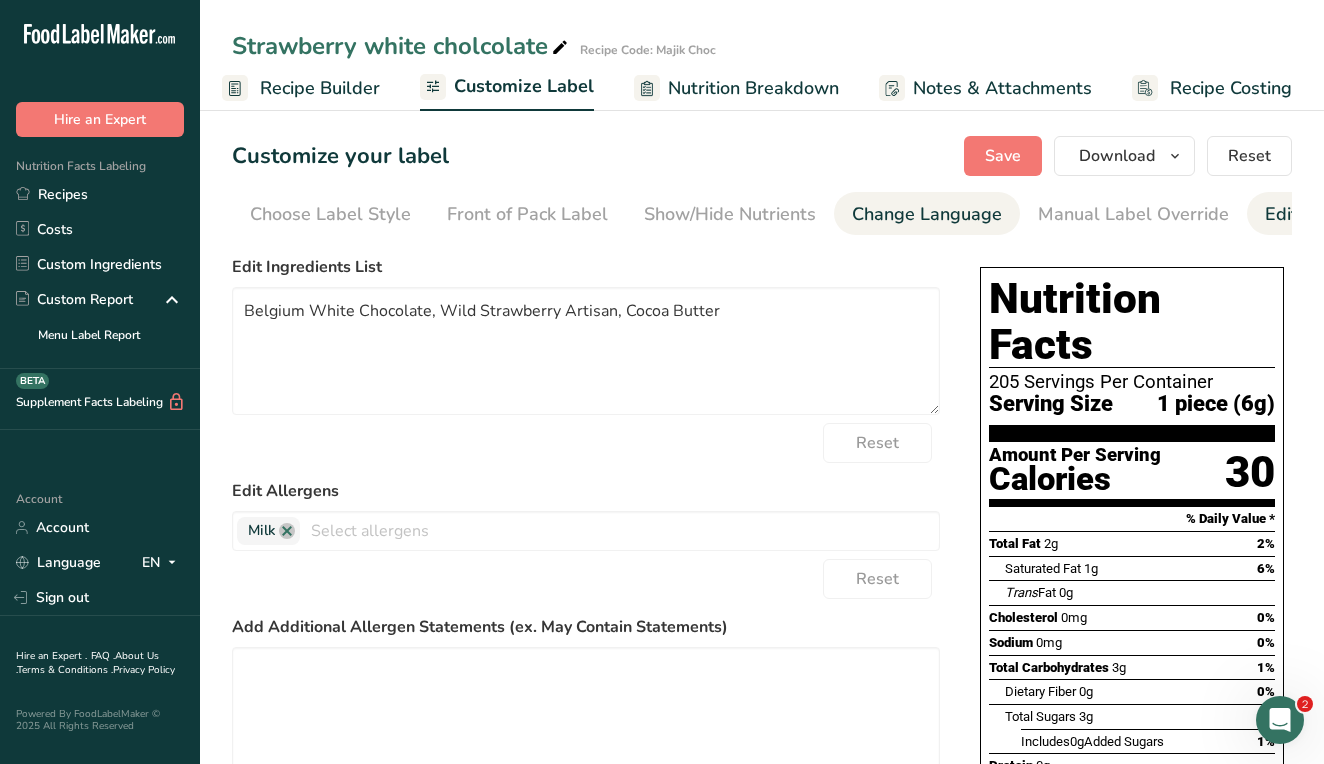 scroll, scrollTop: 0, scrollLeft: 0, axis: both 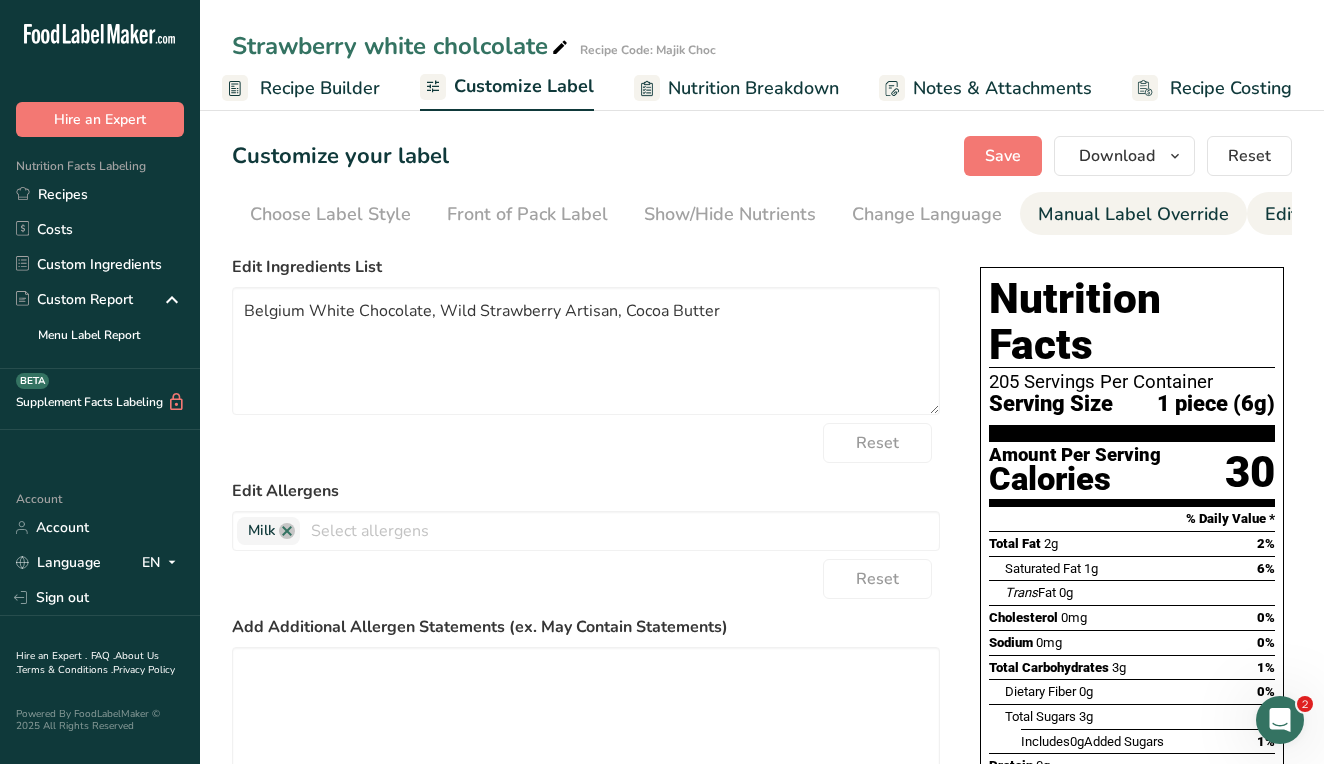 click on "Manual Label Override" at bounding box center [1133, 214] 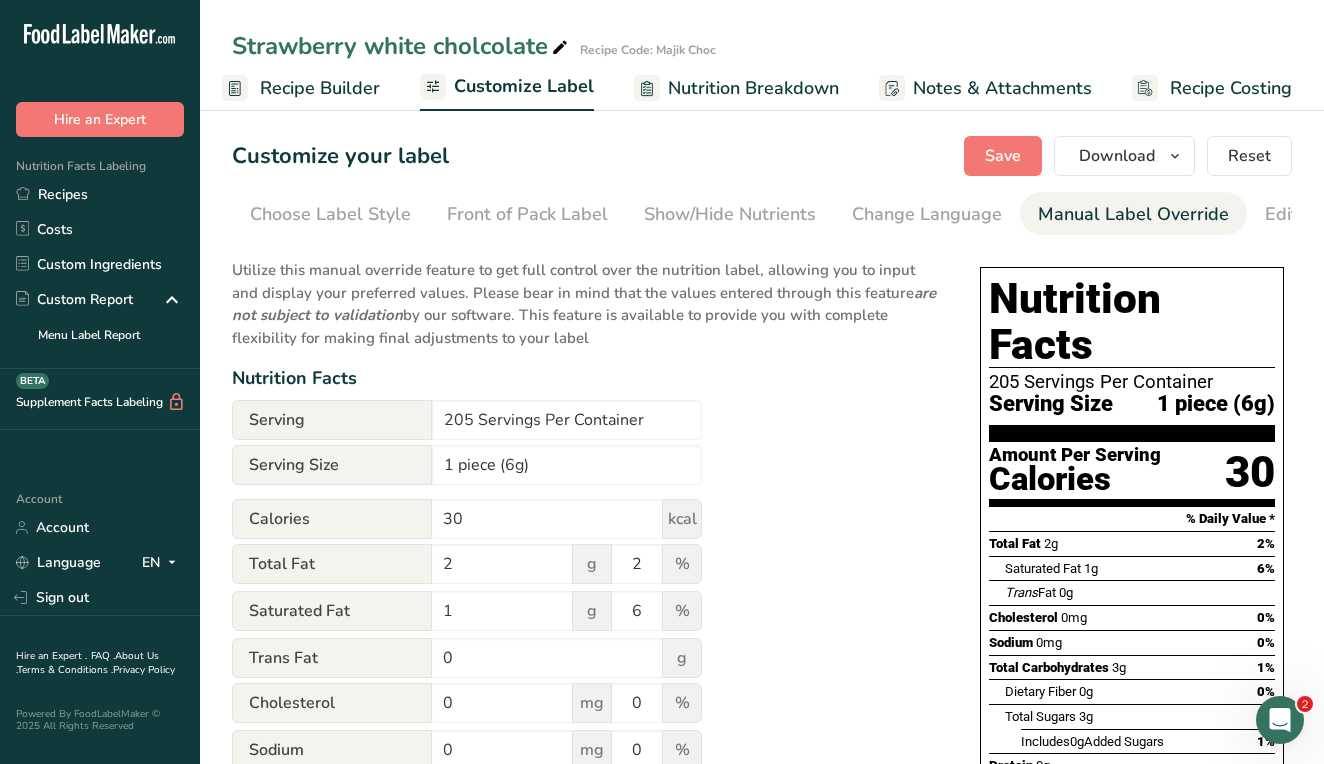 scroll, scrollTop: 0, scrollLeft: 393, axis: horizontal 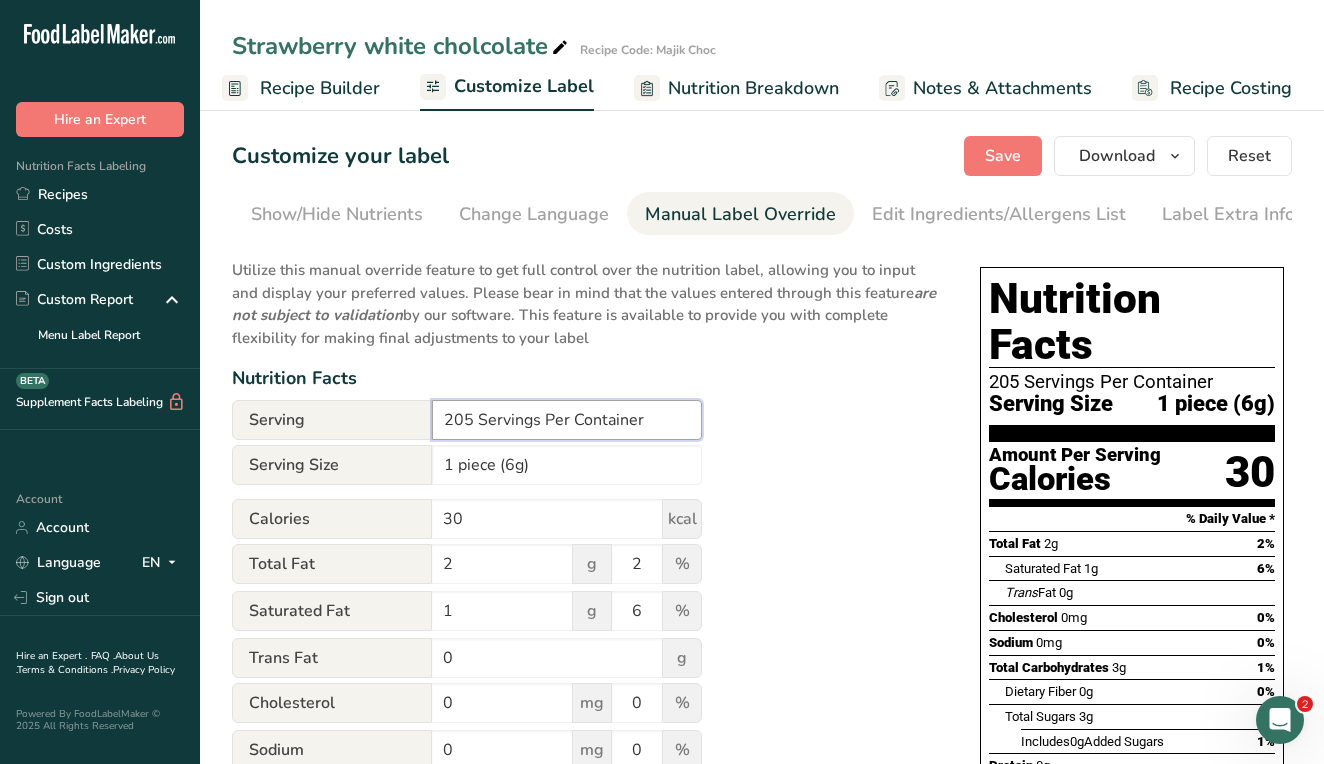 drag, startPoint x: 476, startPoint y: 424, endPoint x: 424, endPoint y: 424, distance: 52 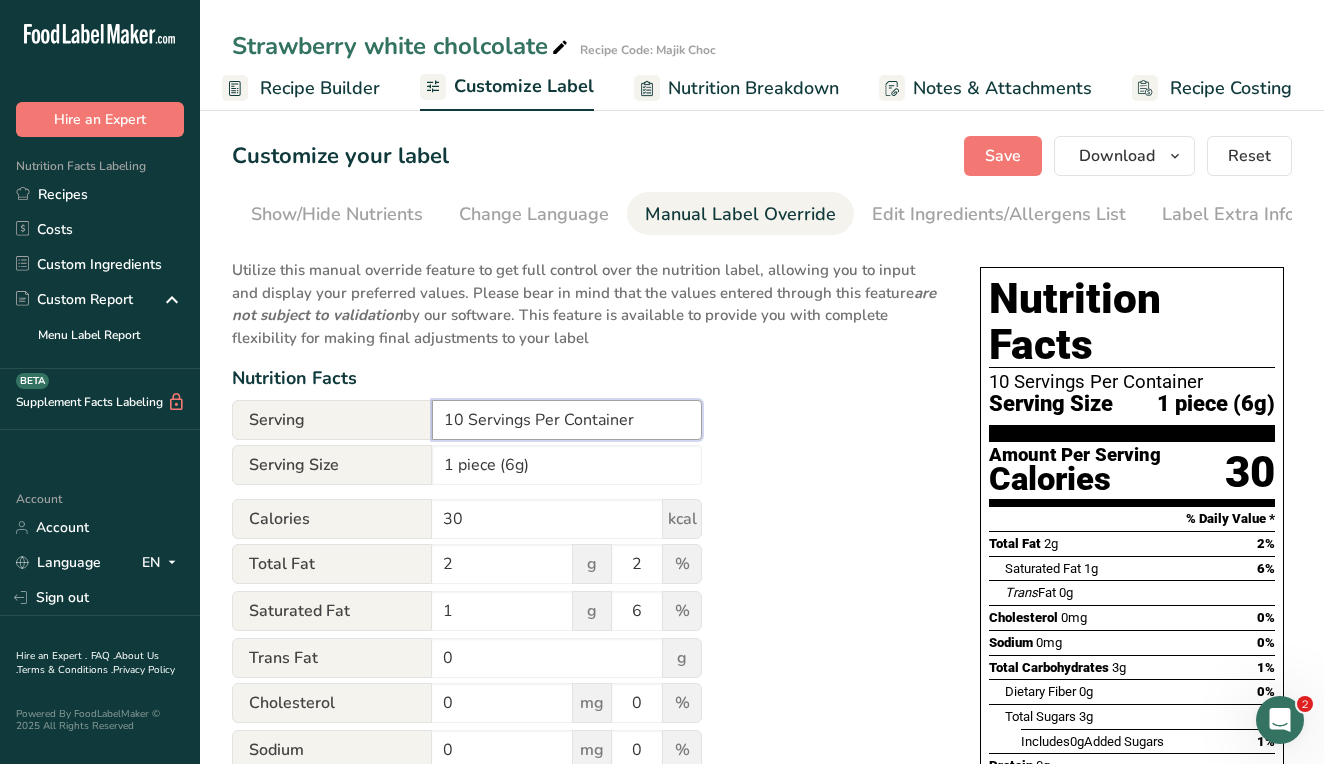drag, startPoint x: 636, startPoint y: 426, endPoint x: 566, endPoint y: 427, distance: 70.00714 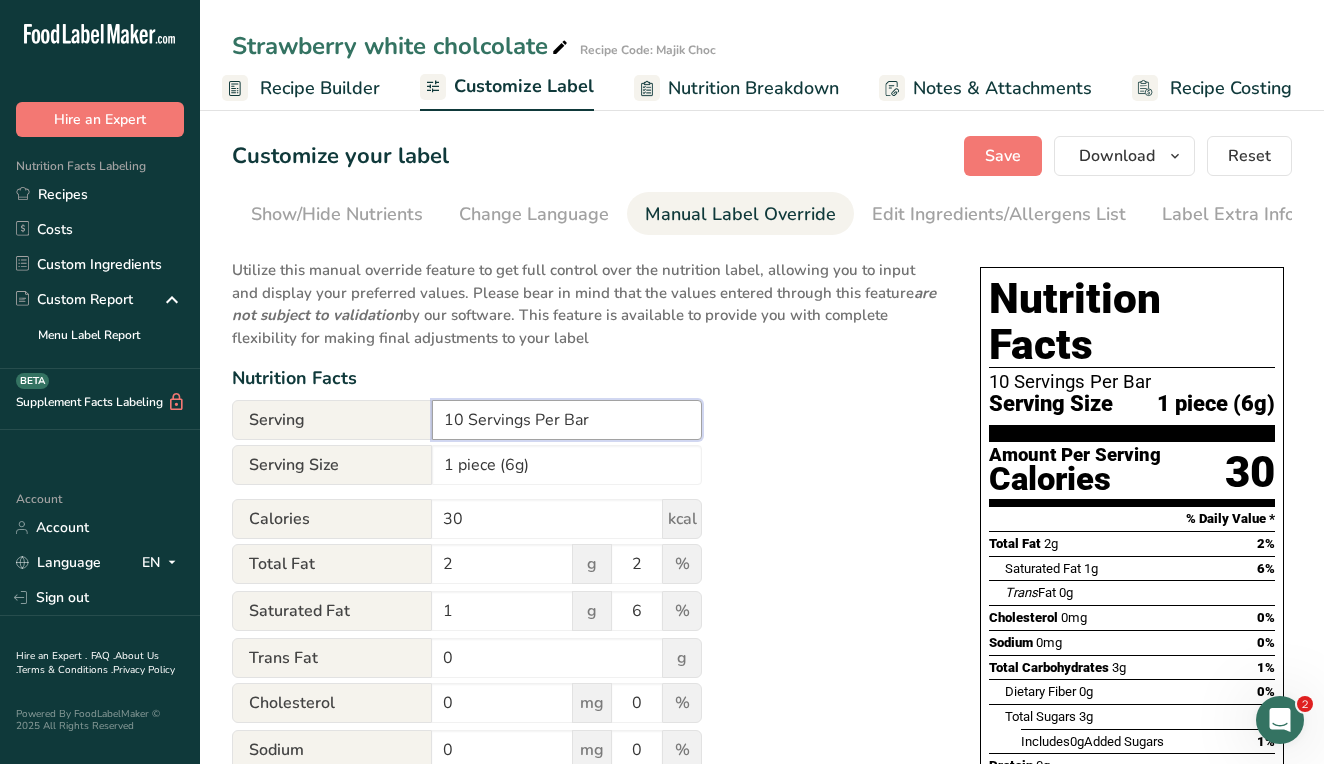 type on "10 Servings Per Bar" 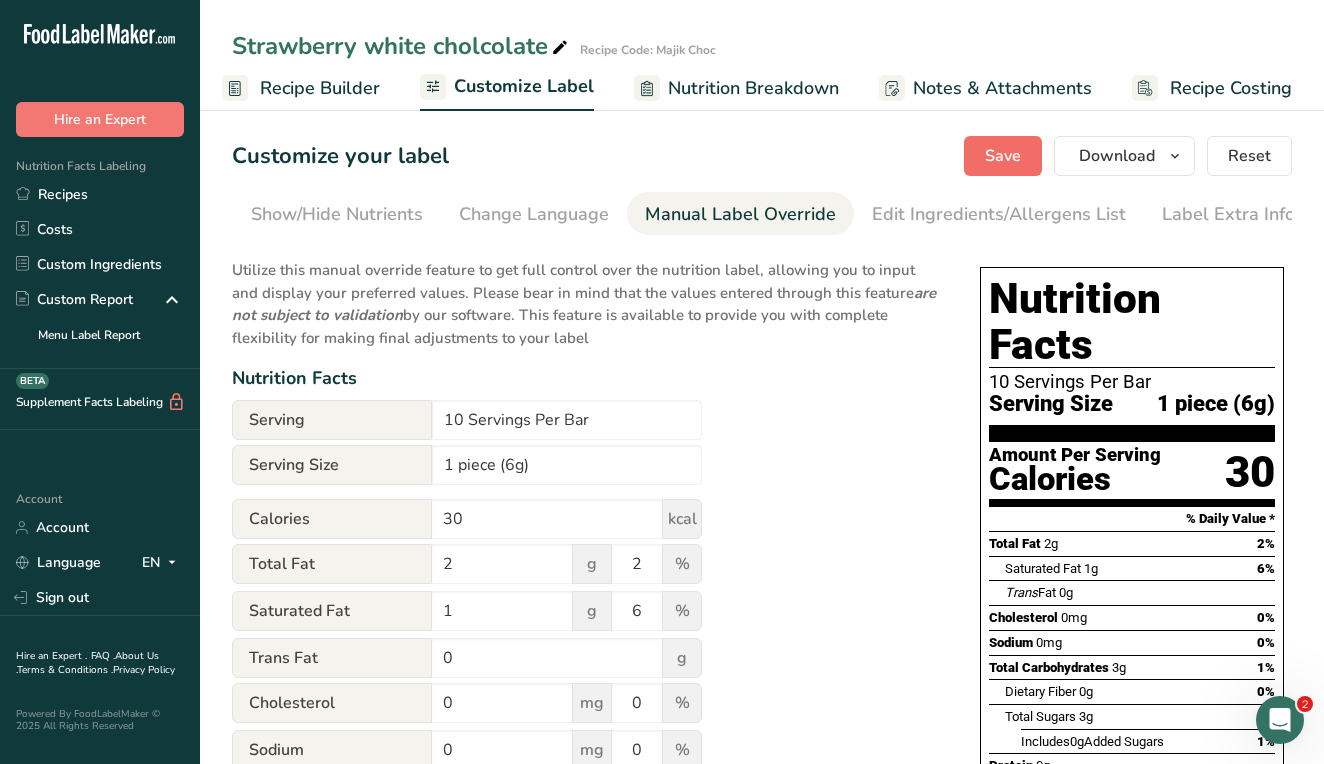 click on "Save" at bounding box center (1003, 156) 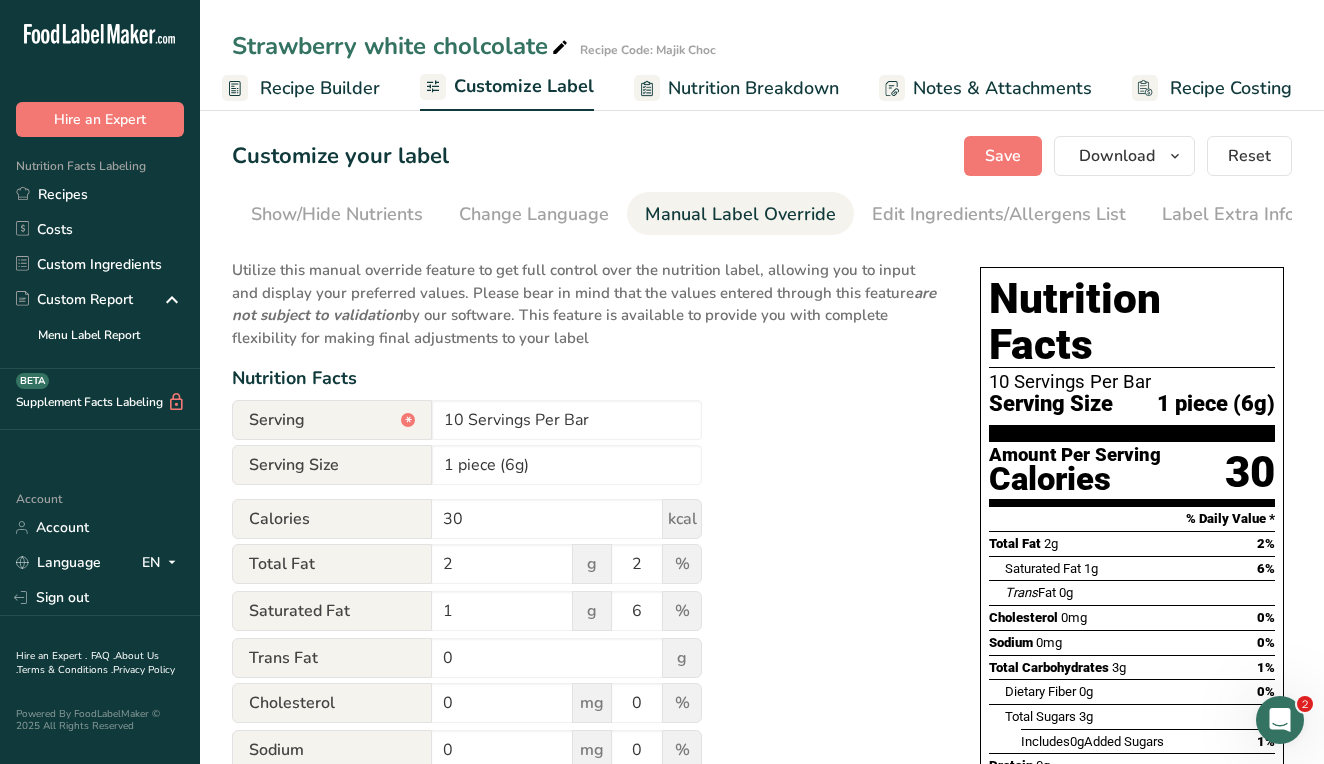 scroll, scrollTop: 0, scrollLeft: 0, axis: both 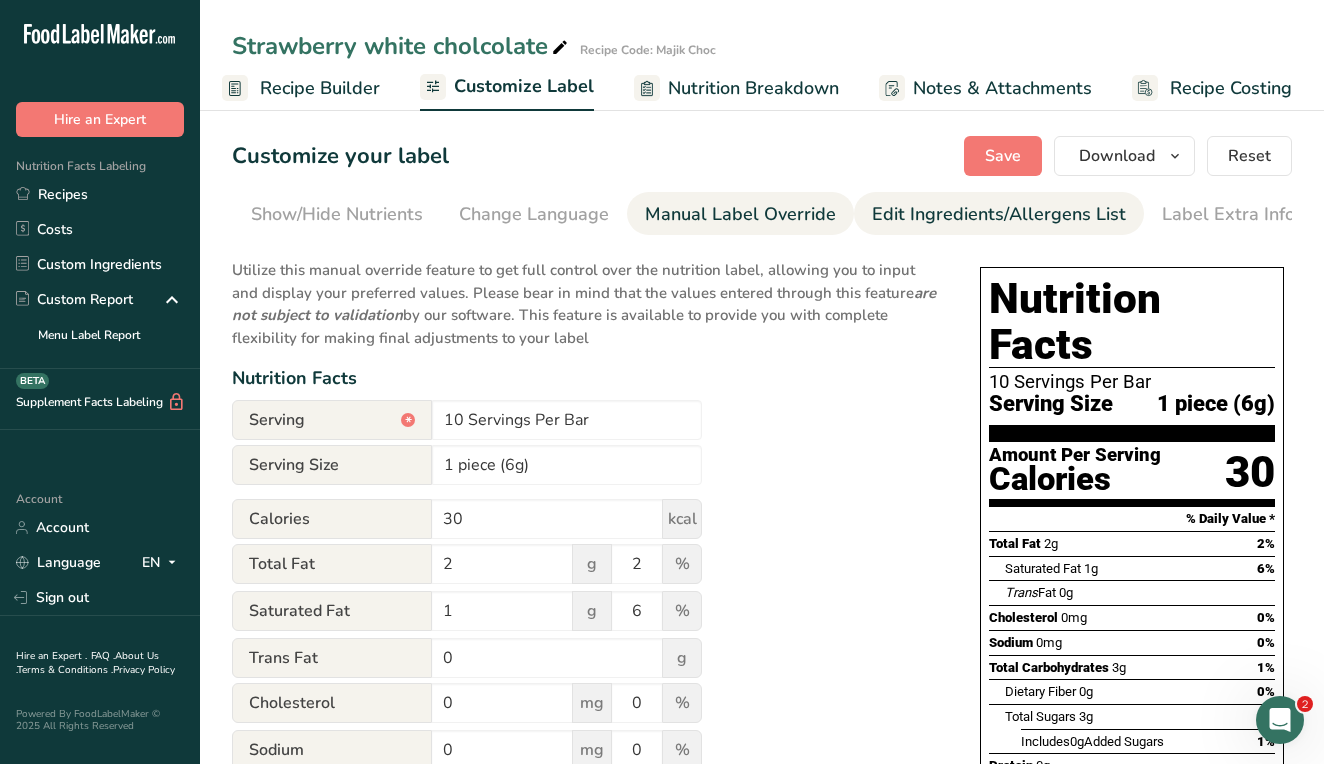 click on "Edit Ingredients/Allergens List" at bounding box center [999, 214] 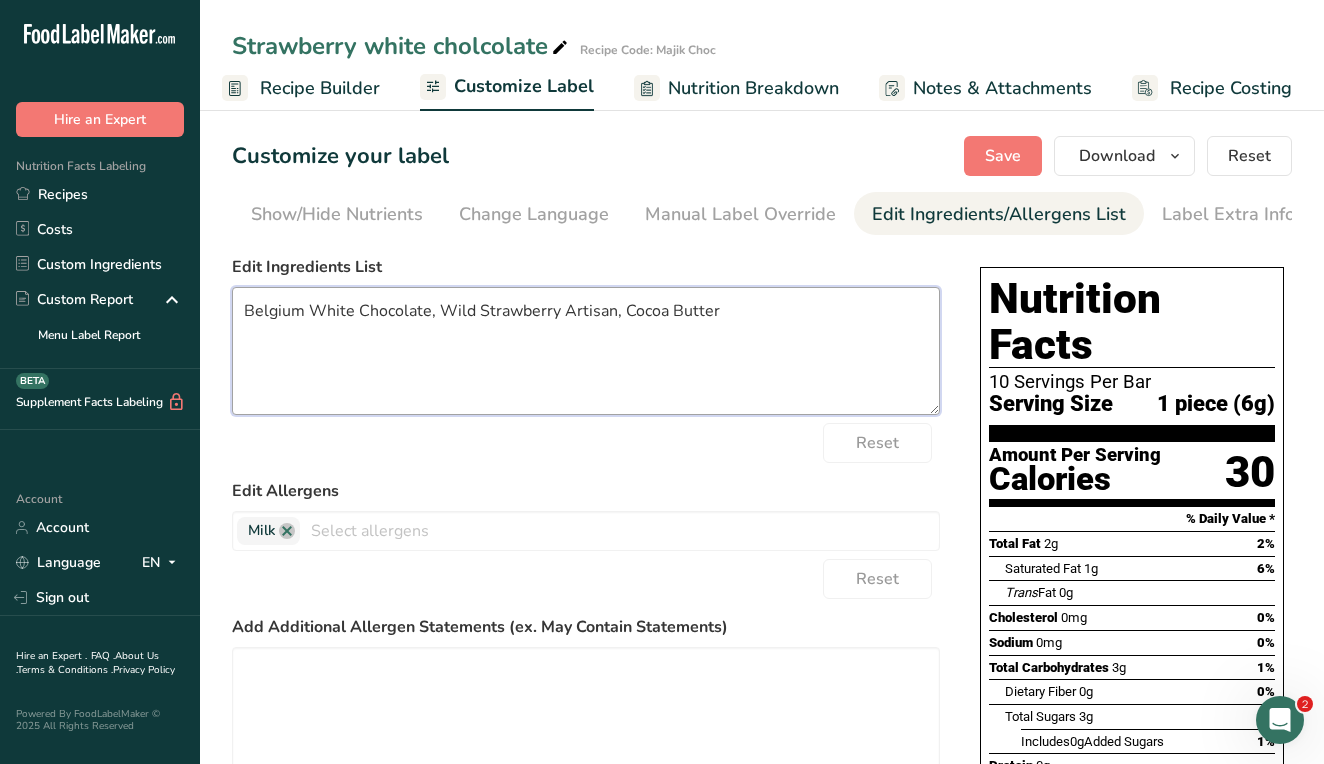 click on "Belgium White Chocolate, Wild Strawberry Artisan, Cocoa Butter" at bounding box center (586, 351) 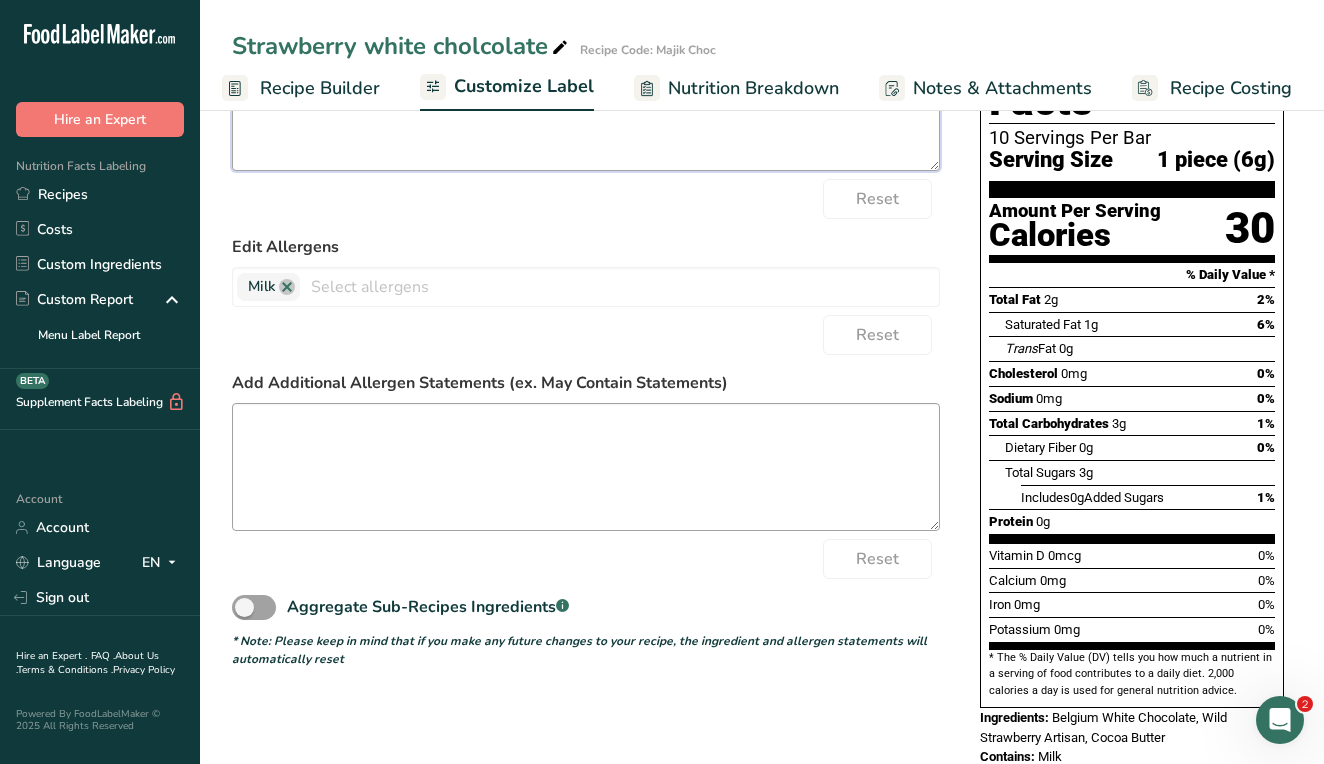 scroll, scrollTop: 243, scrollLeft: 0, axis: vertical 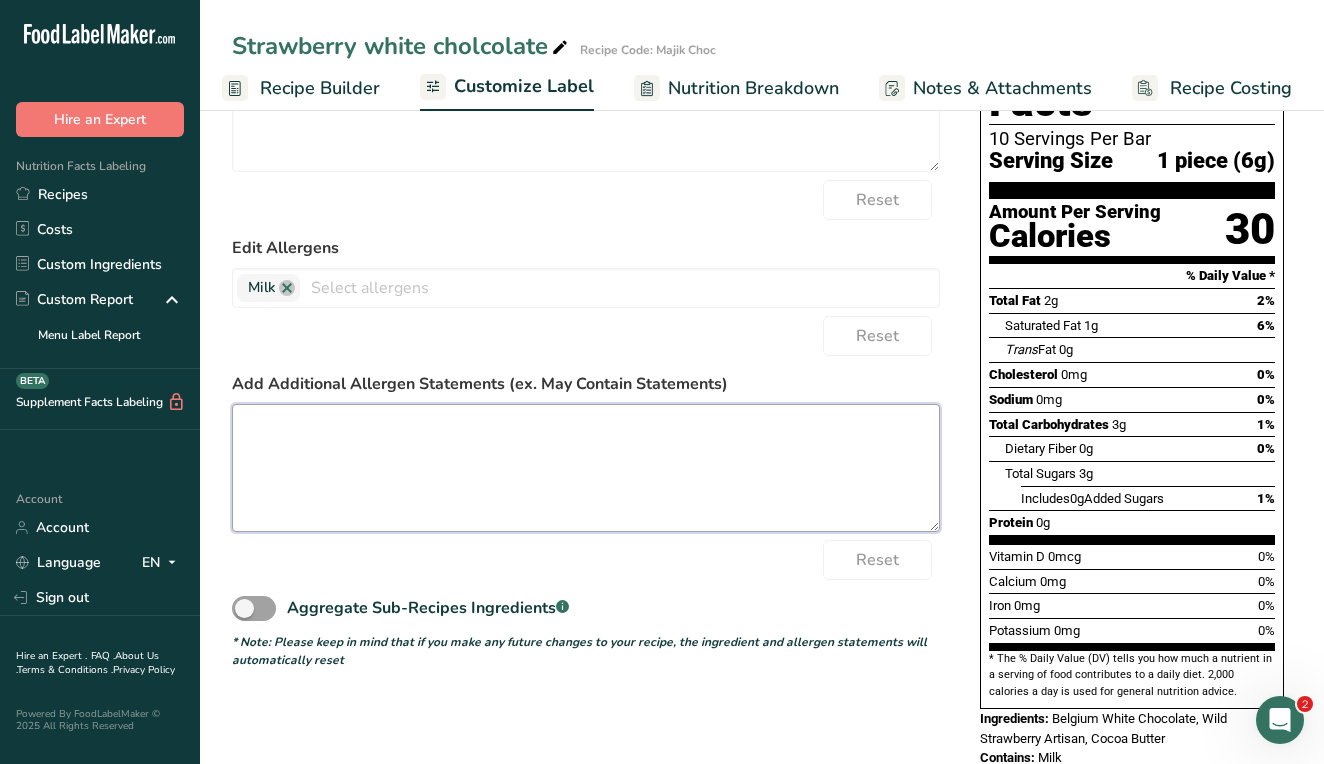 click at bounding box center [586, 468] 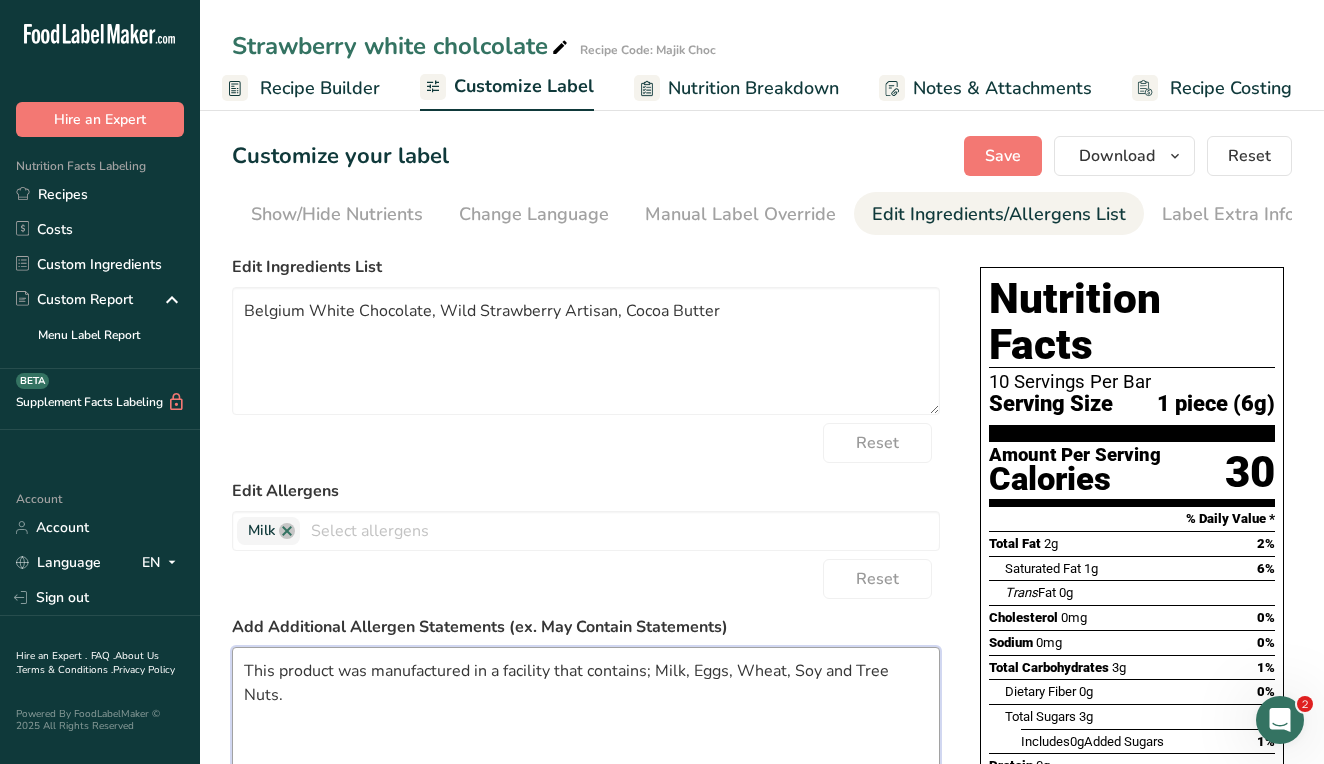 scroll, scrollTop: 0, scrollLeft: 0, axis: both 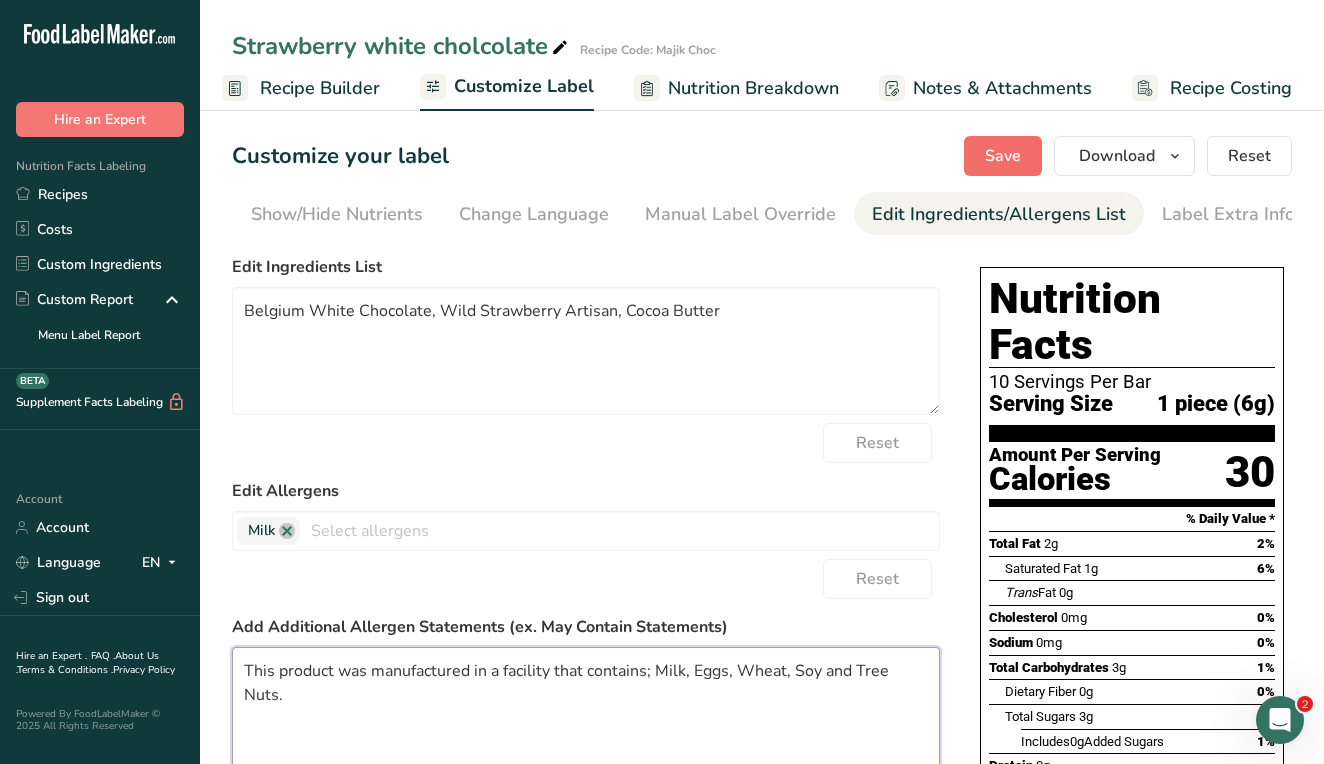 type on "This product was manufactured in a facility that contains; Milk, Eggs, Wheat, Soy and Tree Nuts." 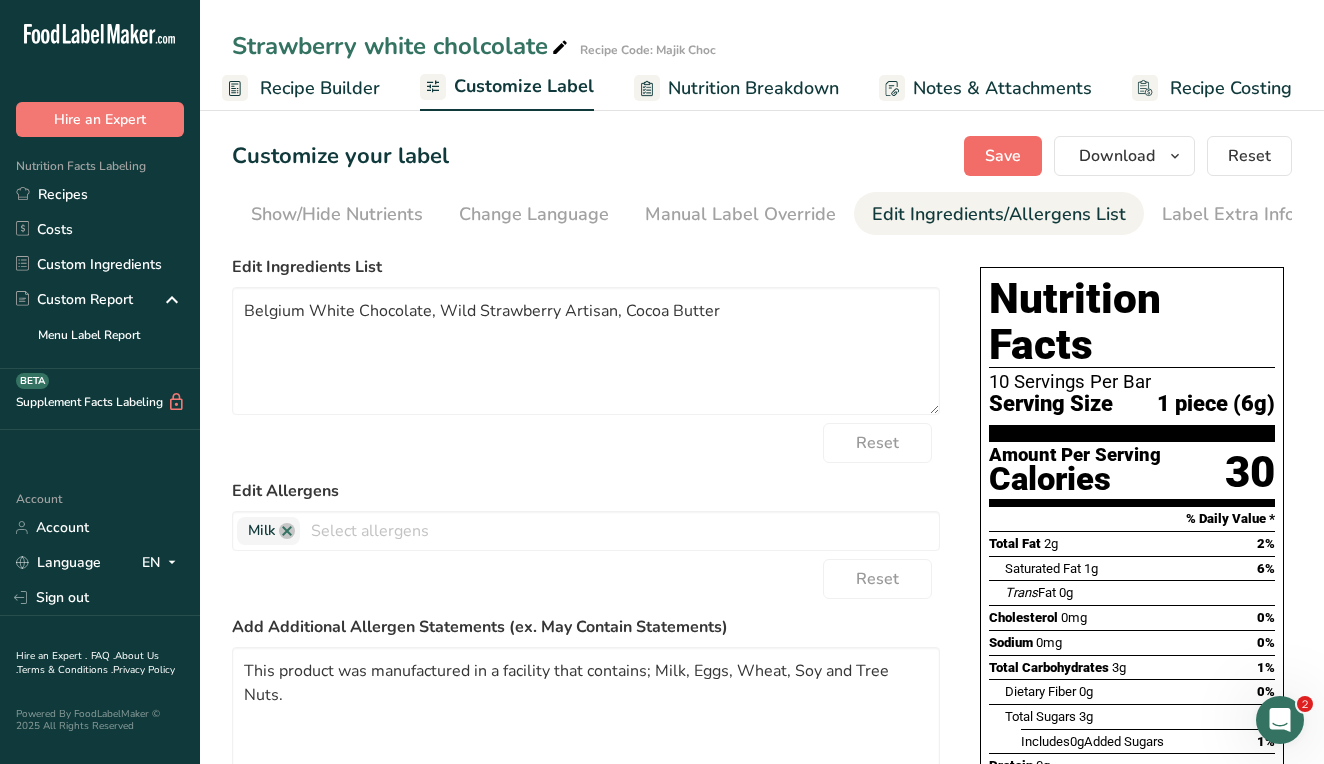 click on "Save" at bounding box center (1003, 156) 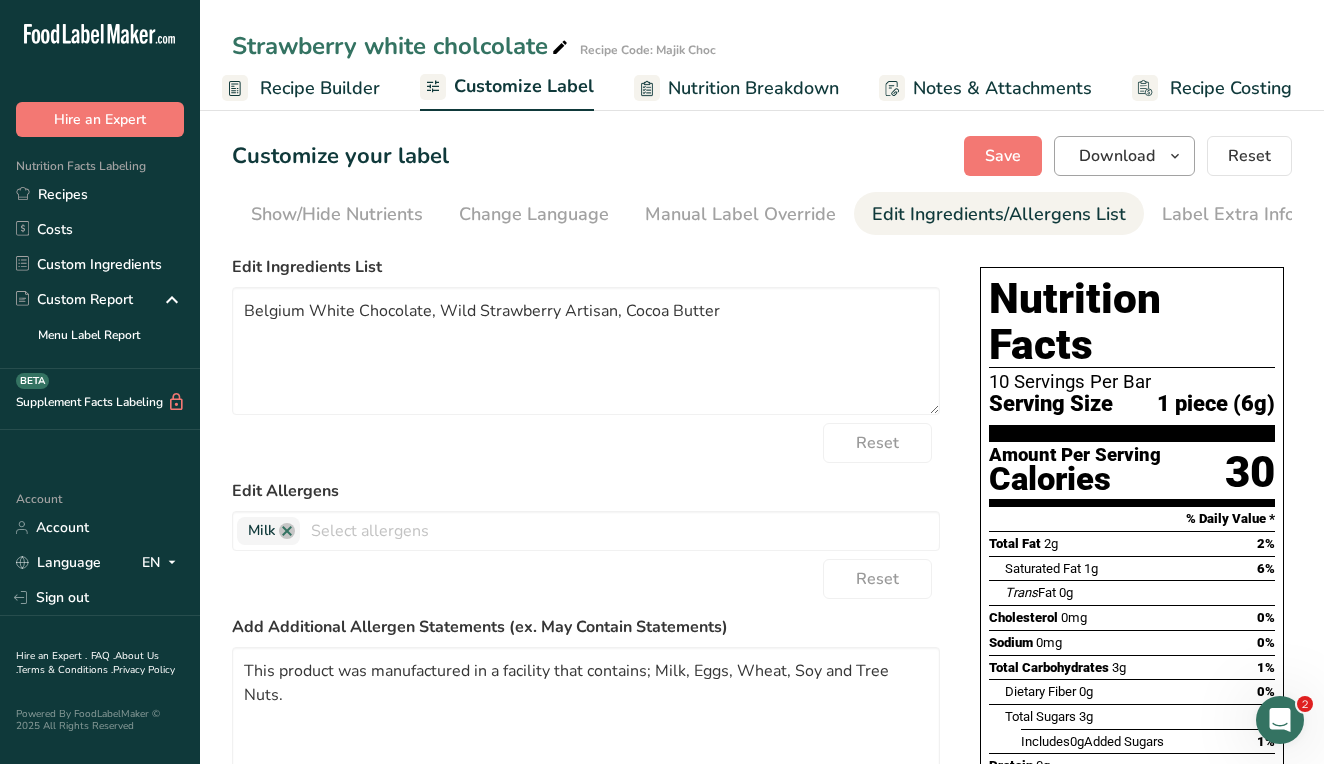 click on "Download" at bounding box center [1117, 156] 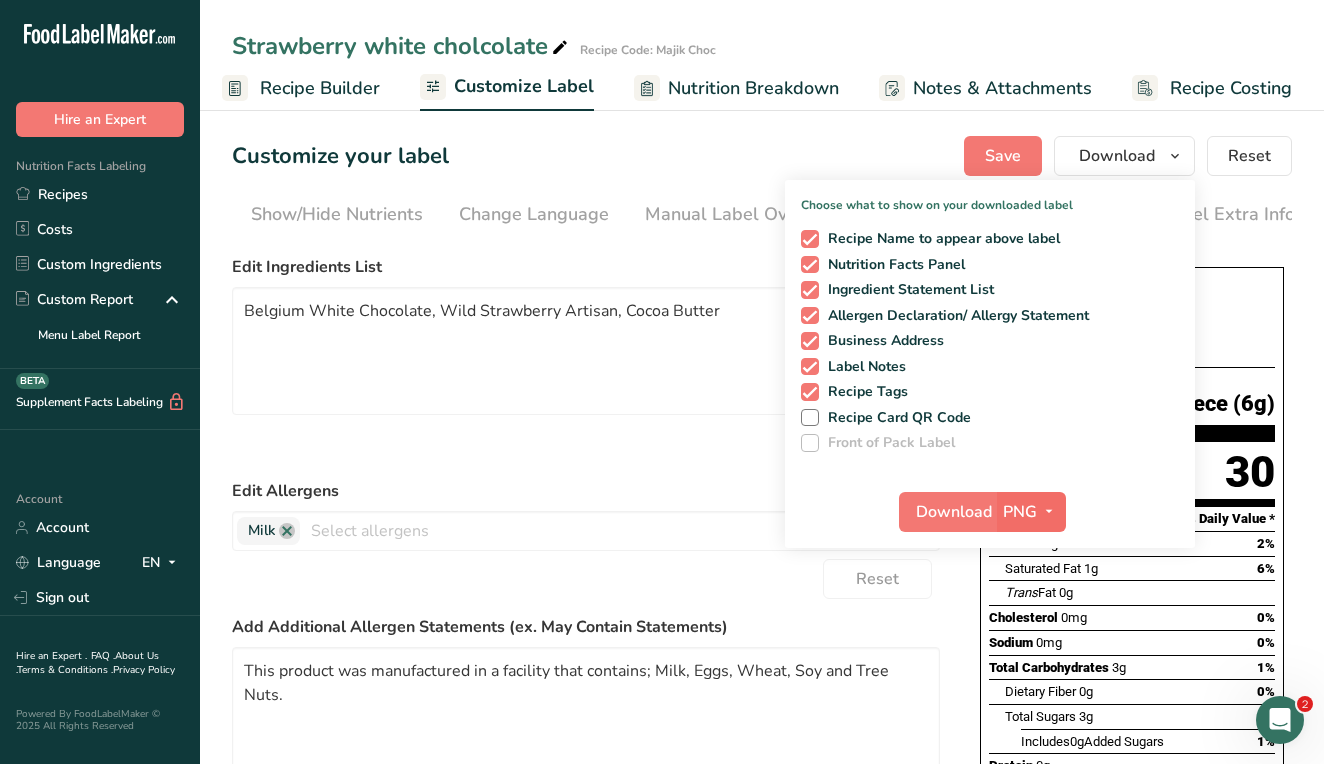 click at bounding box center [1049, 512] 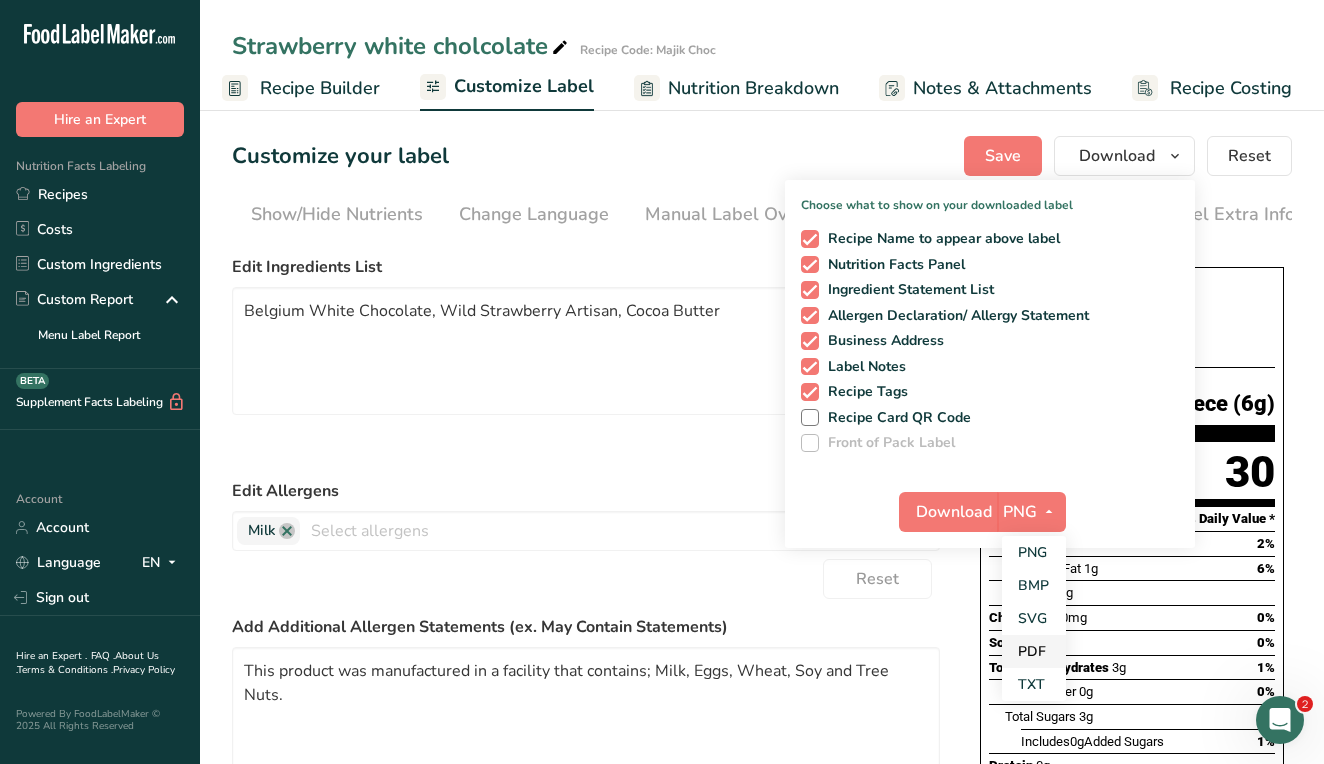 click on "PDF" at bounding box center (1034, 651) 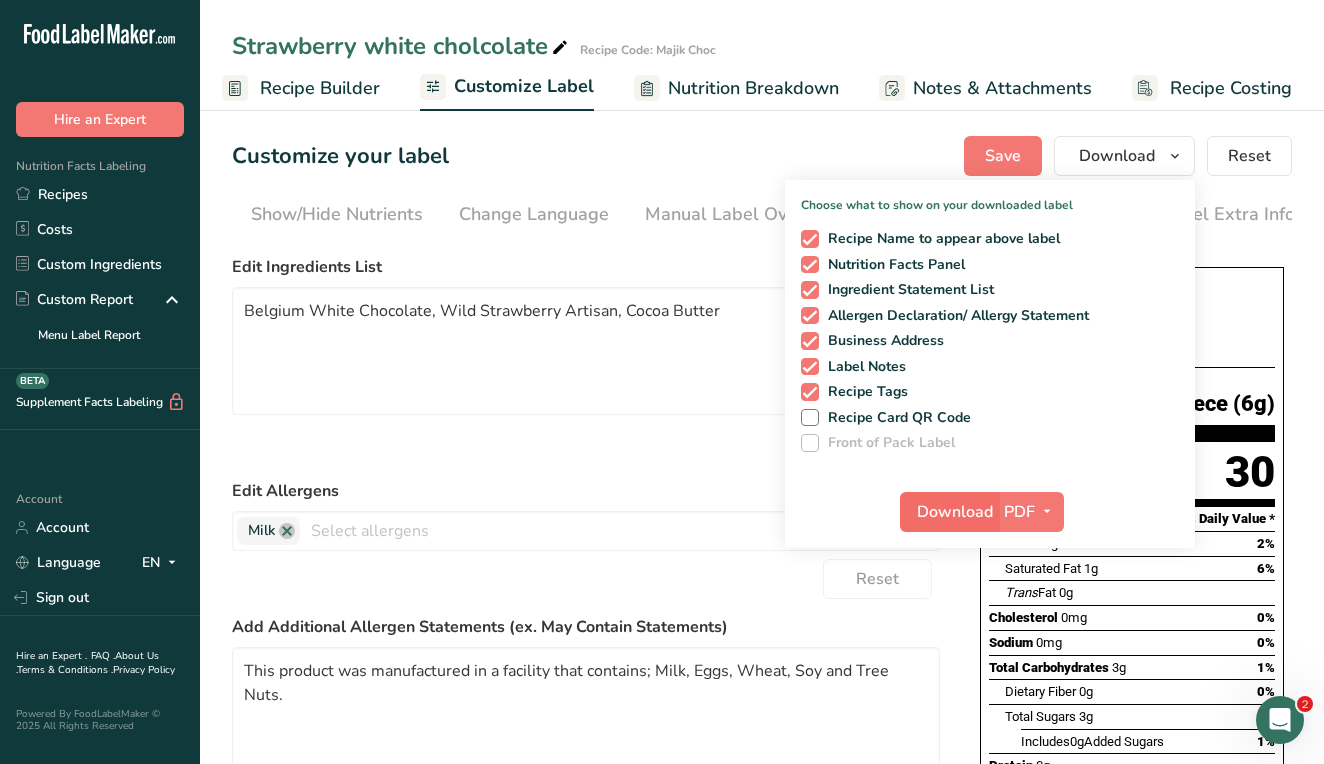 click on "Download" at bounding box center [949, 512] 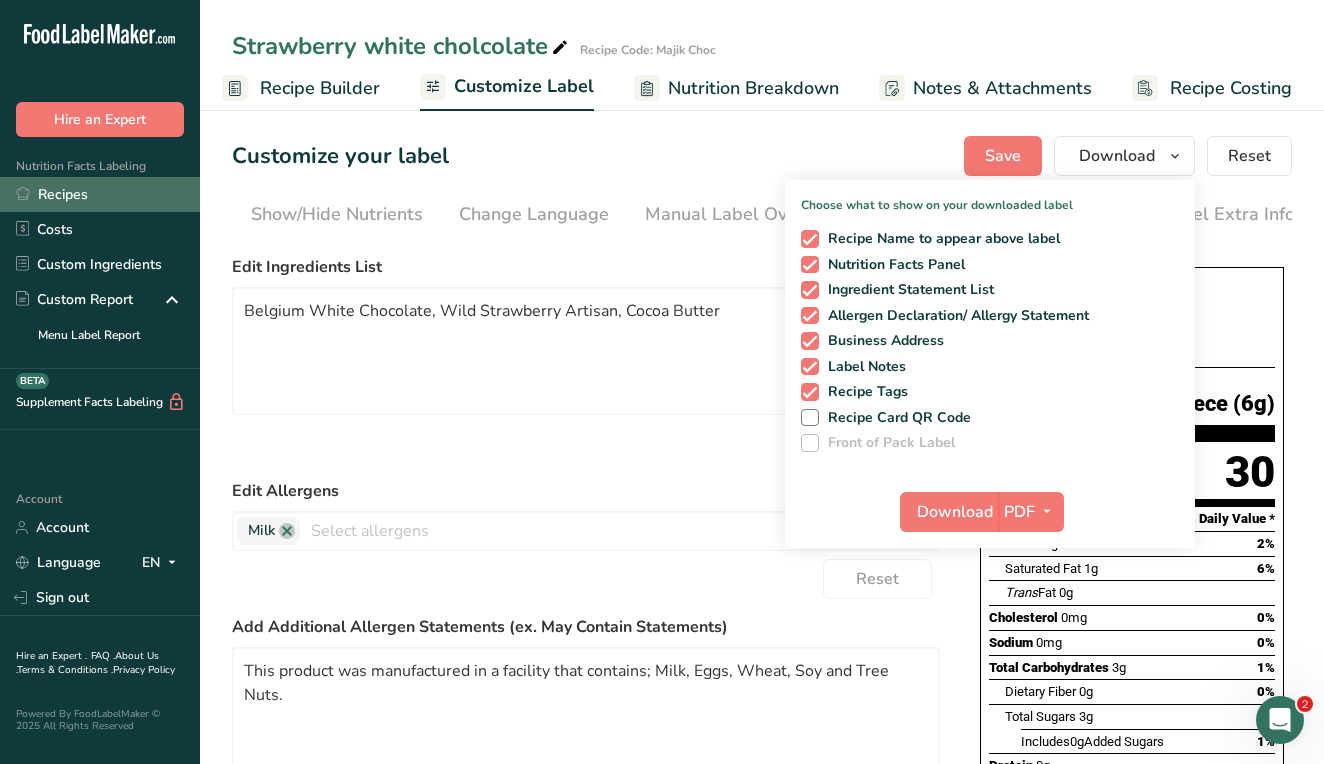 click on "Recipes" at bounding box center [100, 194] 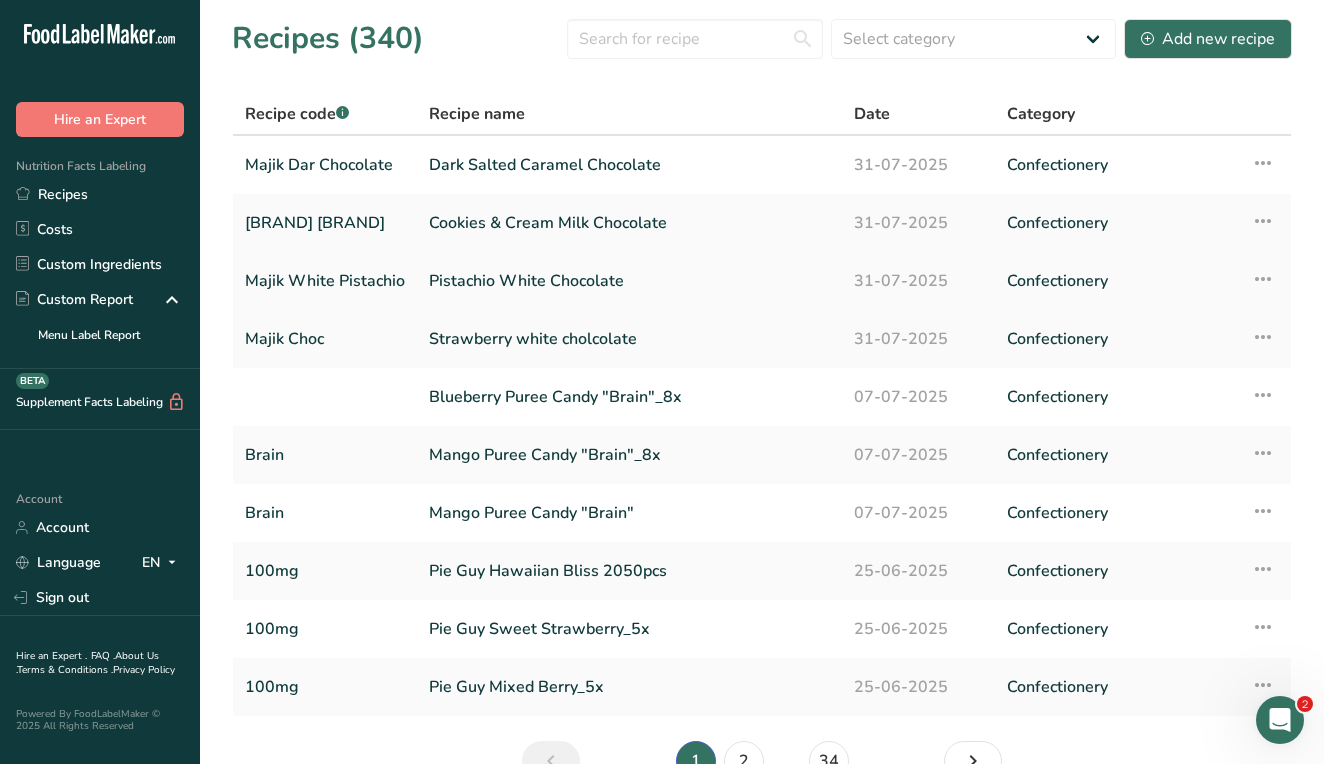 click on "Pistachio White Chocolate" at bounding box center [629, 281] 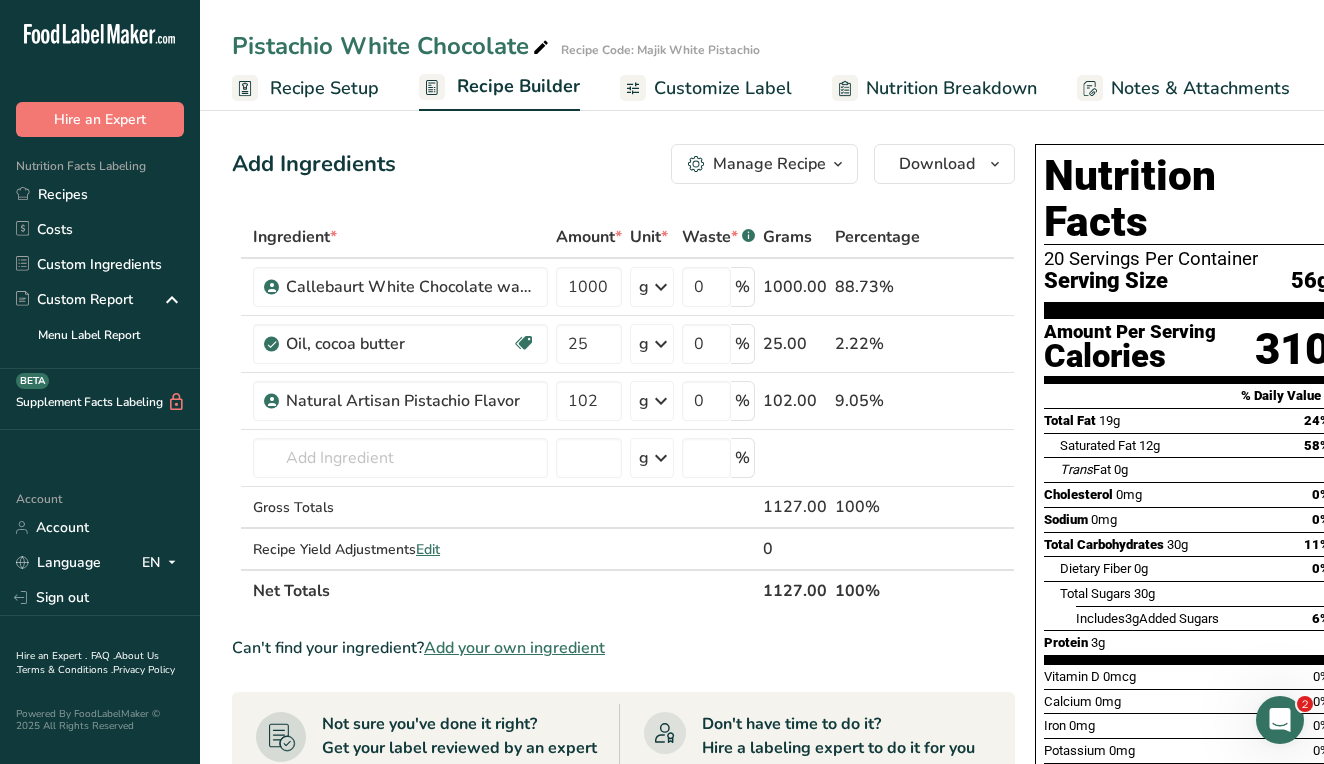 click on "Recipe Setup" at bounding box center (324, 88) 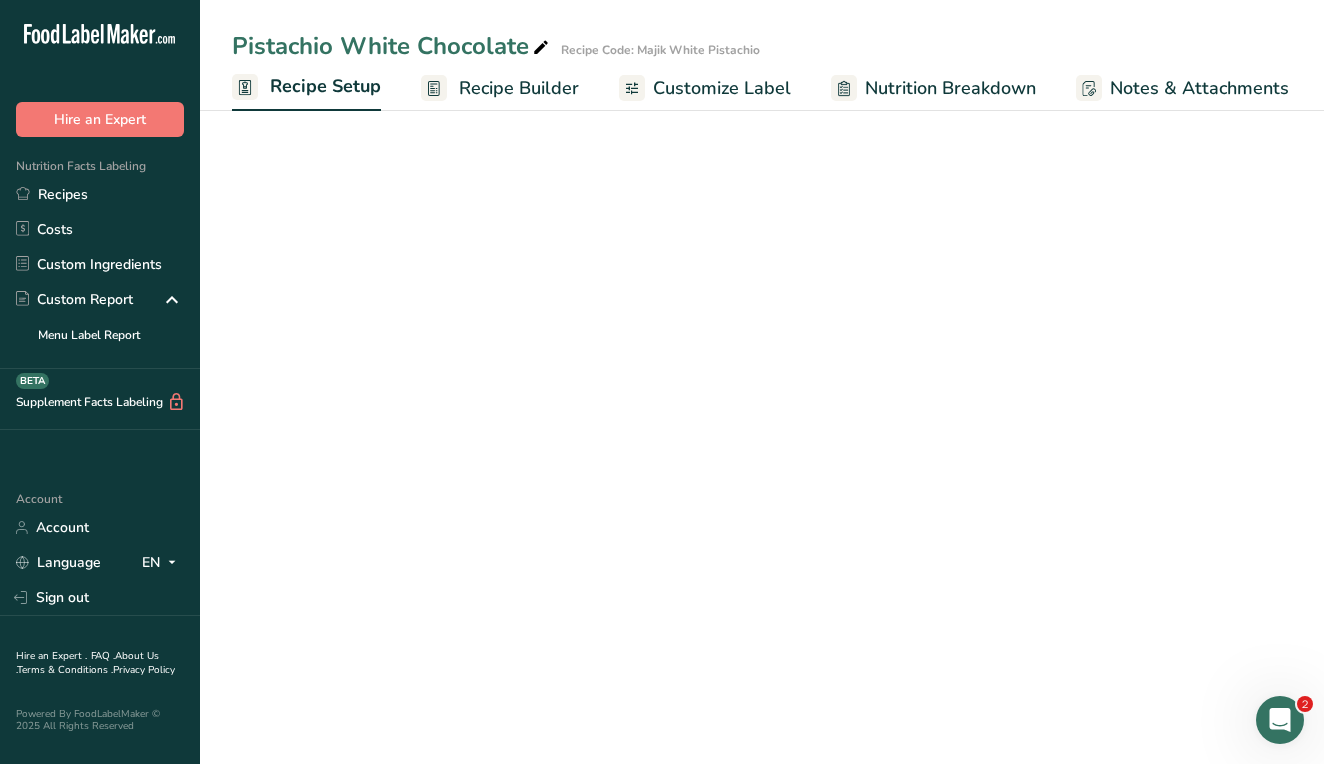 scroll, scrollTop: 0, scrollLeft: 7, axis: horizontal 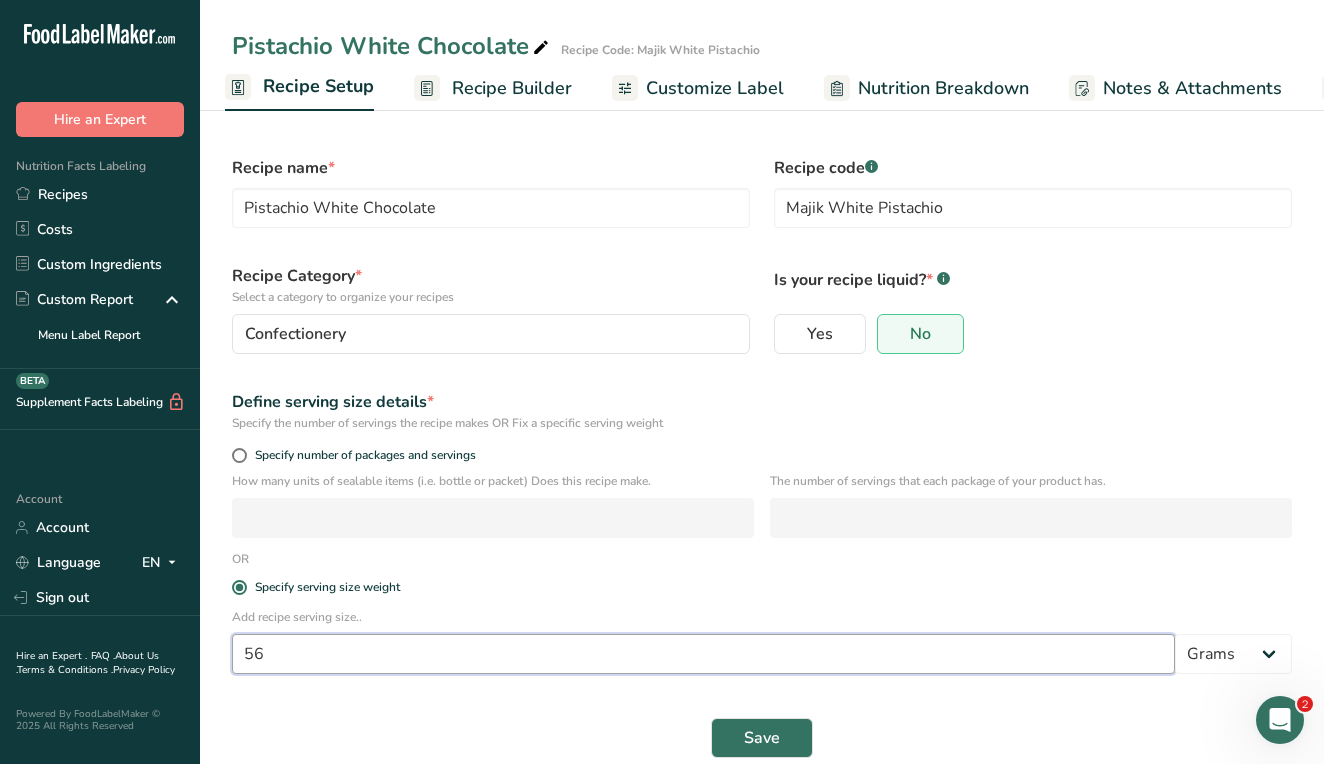 click on "56" at bounding box center (703, 654) 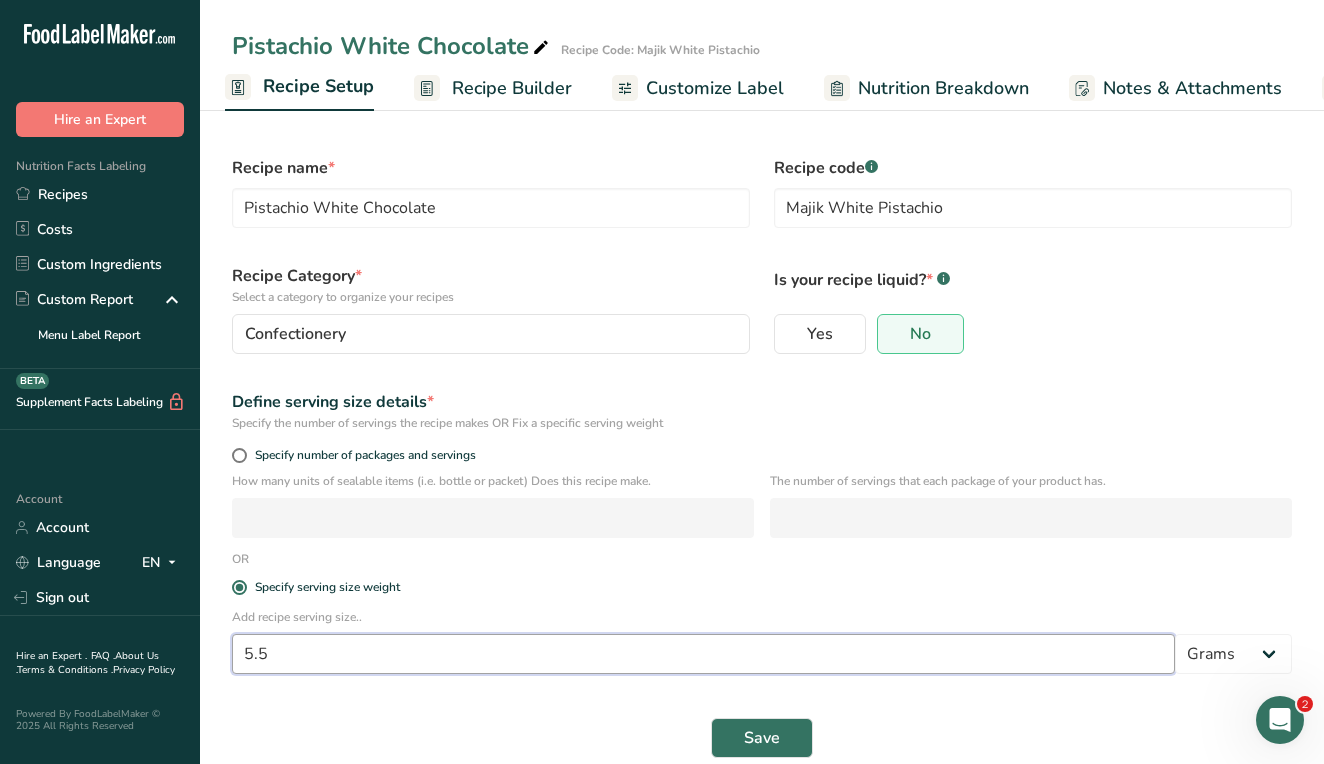 type on "5.5" 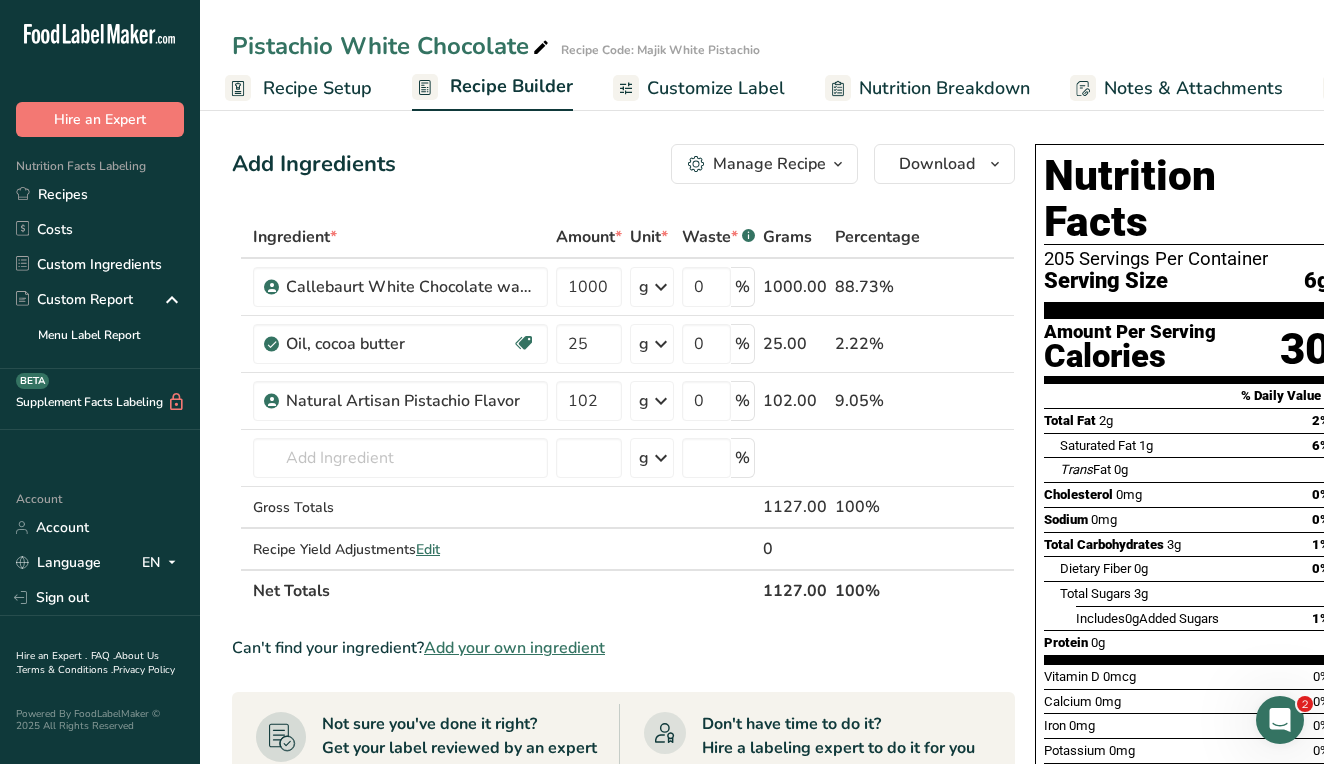 click on "Customize Label" at bounding box center [716, 88] 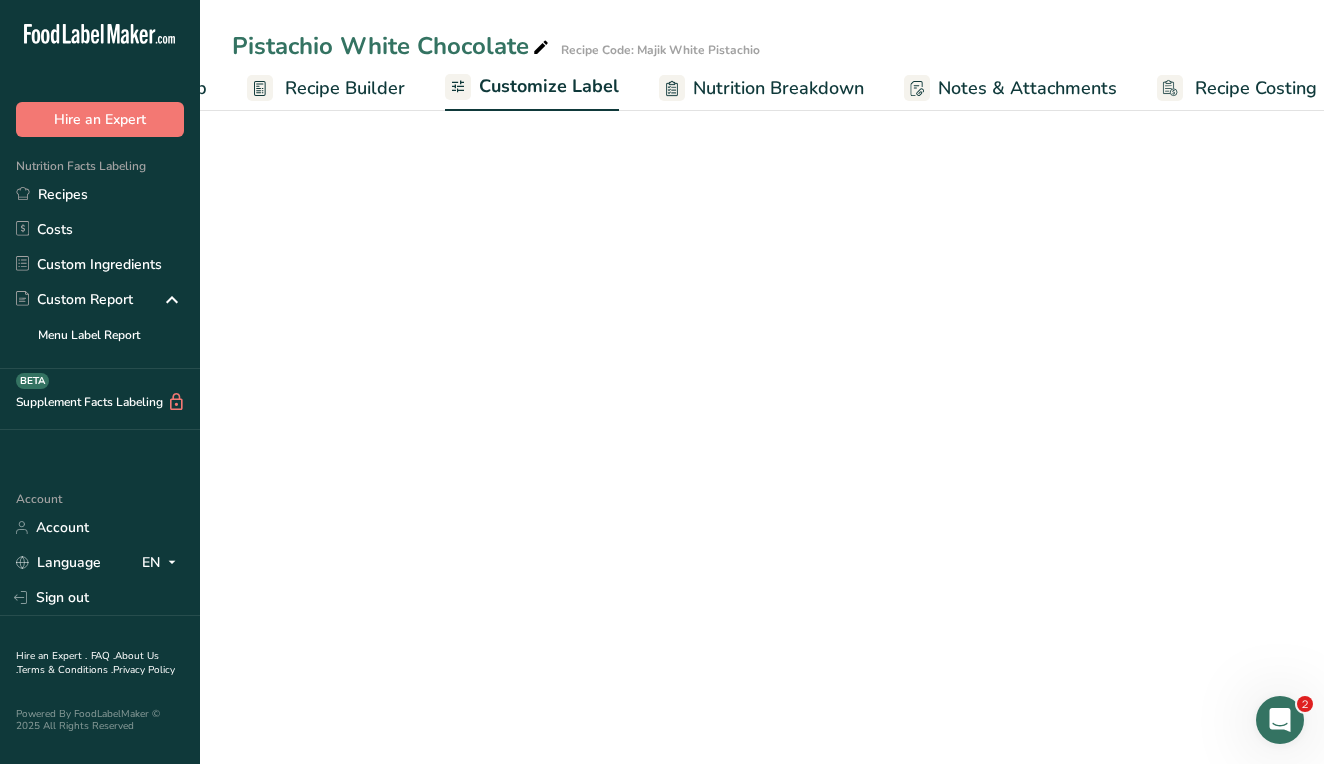 scroll, scrollTop: 0, scrollLeft: 197, axis: horizontal 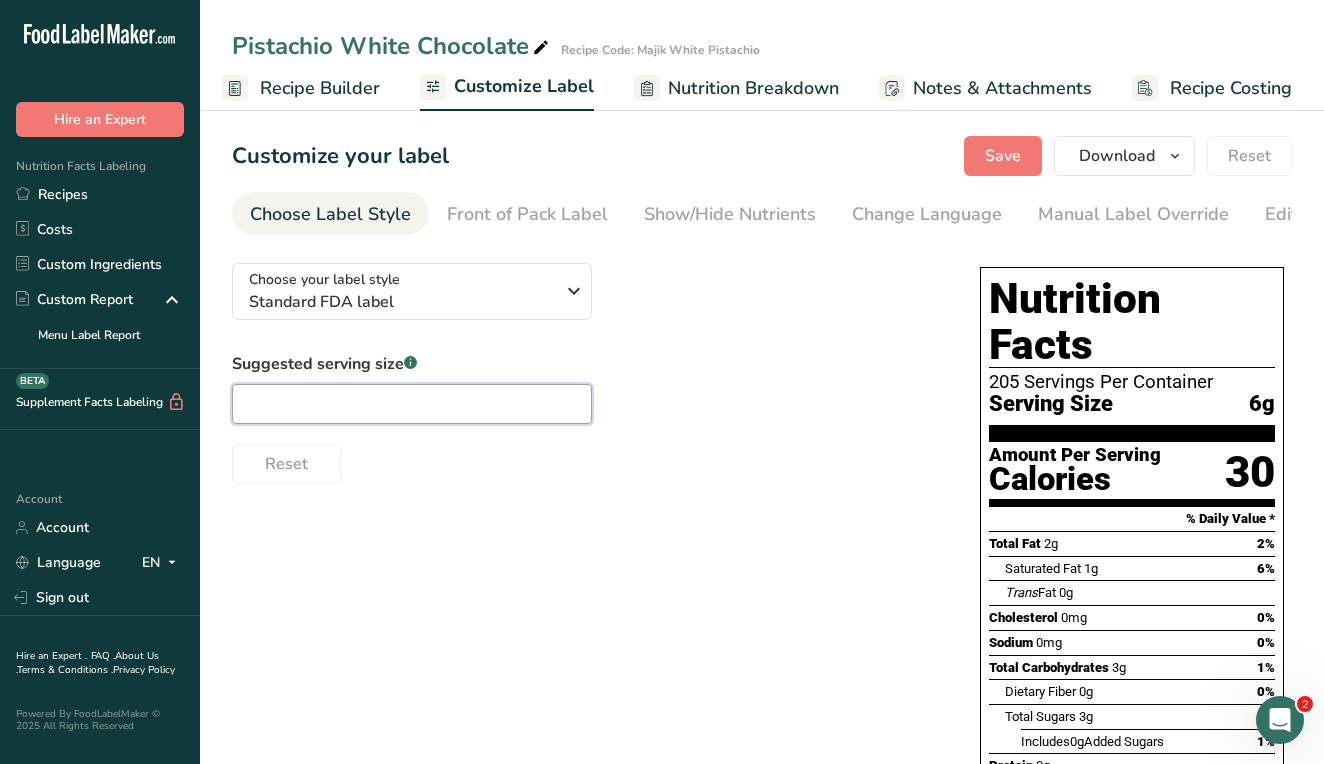 click at bounding box center [412, 404] 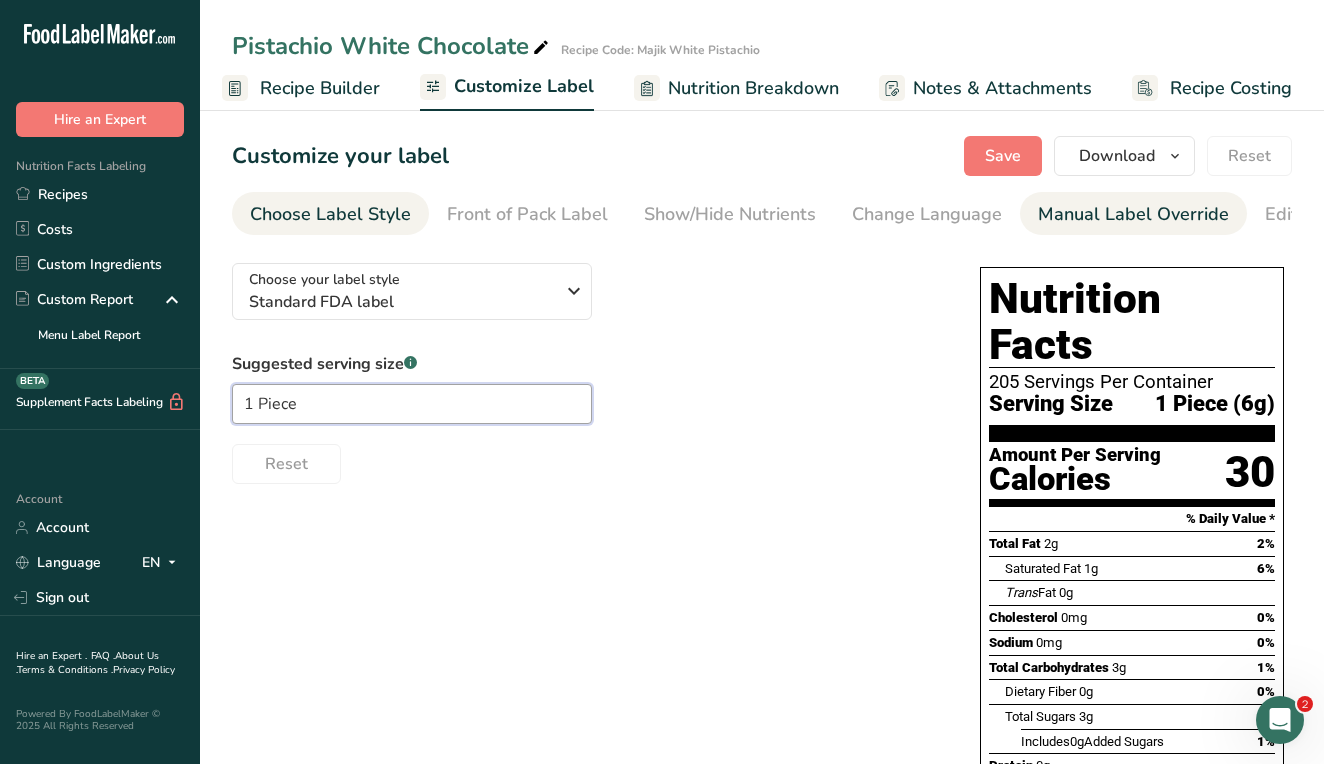 type on "1 Piece" 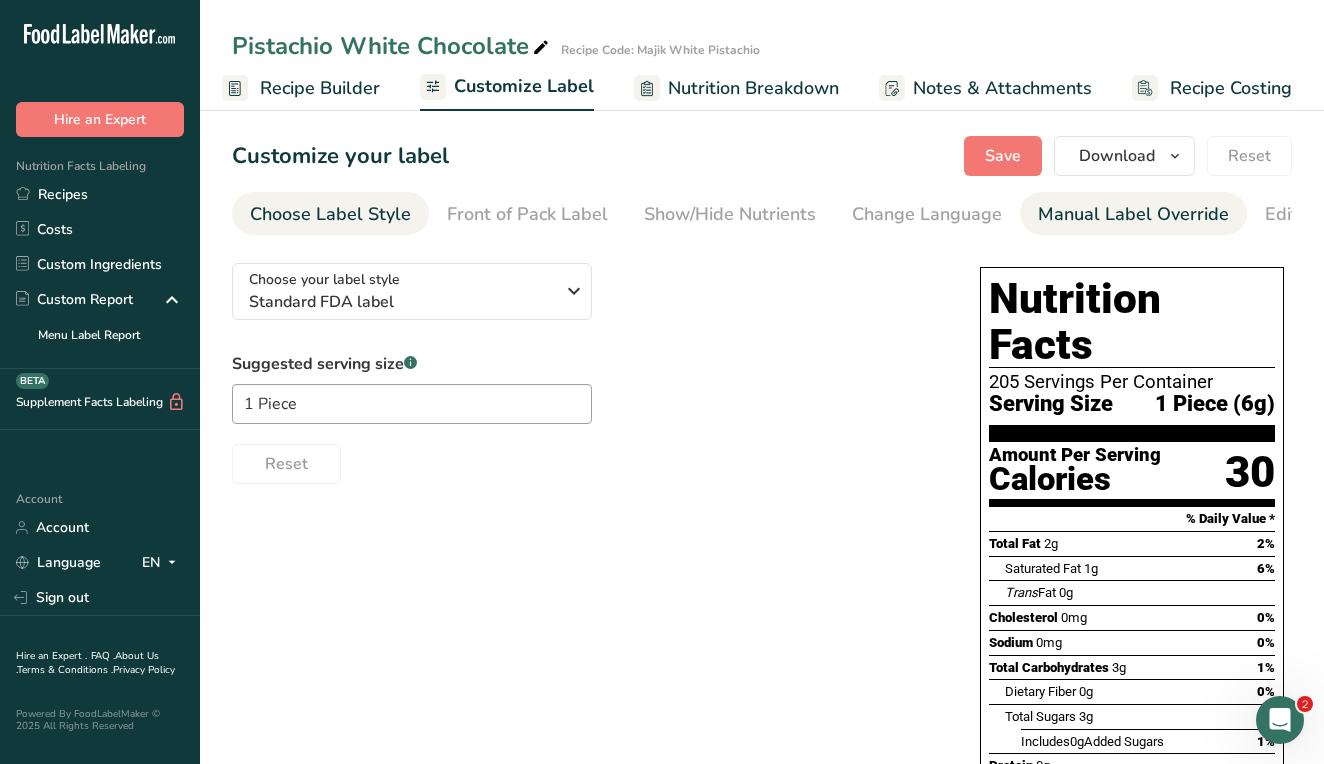 click on "Manual Label Override" at bounding box center [1133, 214] 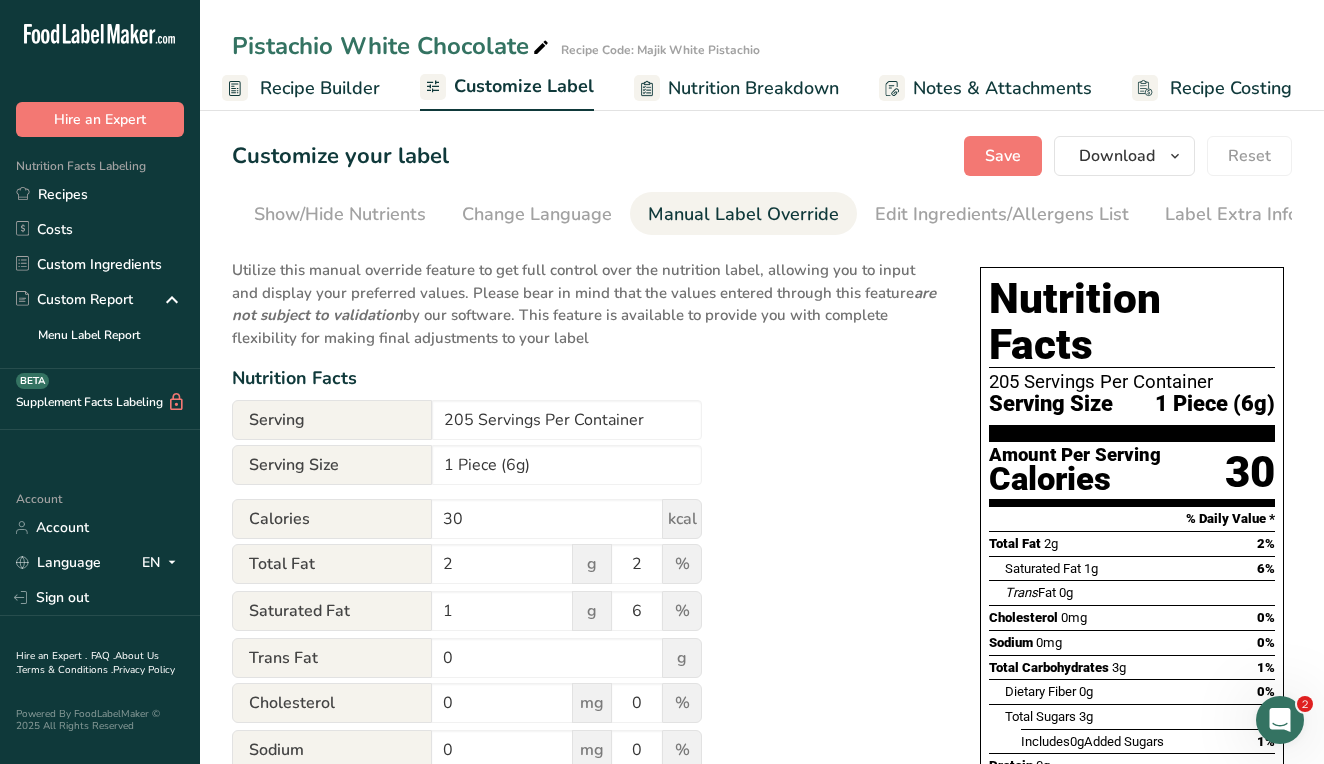 scroll, scrollTop: 0, scrollLeft: 393, axis: horizontal 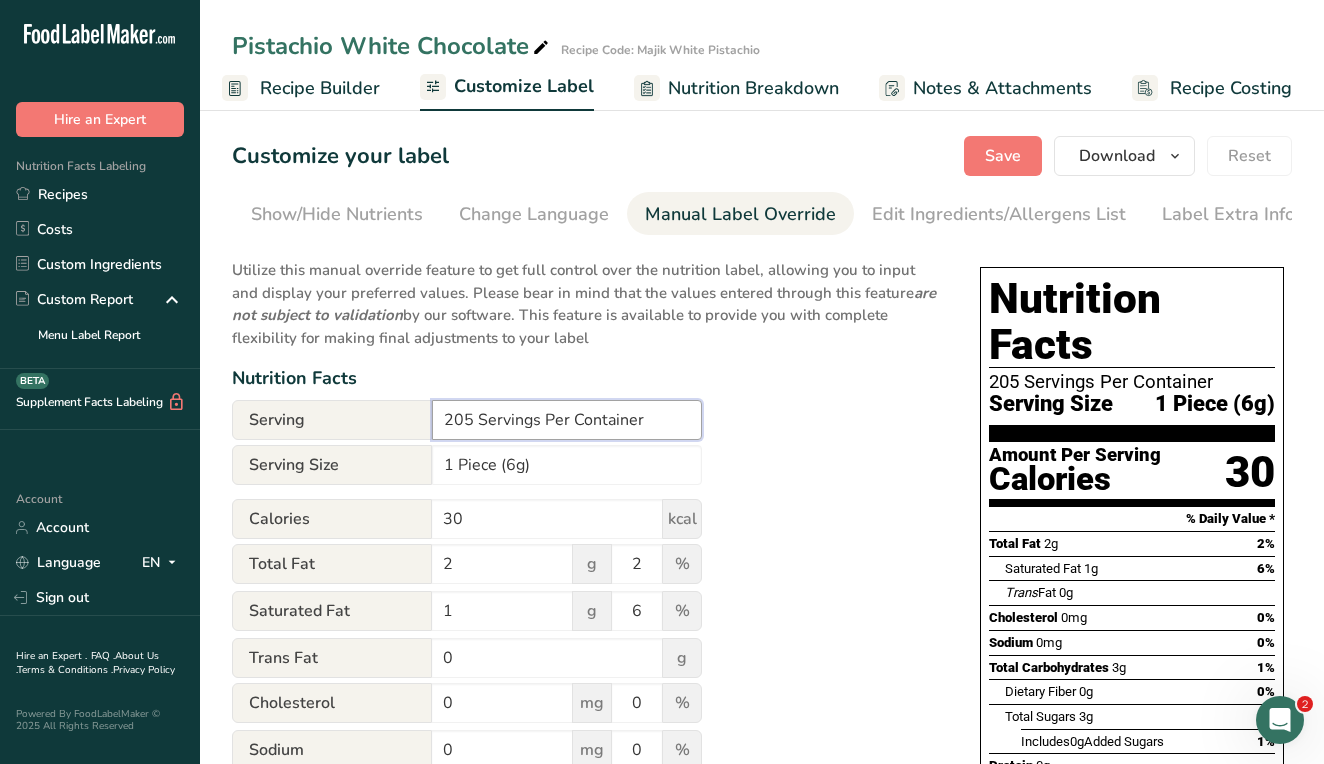 drag, startPoint x: 472, startPoint y: 425, endPoint x: 426, endPoint y: 429, distance: 46.173584 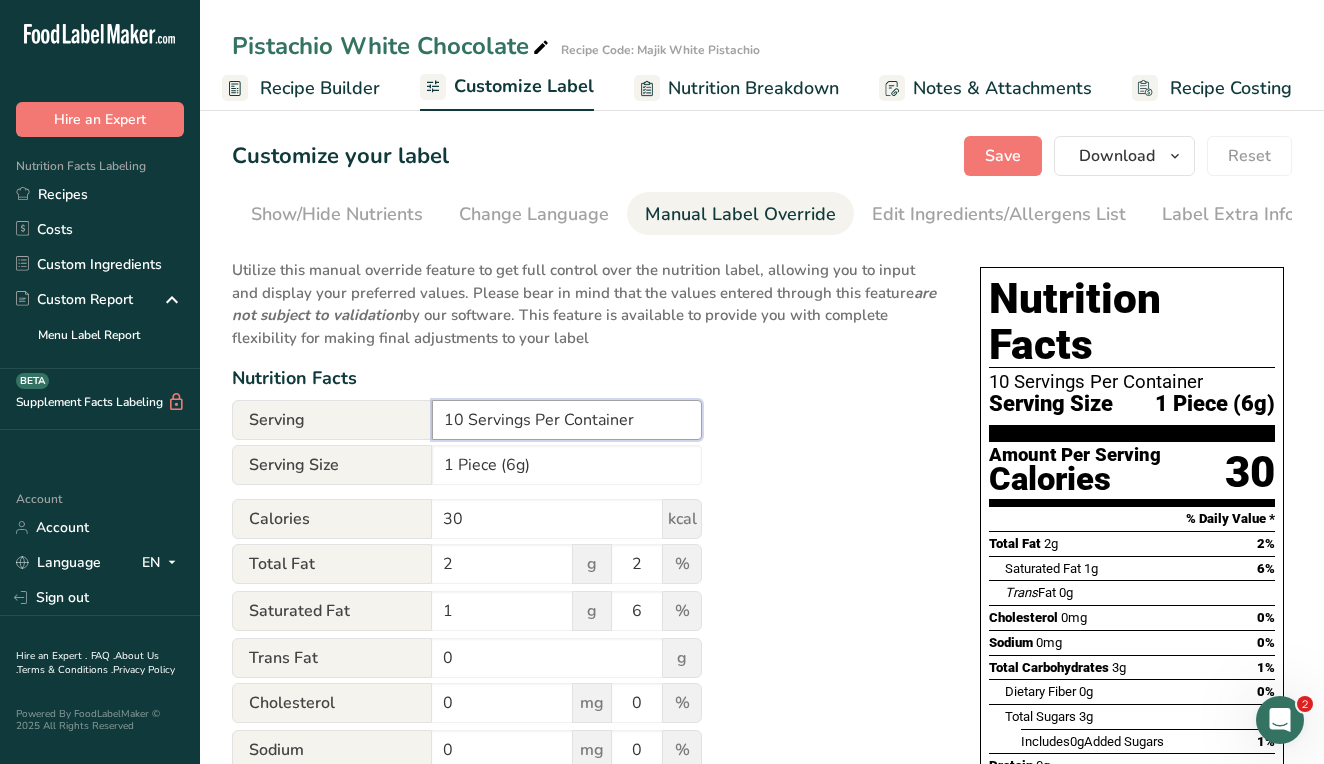 drag, startPoint x: 635, startPoint y: 421, endPoint x: 564, endPoint y: 421, distance: 71 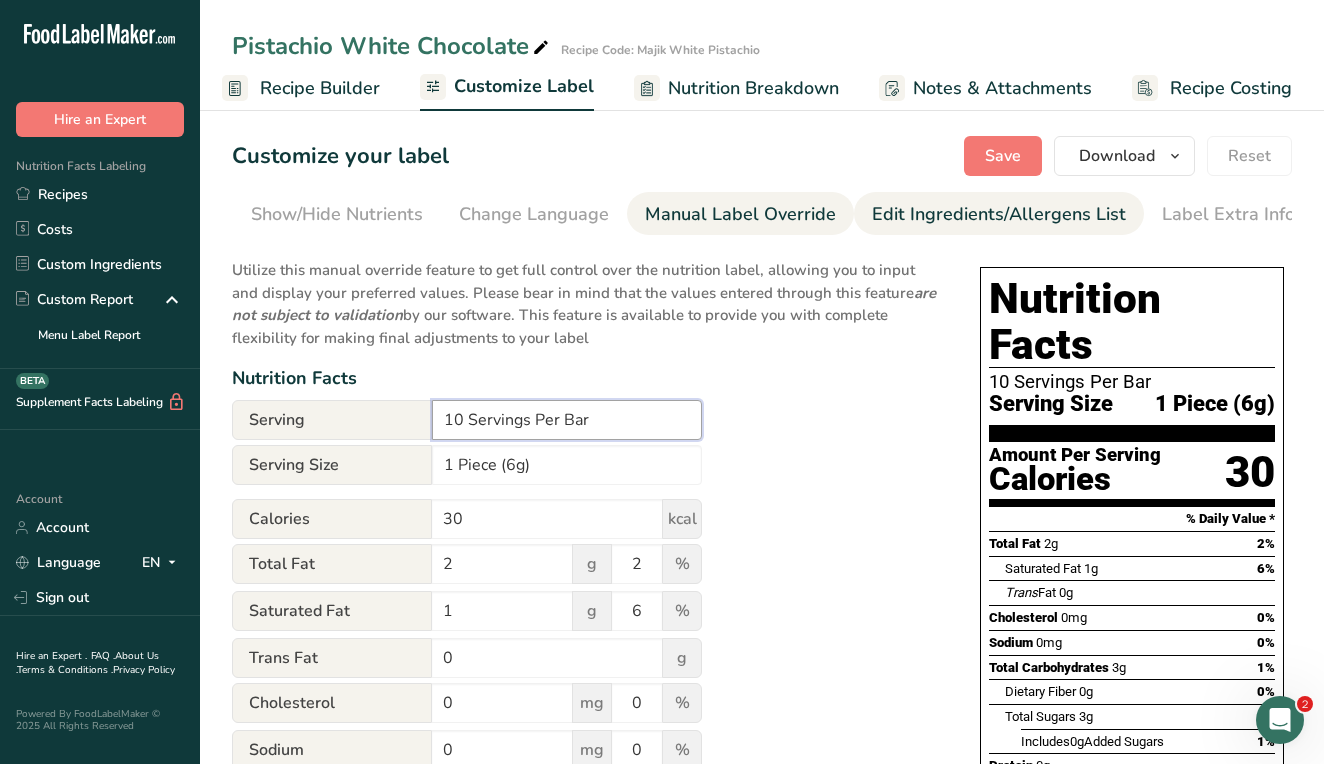 type on "10 Servings Per Bar" 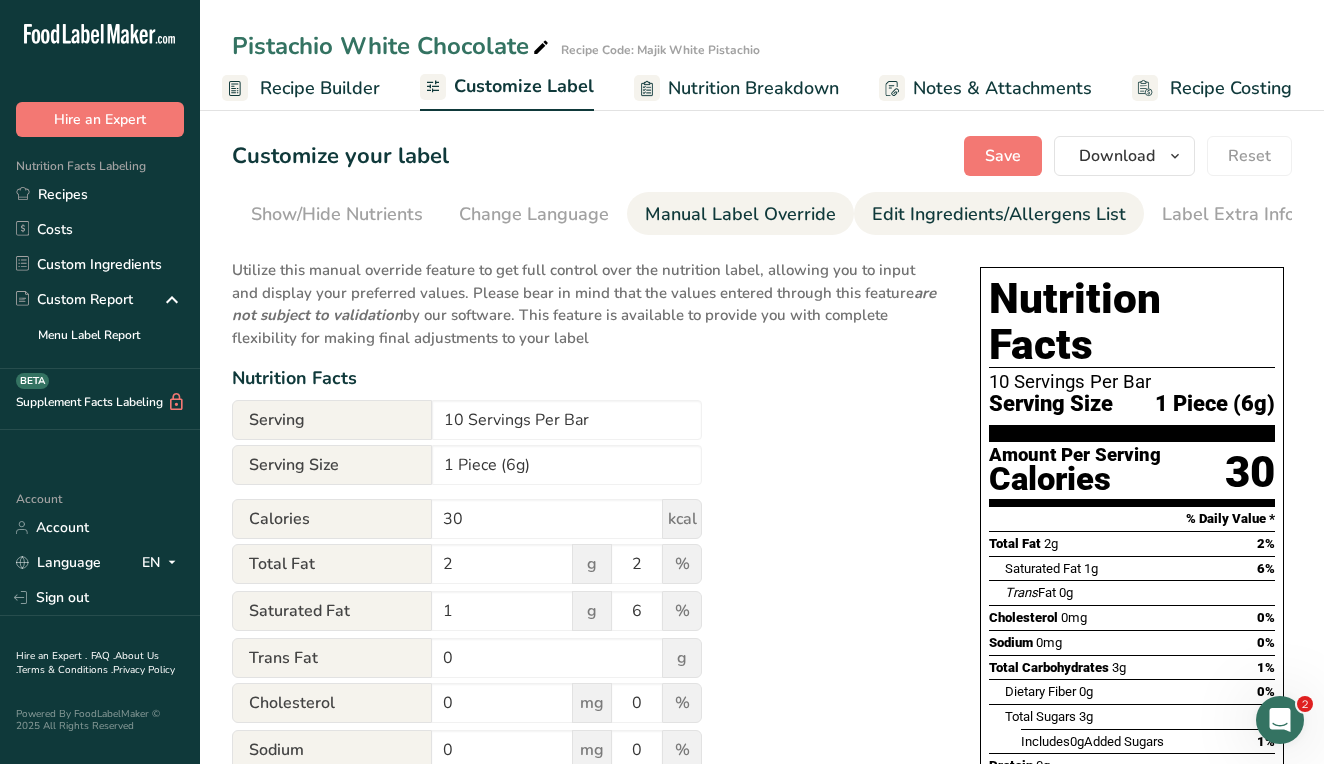 click on "Edit Ingredients/Allergens List" at bounding box center (999, 214) 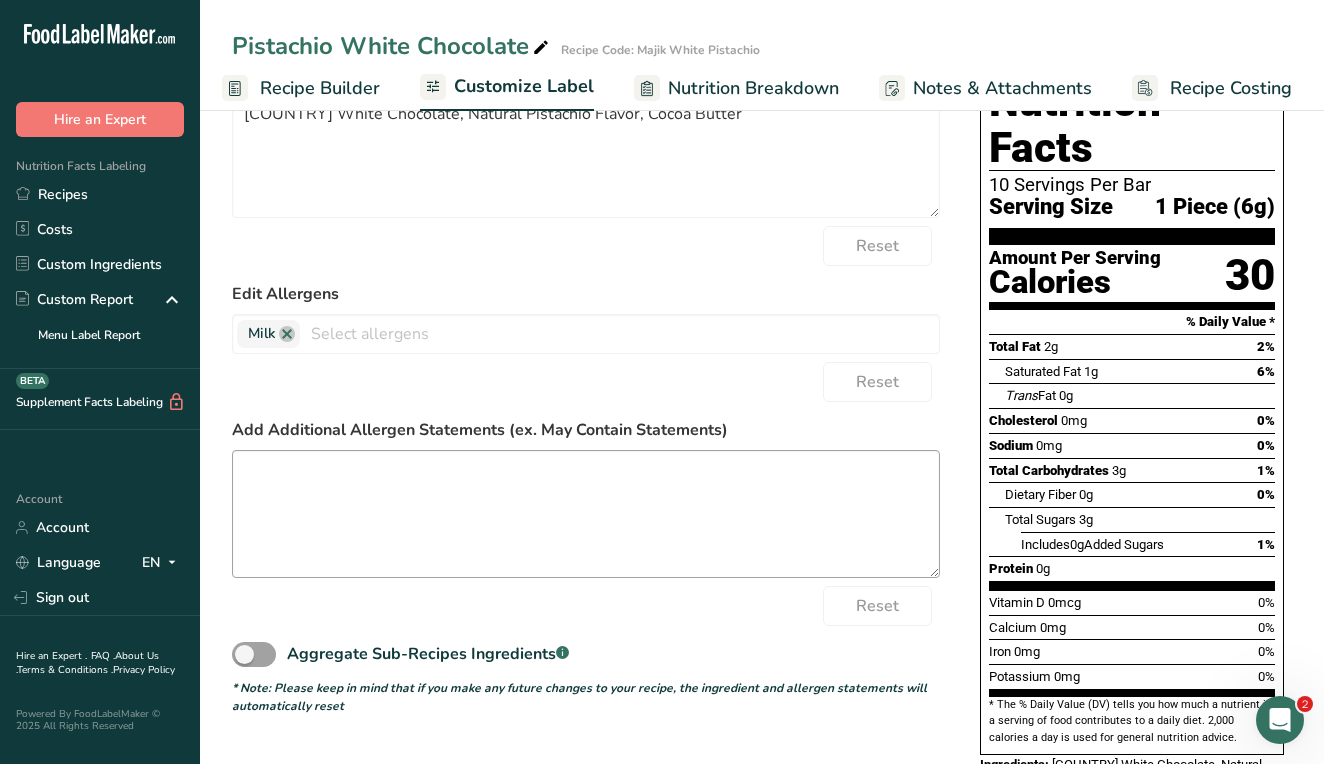 scroll, scrollTop: 199, scrollLeft: 0, axis: vertical 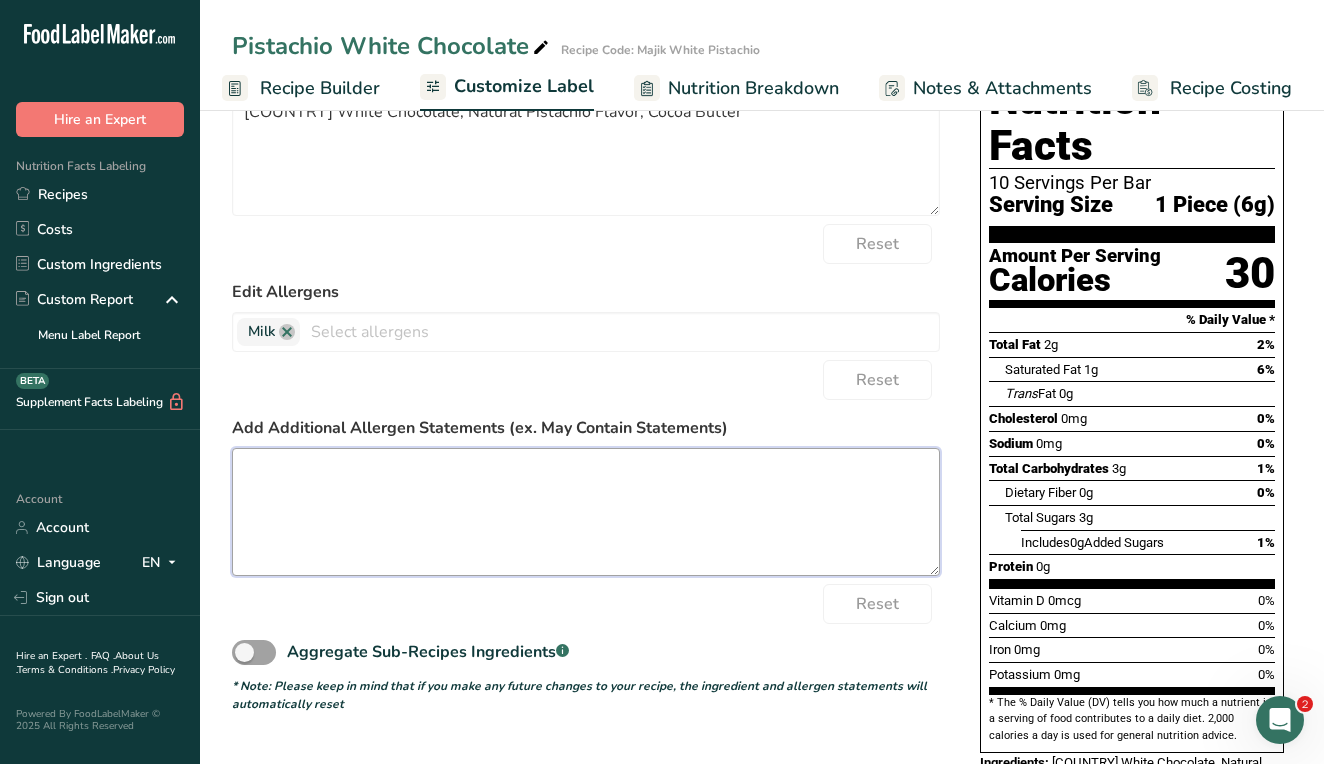 click at bounding box center [586, 512] 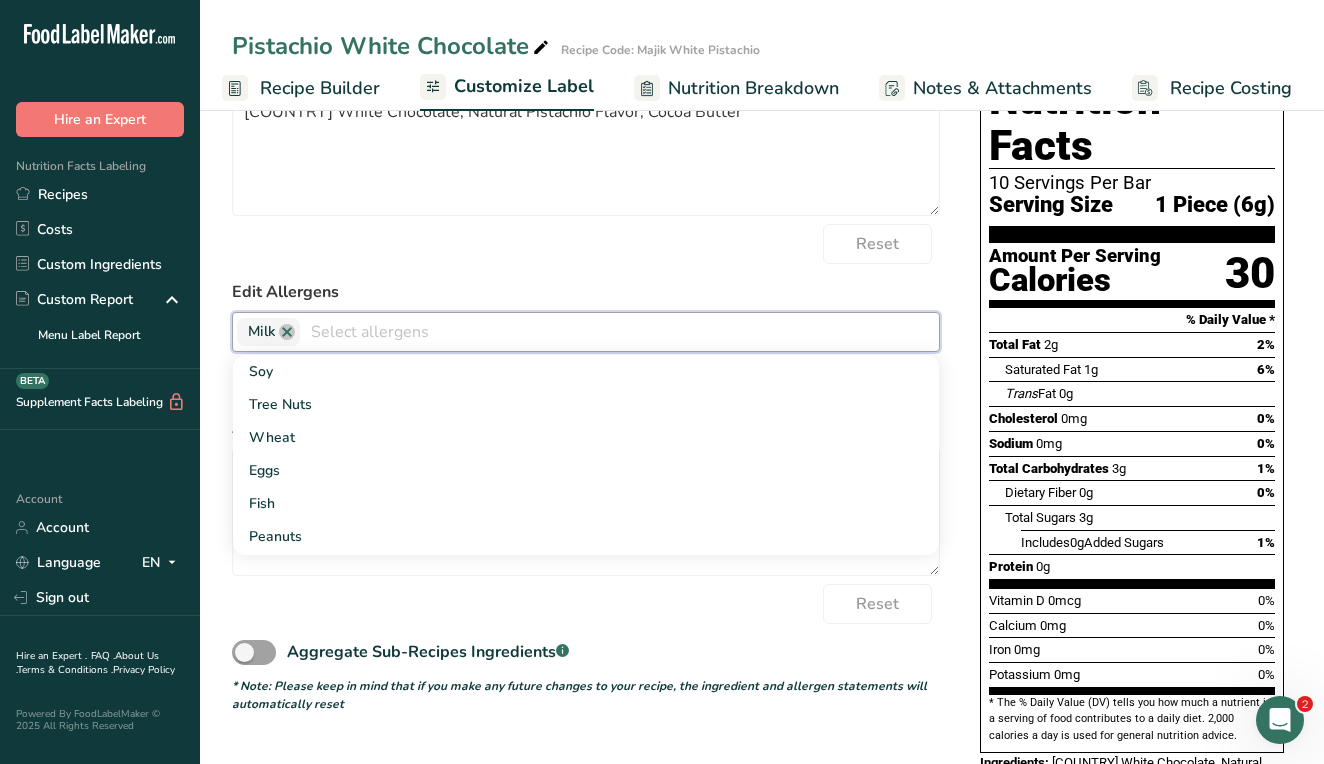 click at bounding box center (619, 331) 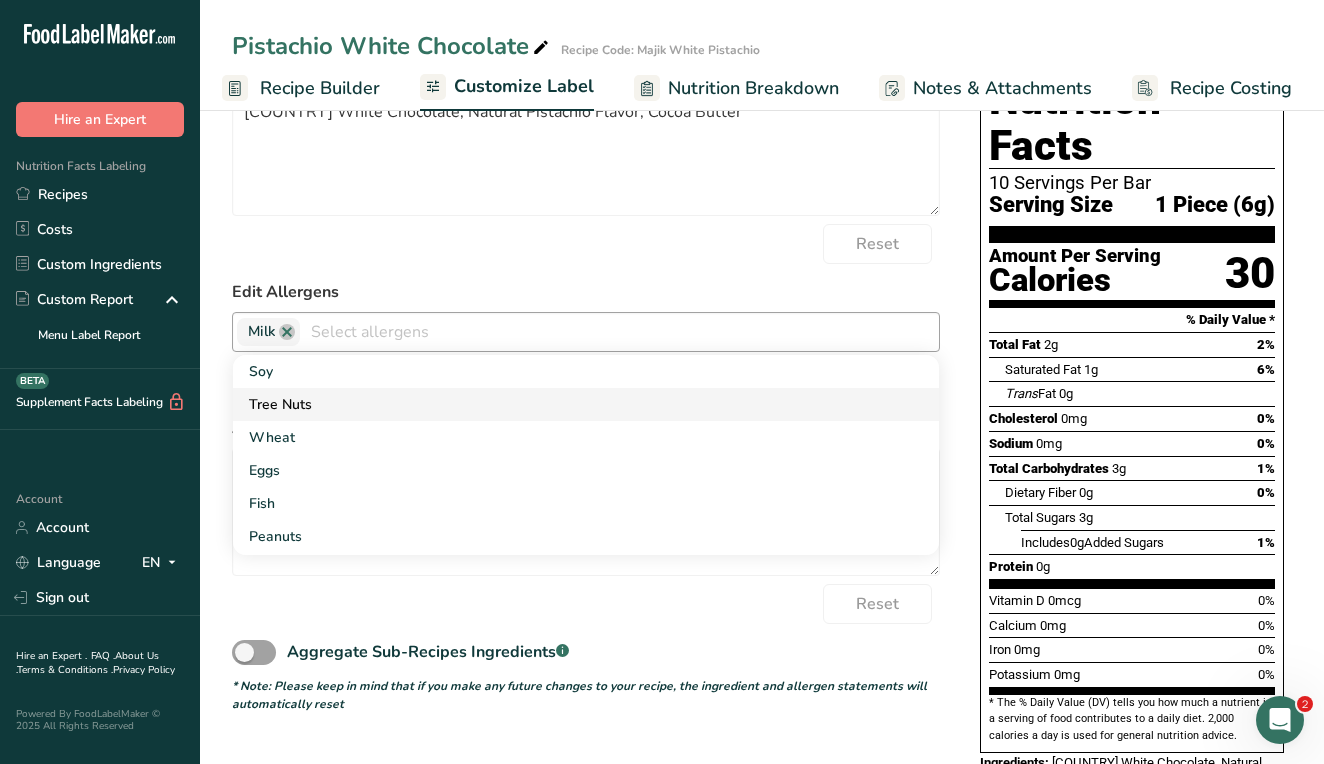 click on "Tree Nuts" at bounding box center (586, 404) 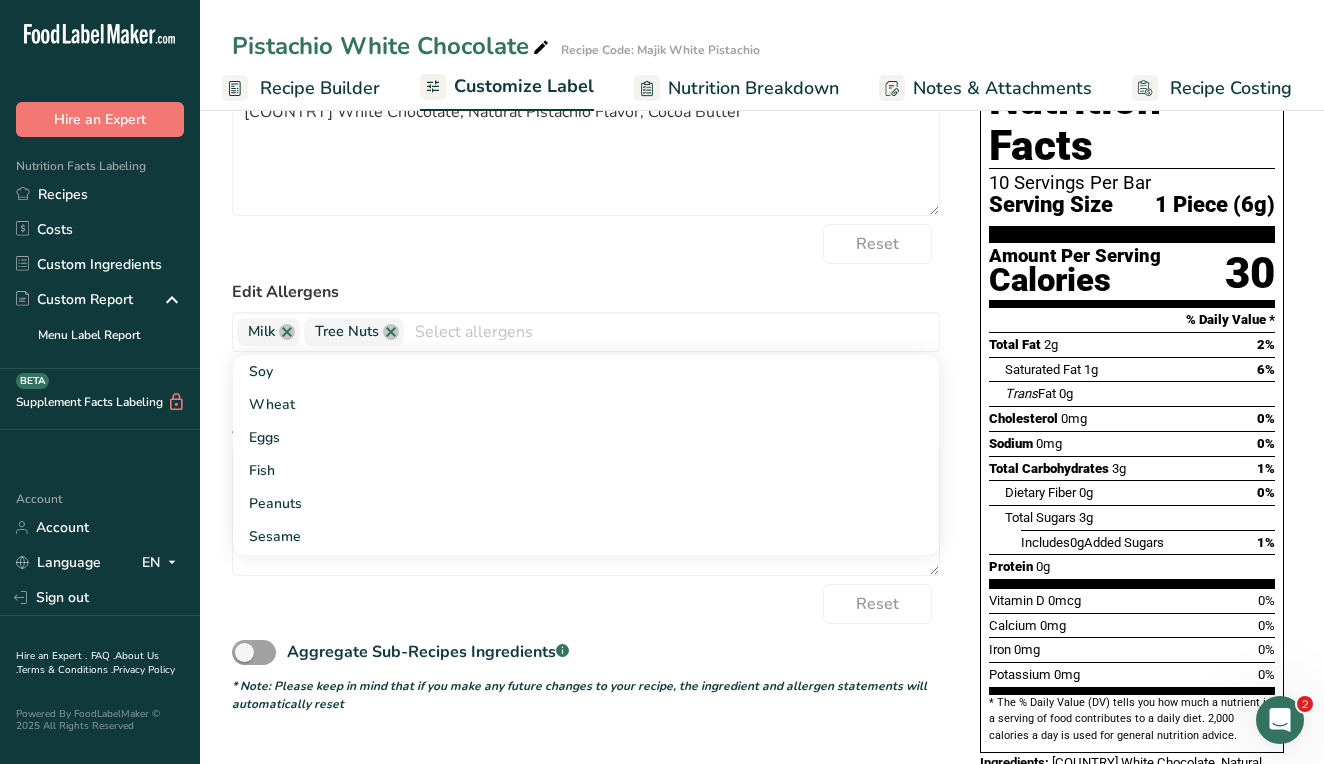 click on "Choose your label style
Standard FDA label
USA (FDA)
Standard FDA label
Tabular FDA label
Linear FDA label
Simplified FDA label
Dual Column FDA label (Per Serving/Per Container)
Dual Column FDA label (As Sold/As Prepared)
Aggregate Standard FDA label
Standard FDA label with Micronutrients listed side-by-side
UK (FSA)
UK Mandatory Label "Back of Pack"
UK Traffic Light Label  "Front of Pack"
Canadian (CFIA)
Canadian Standard label
Canadian Dual Column label" at bounding box center (762, 440) 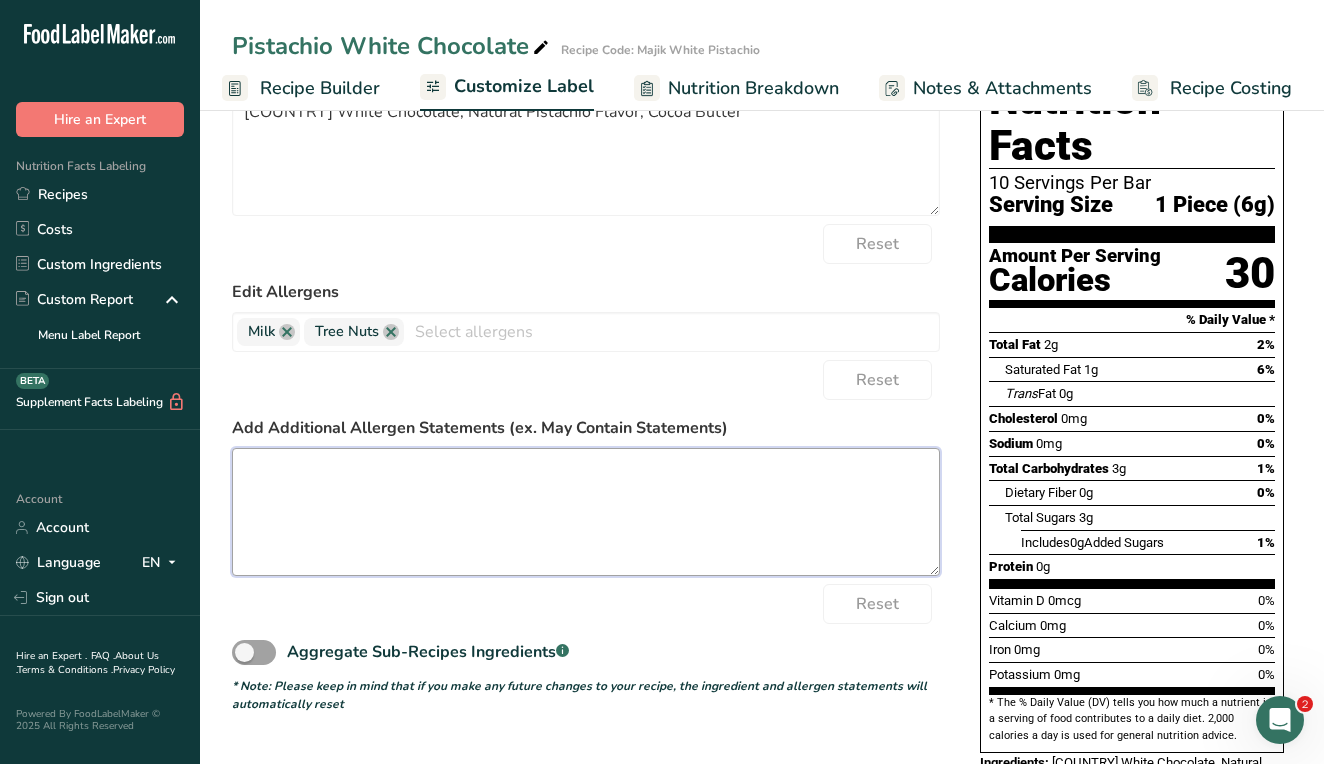 click at bounding box center [586, 512] 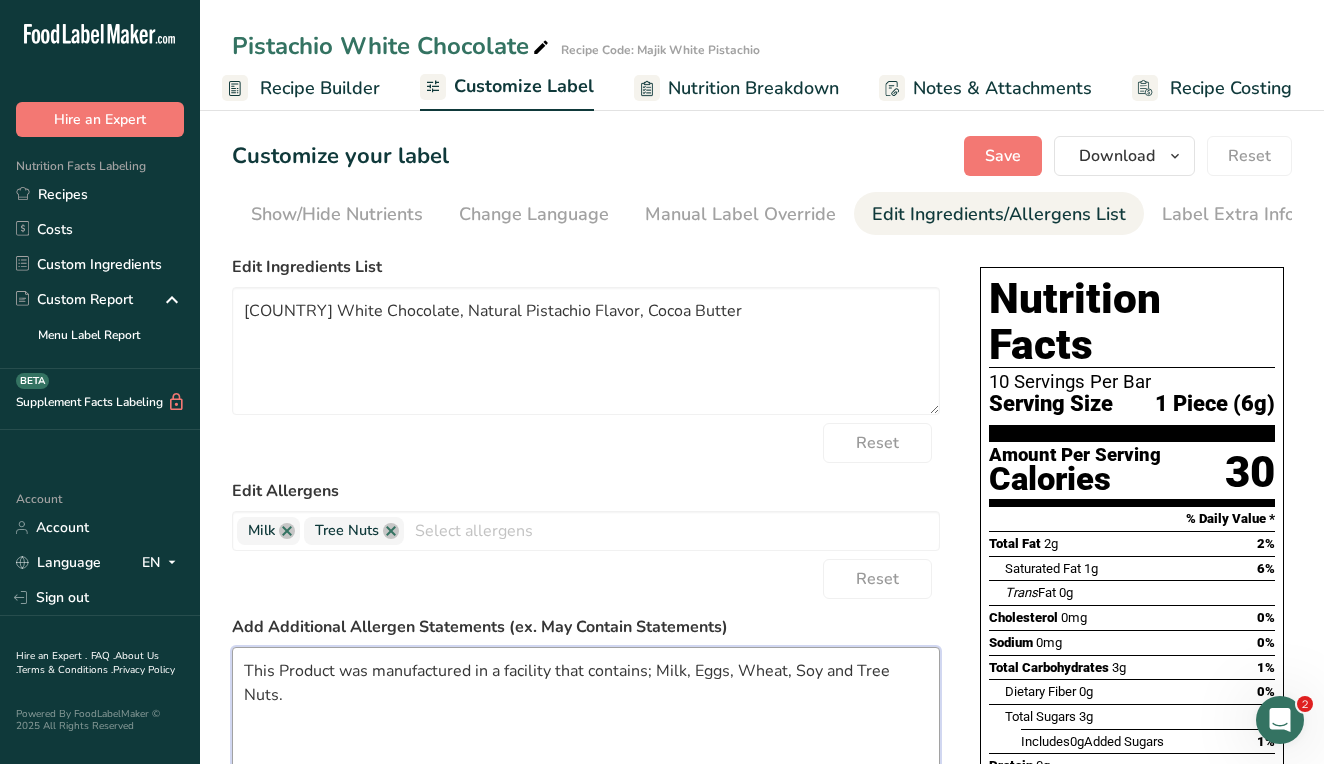 scroll, scrollTop: 0, scrollLeft: 0, axis: both 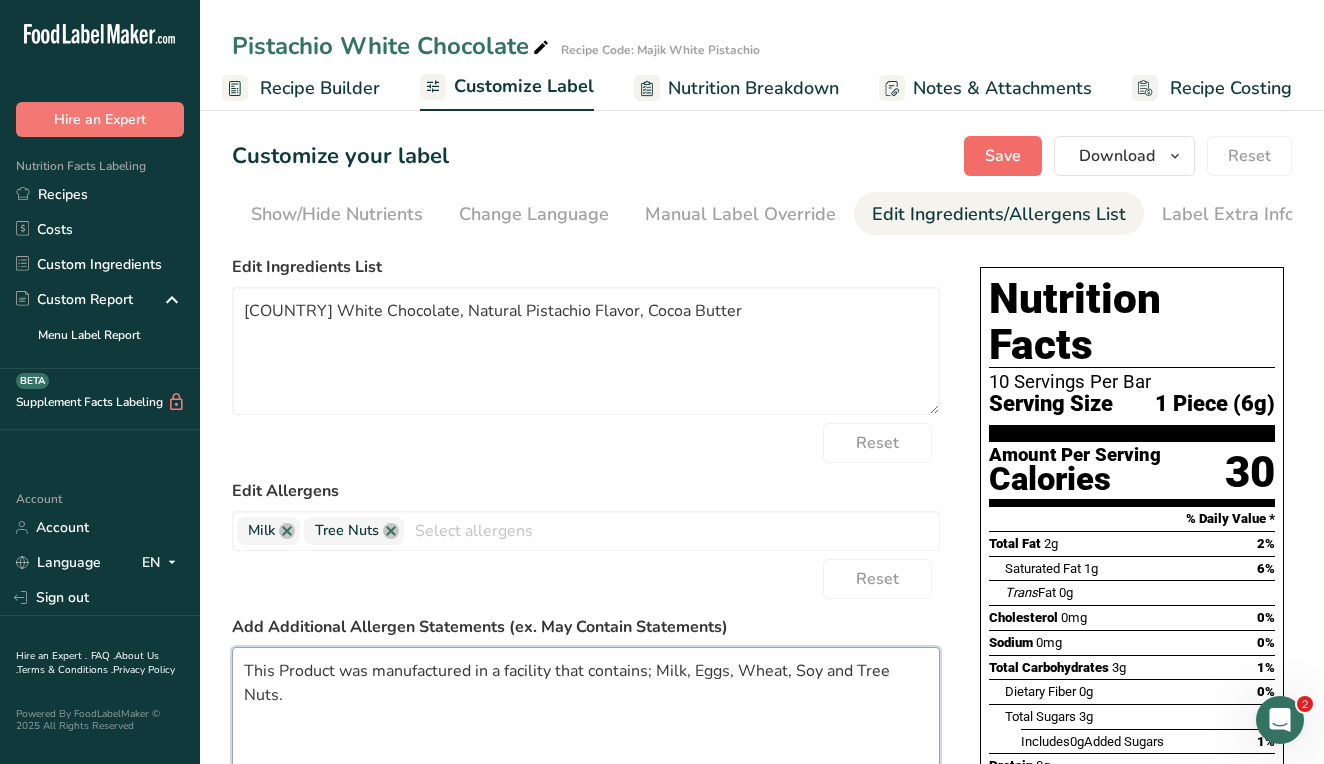click on "Save" at bounding box center [1003, 156] 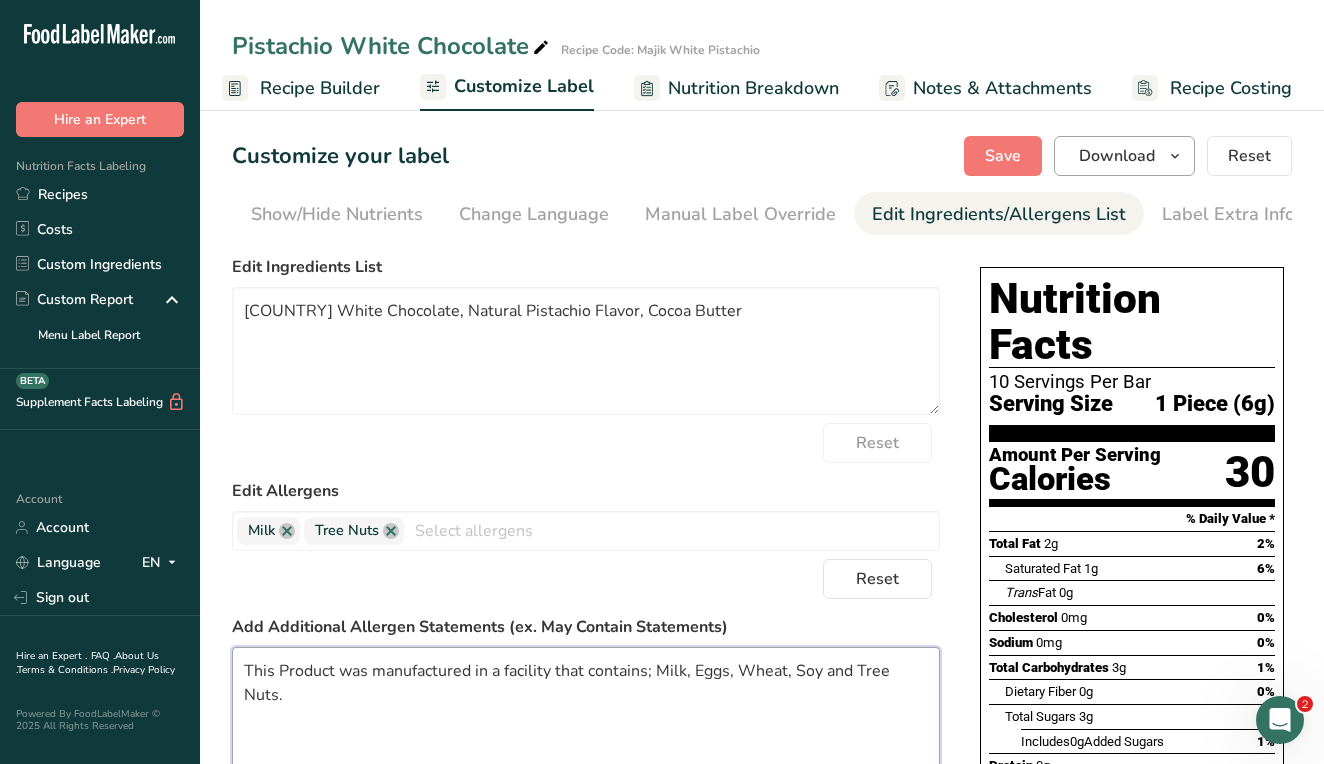 type on "This Product was manufactured in a facility that contains; Milk, Eggs, Wheat, Soy and Tree Nuts." 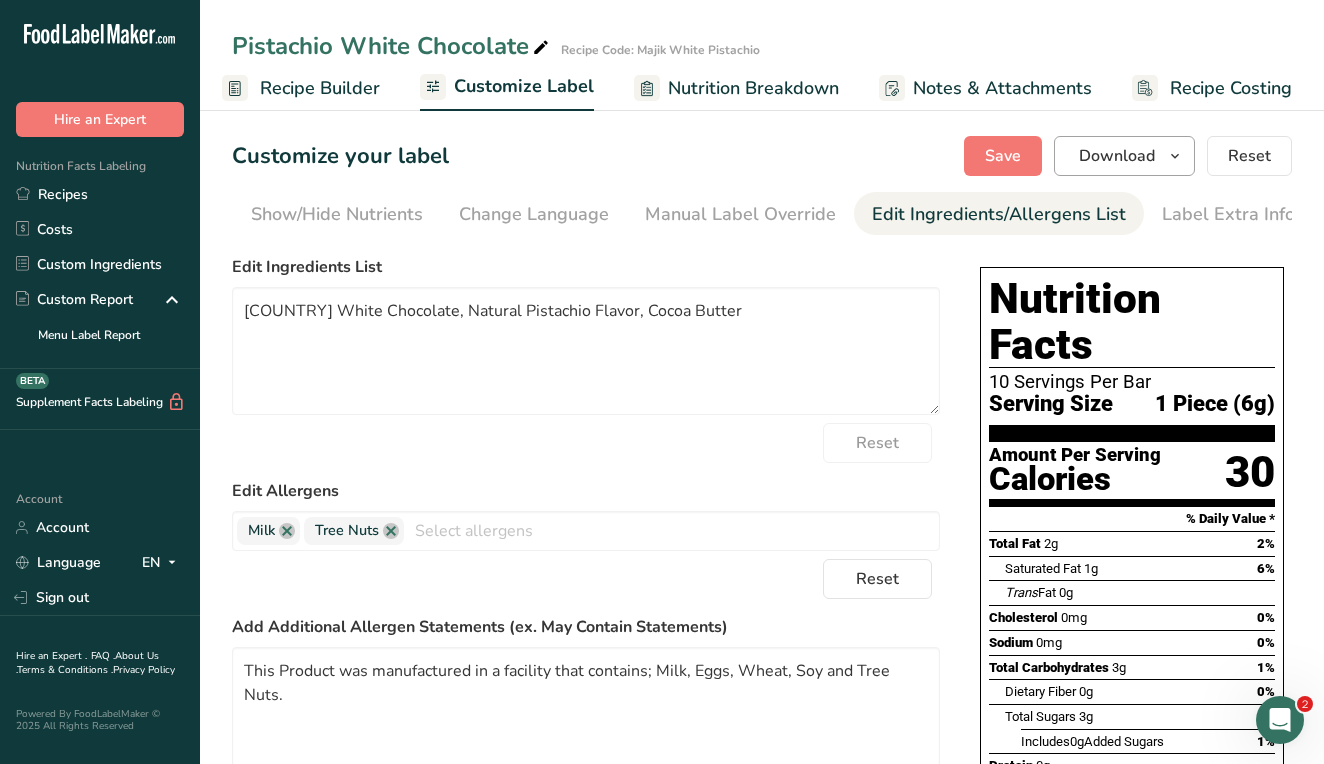 click on "Download" at bounding box center [1117, 156] 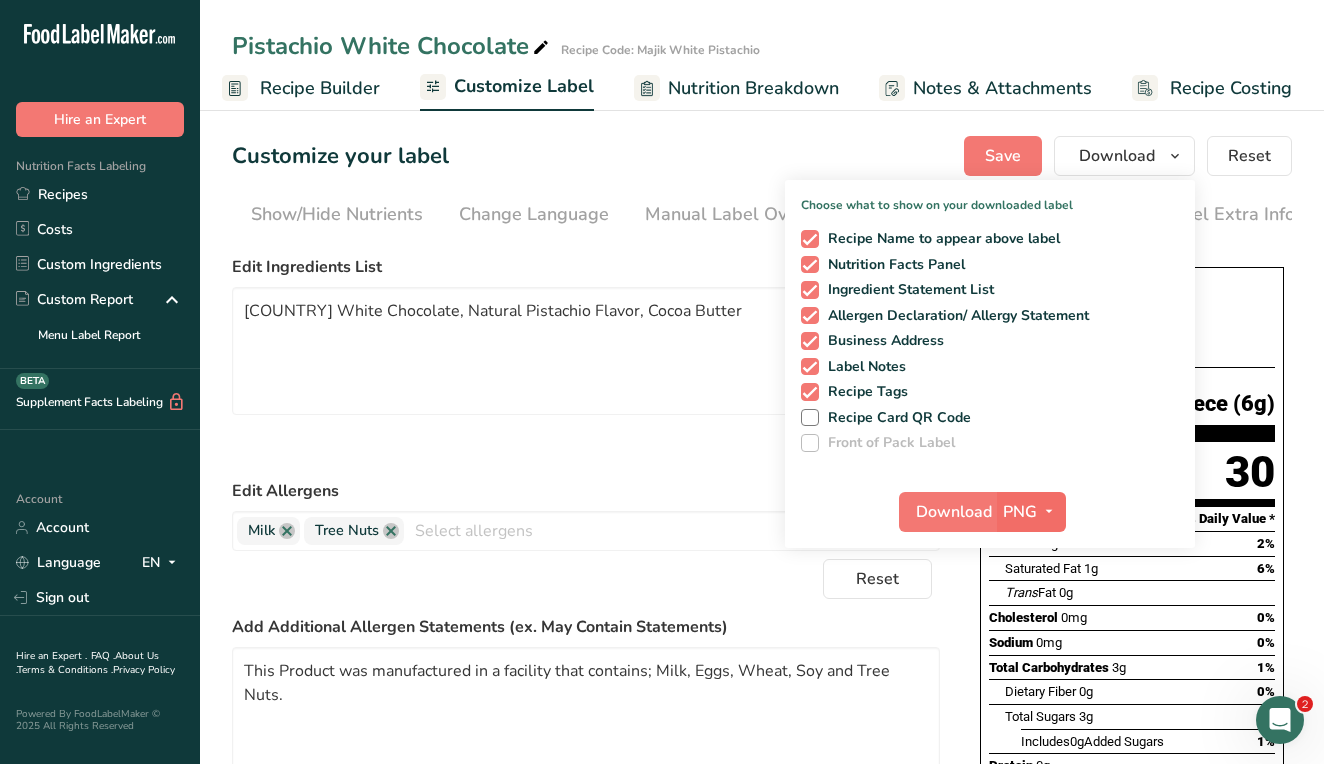click at bounding box center (1049, 511) 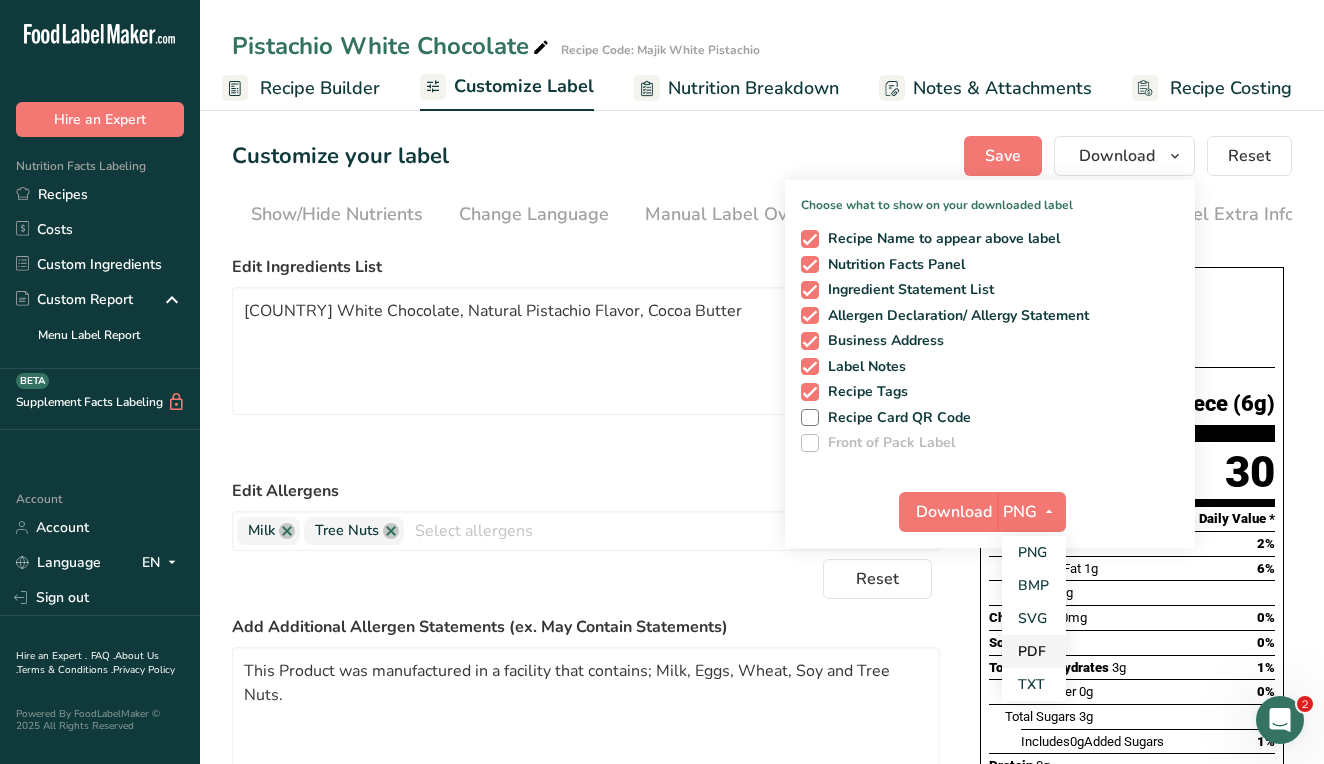 click on "PDF" at bounding box center (1034, 651) 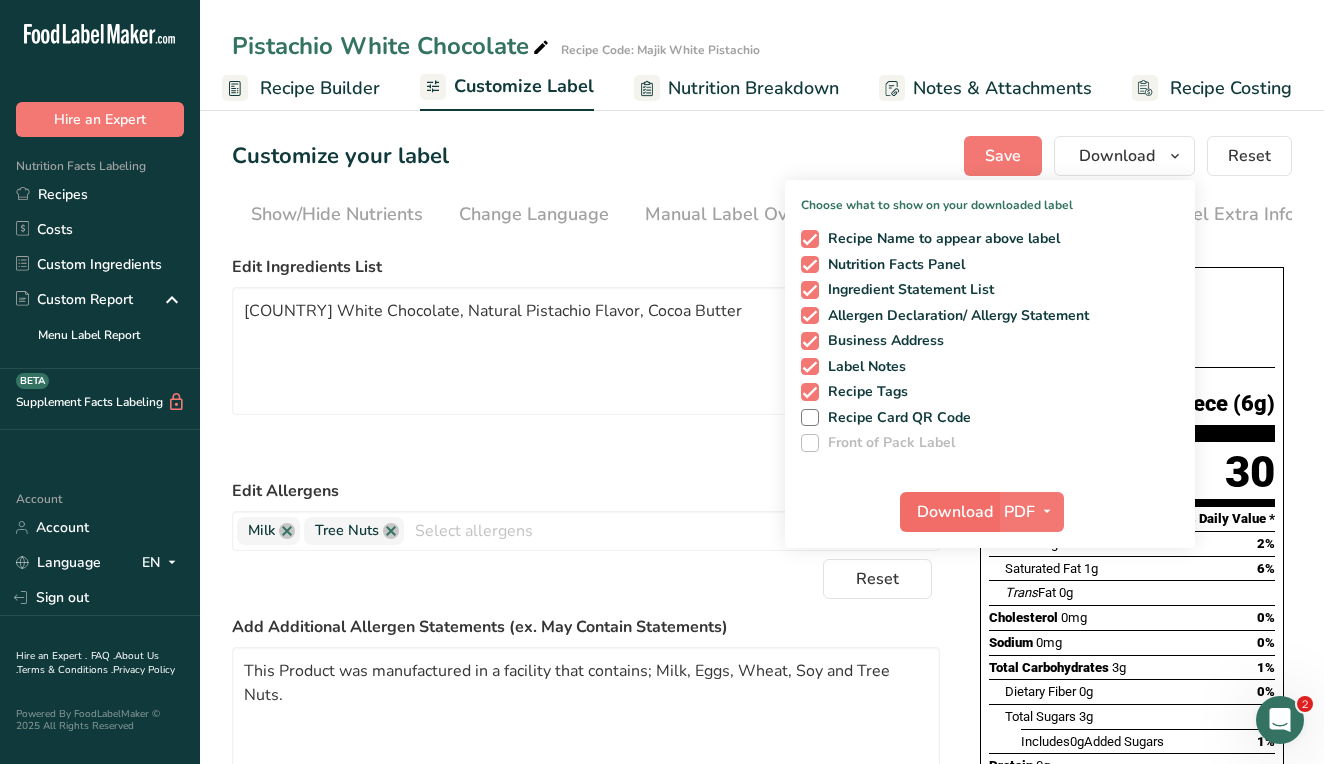 click on "Download" at bounding box center [955, 512] 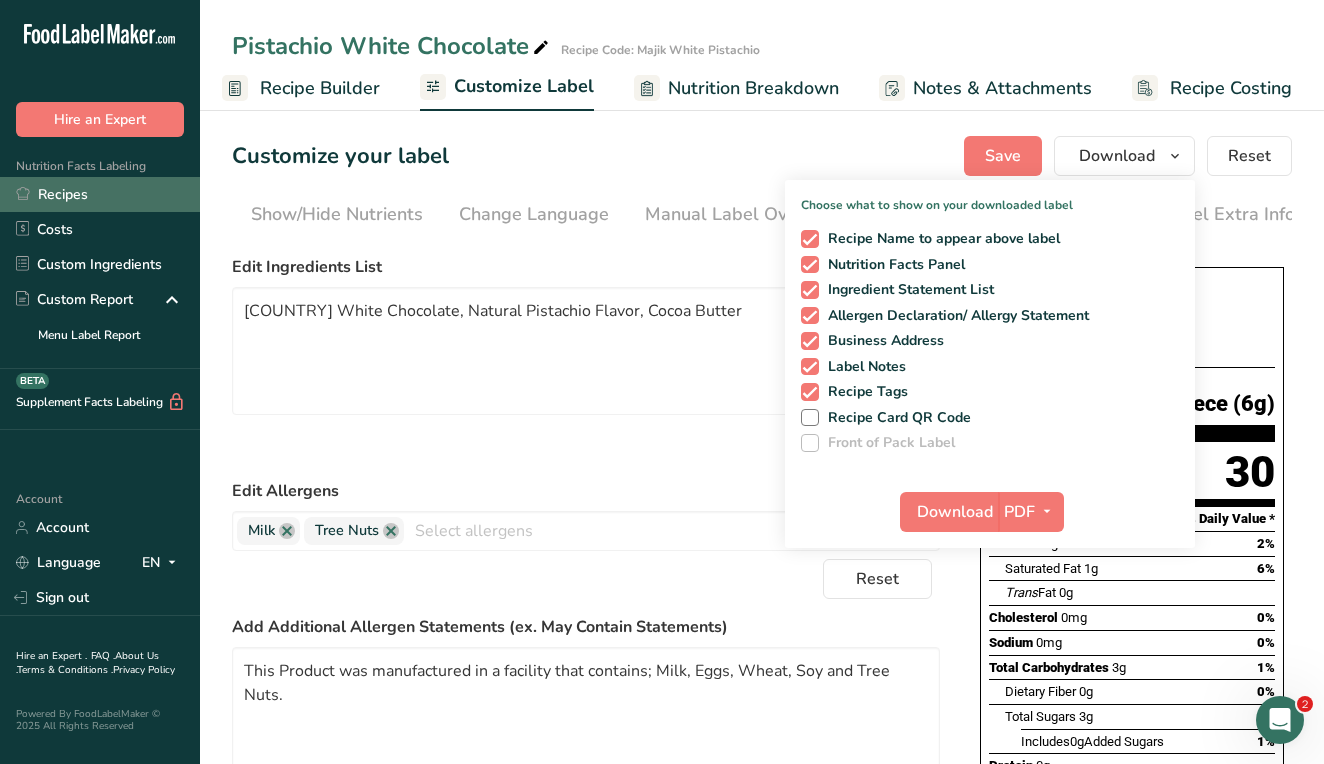 click on "Recipes" at bounding box center [100, 194] 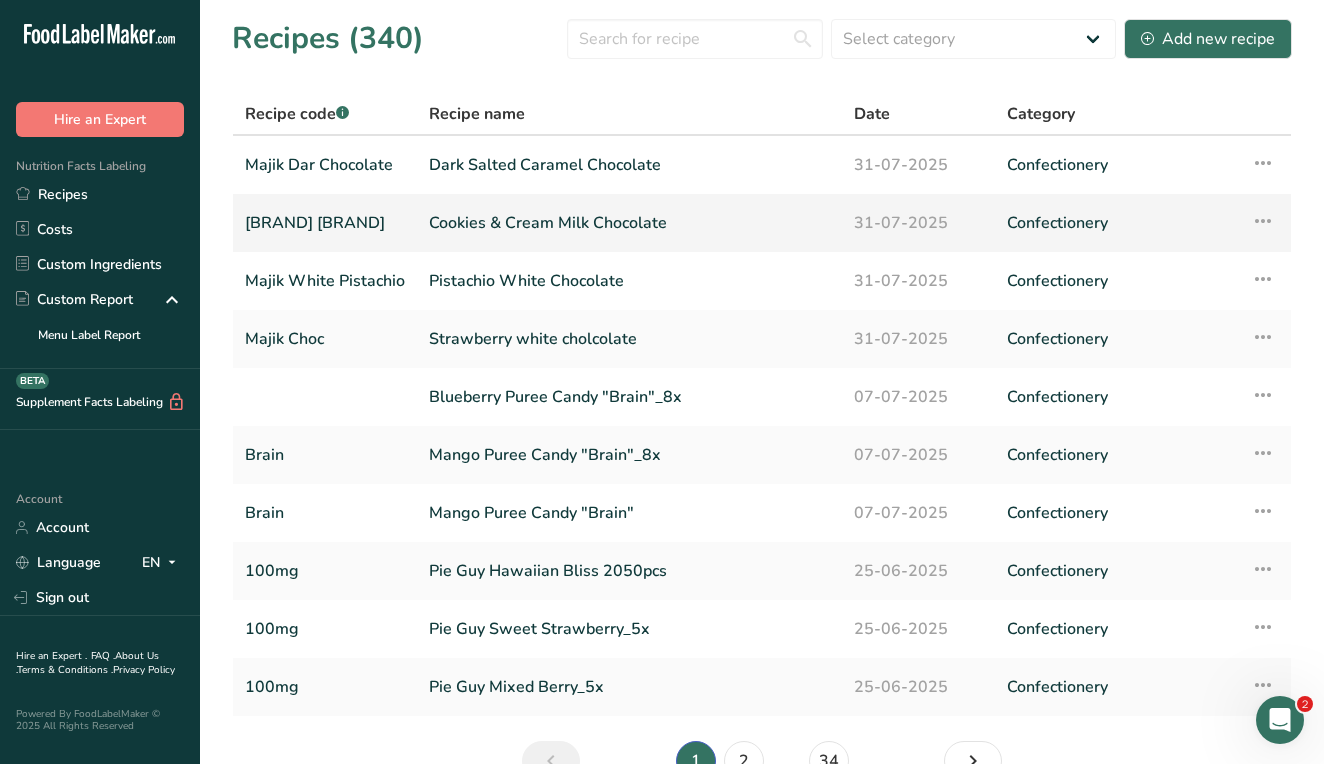 click on "Cookies & Cream Milk Chocolate" at bounding box center (629, 223) 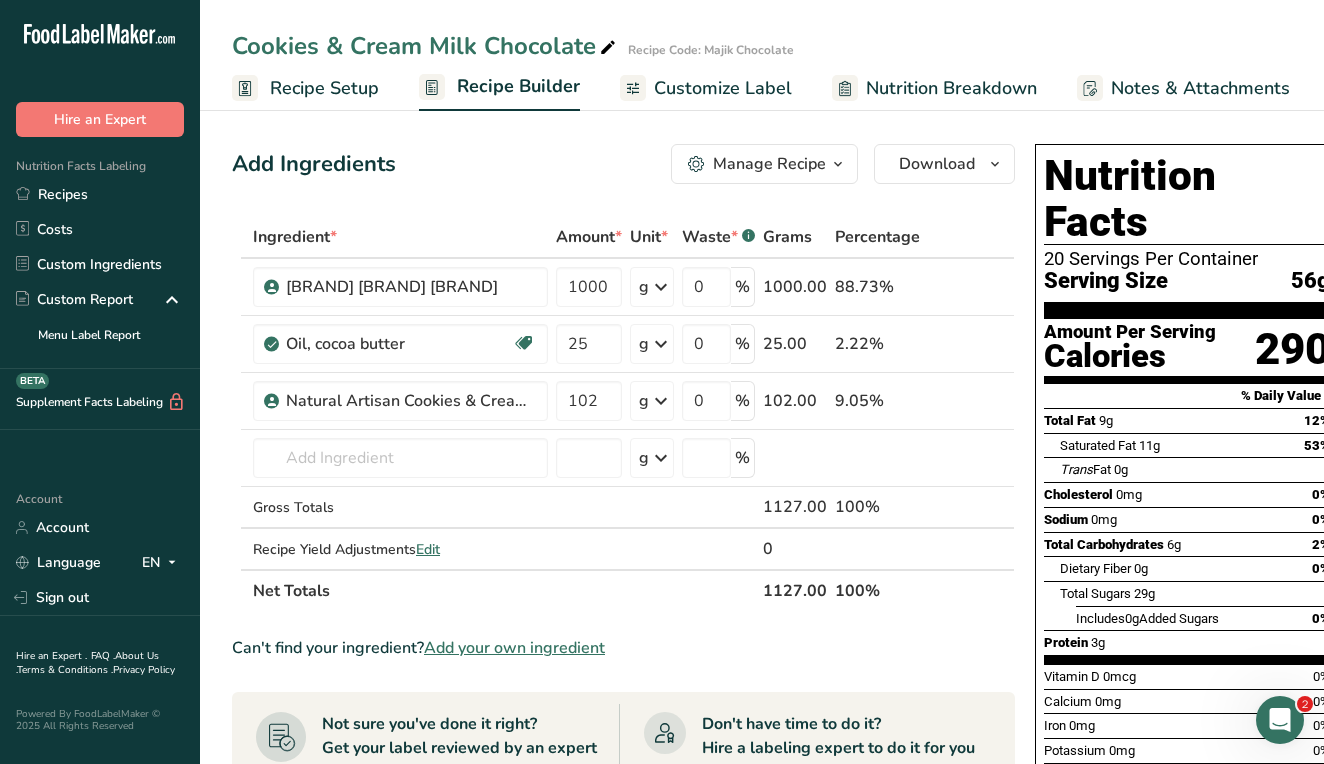 click on "Recipe Setup" at bounding box center (324, 88) 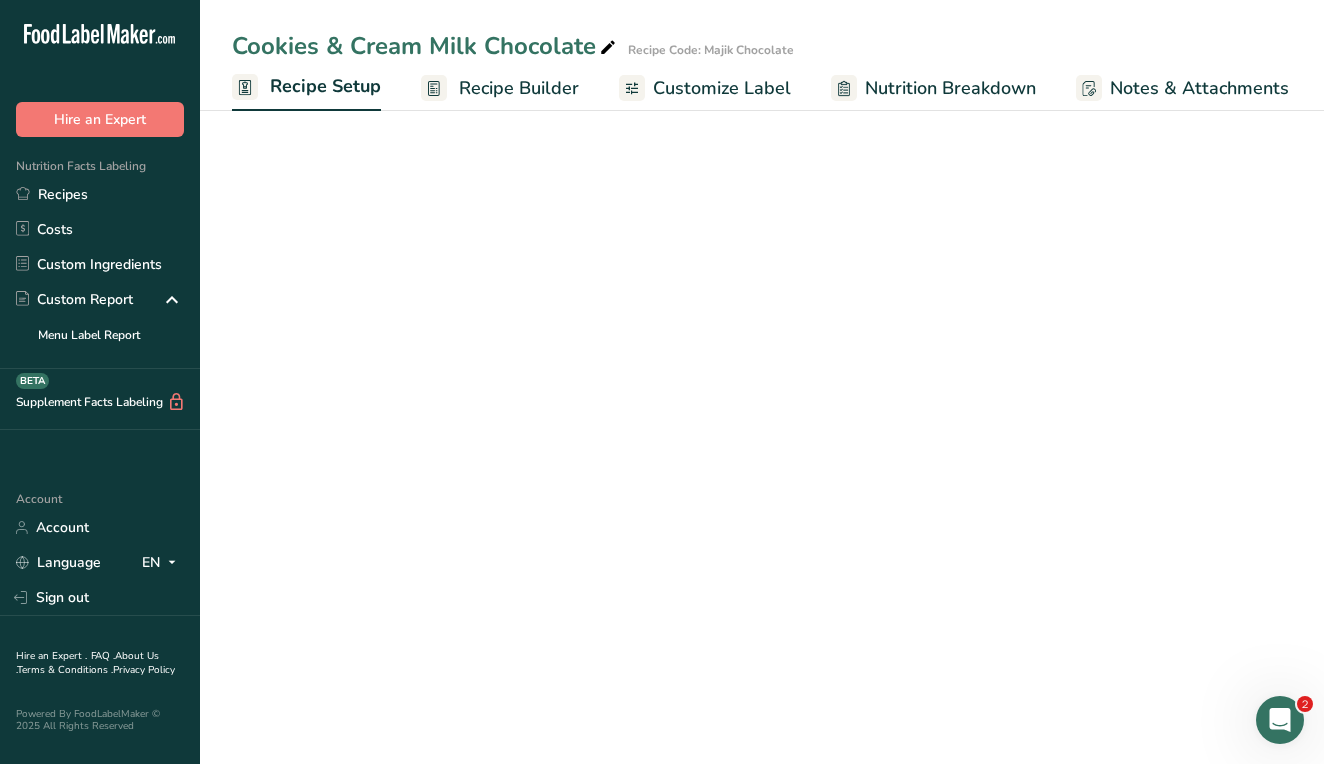 scroll, scrollTop: 0, scrollLeft: 7, axis: horizontal 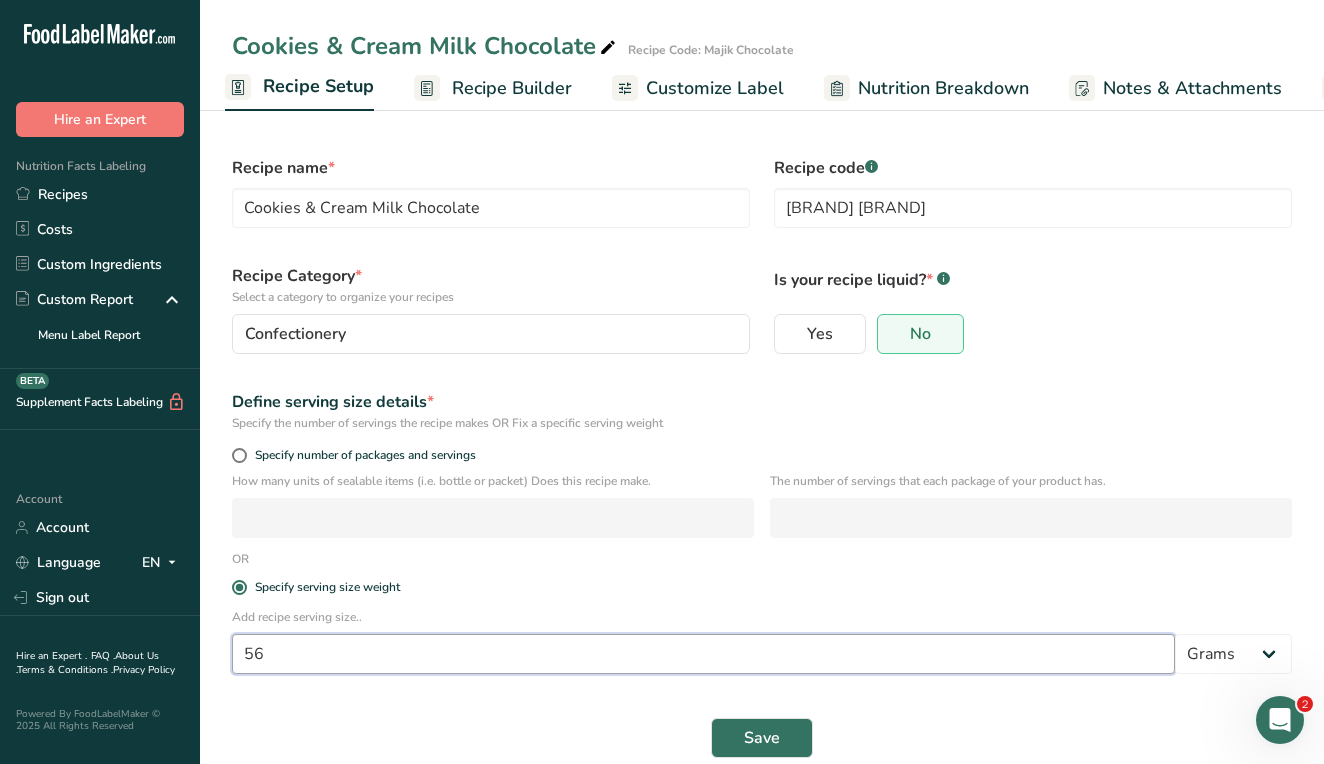 click on "56" at bounding box center [703, 654] 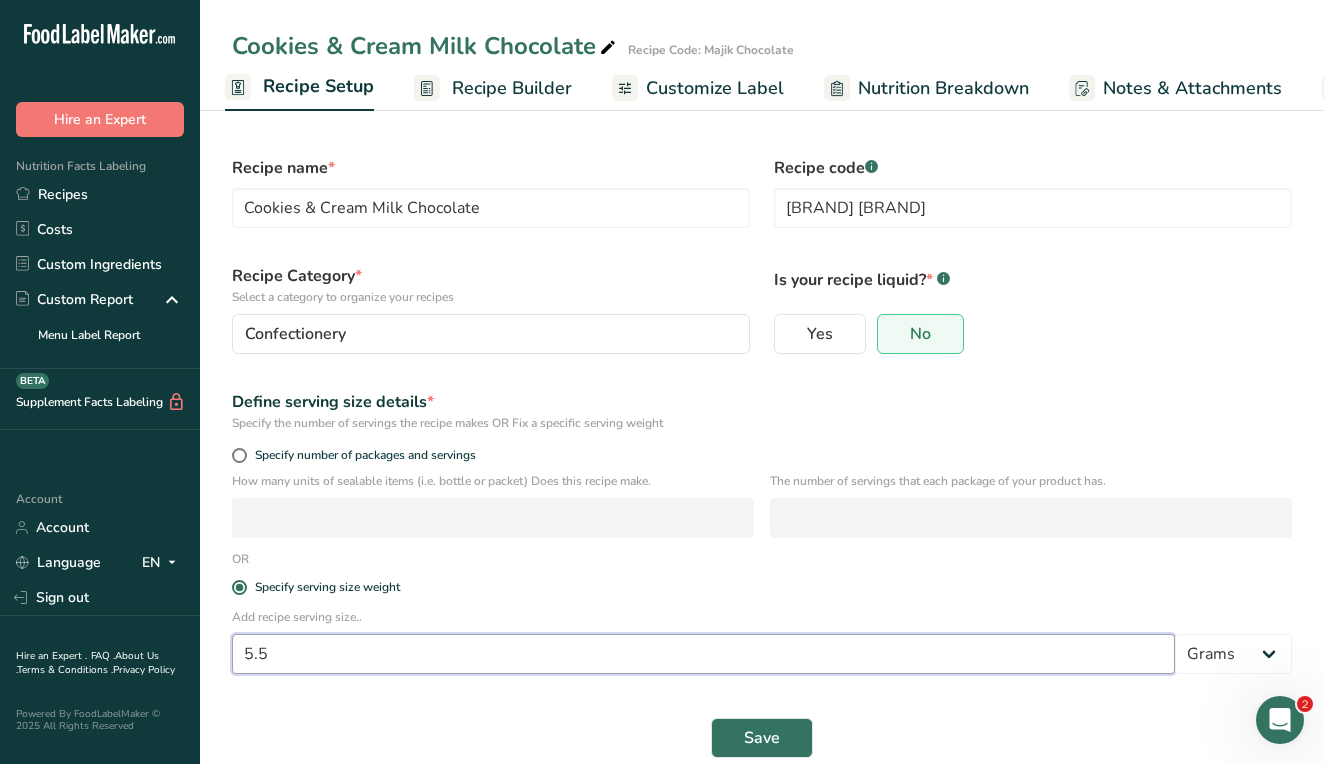 type on "5.5" 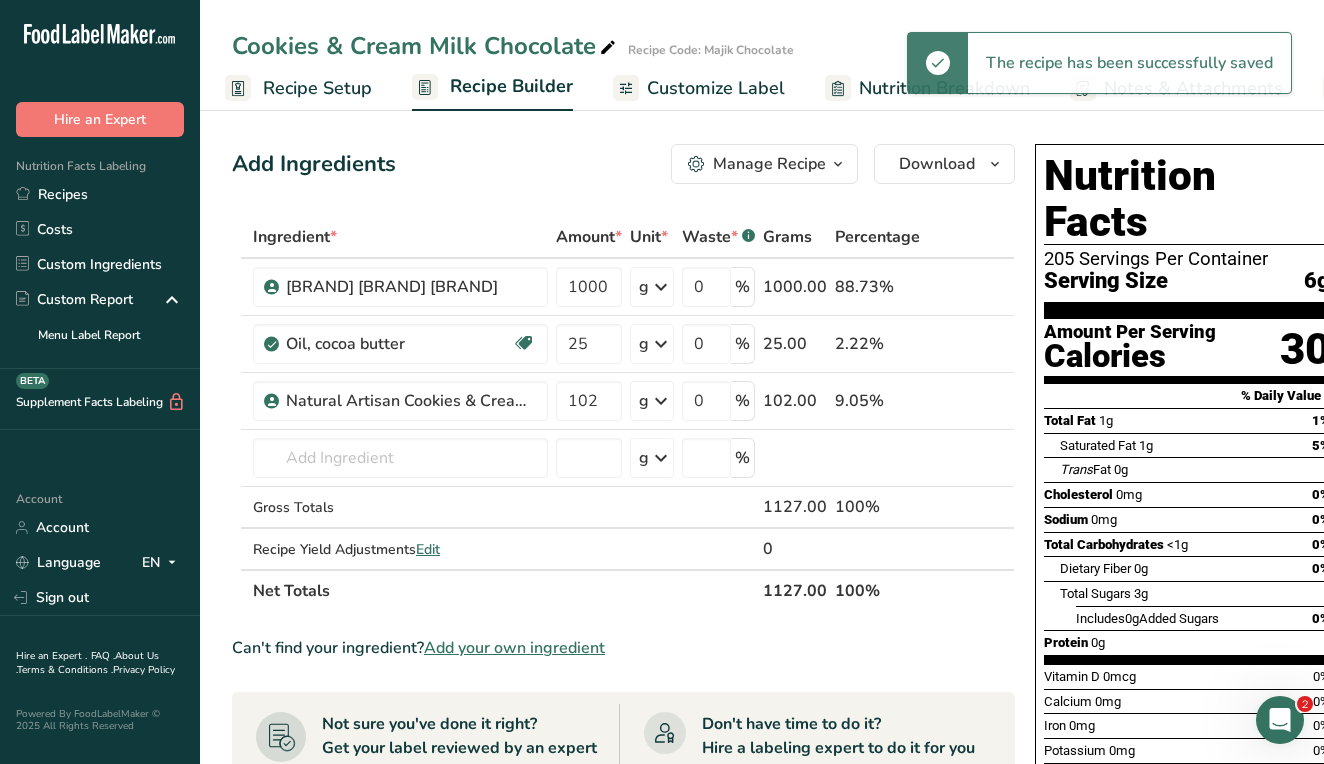 click on "Customize Label" at bounding box center (716, 88) 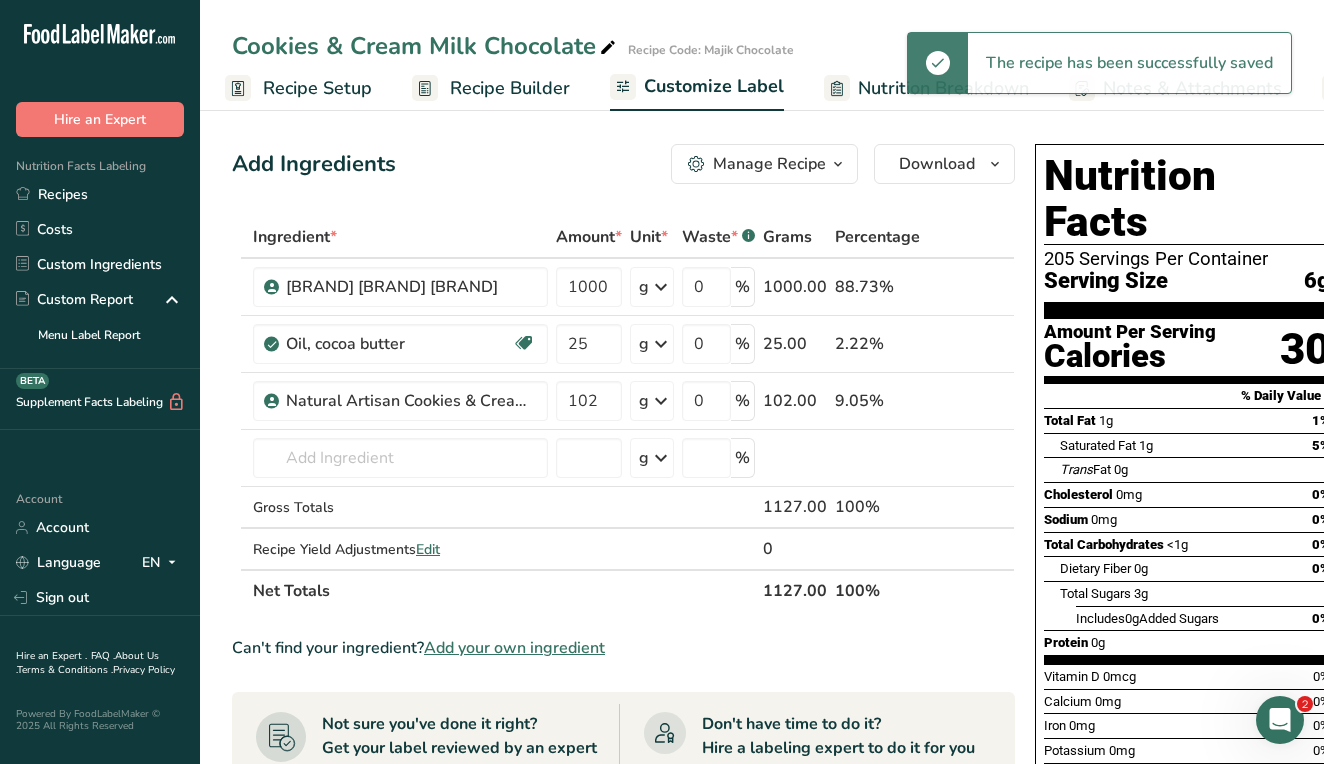 scroll, scrollTop: 0, scrollLeft: 197, axis: horizontal 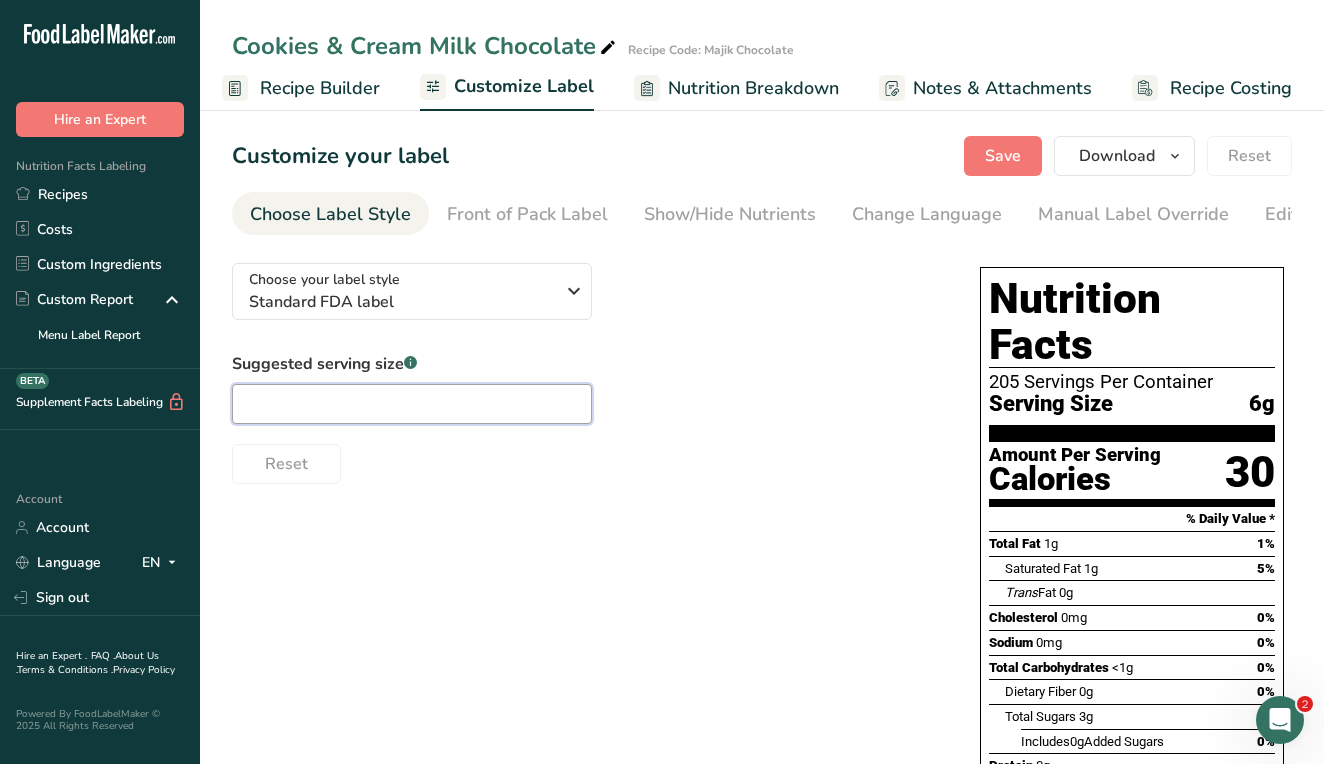 click at bounding box center (412, 404) 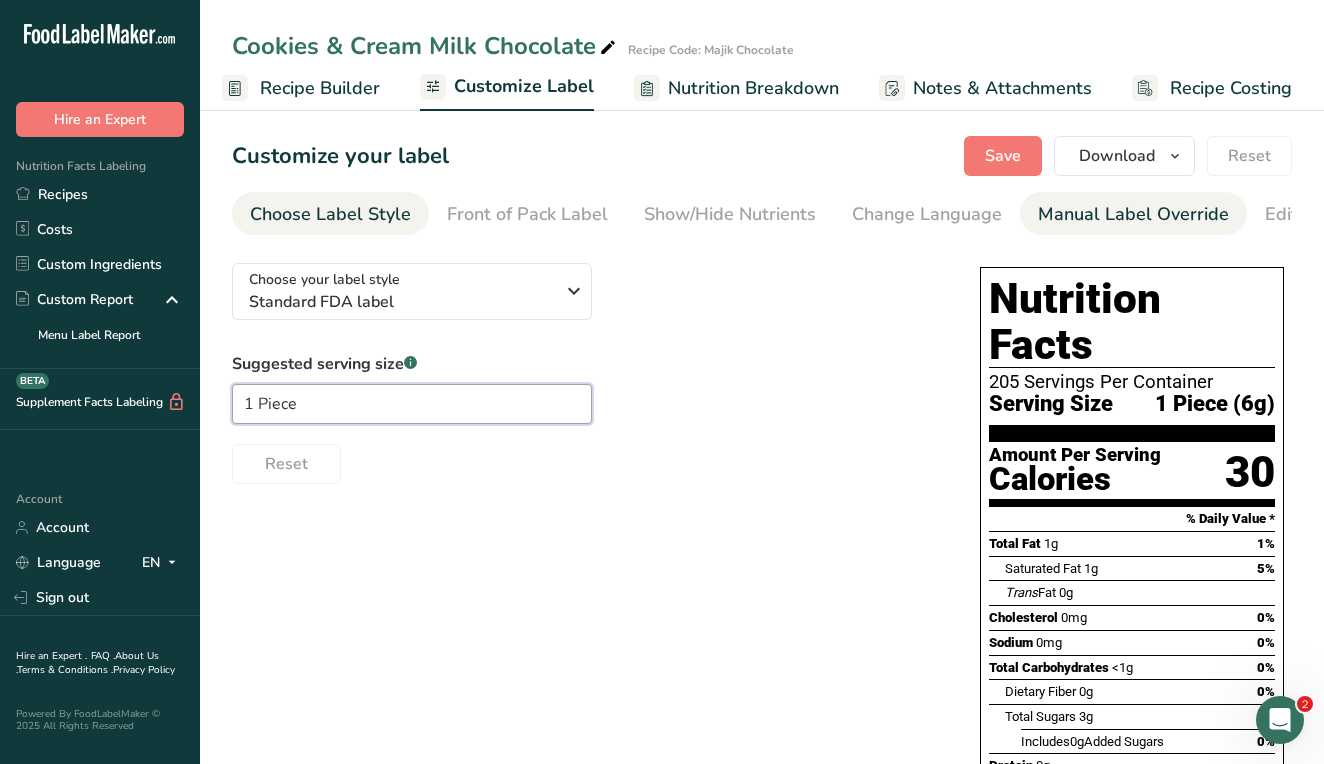 type on "1 Piece" 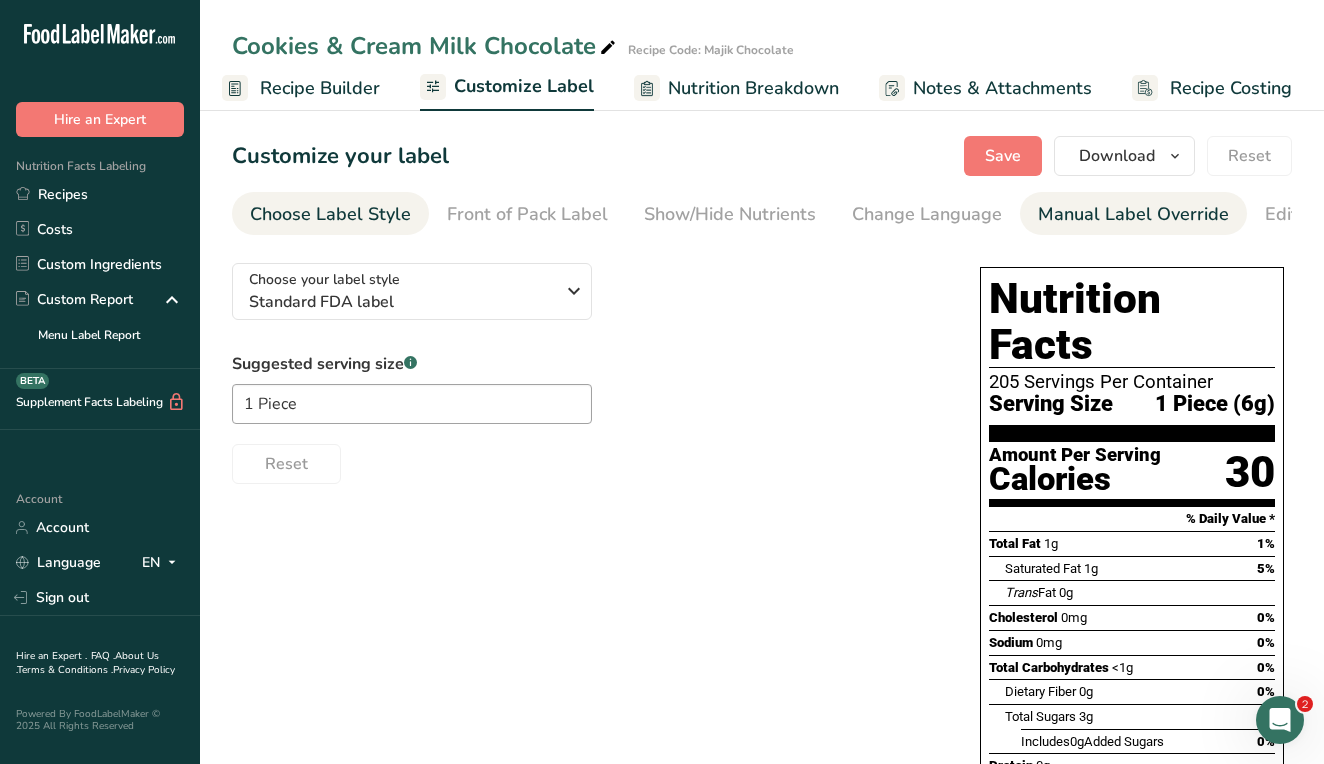 click on "Manual Label Override" at bounding box center [1133, 214] 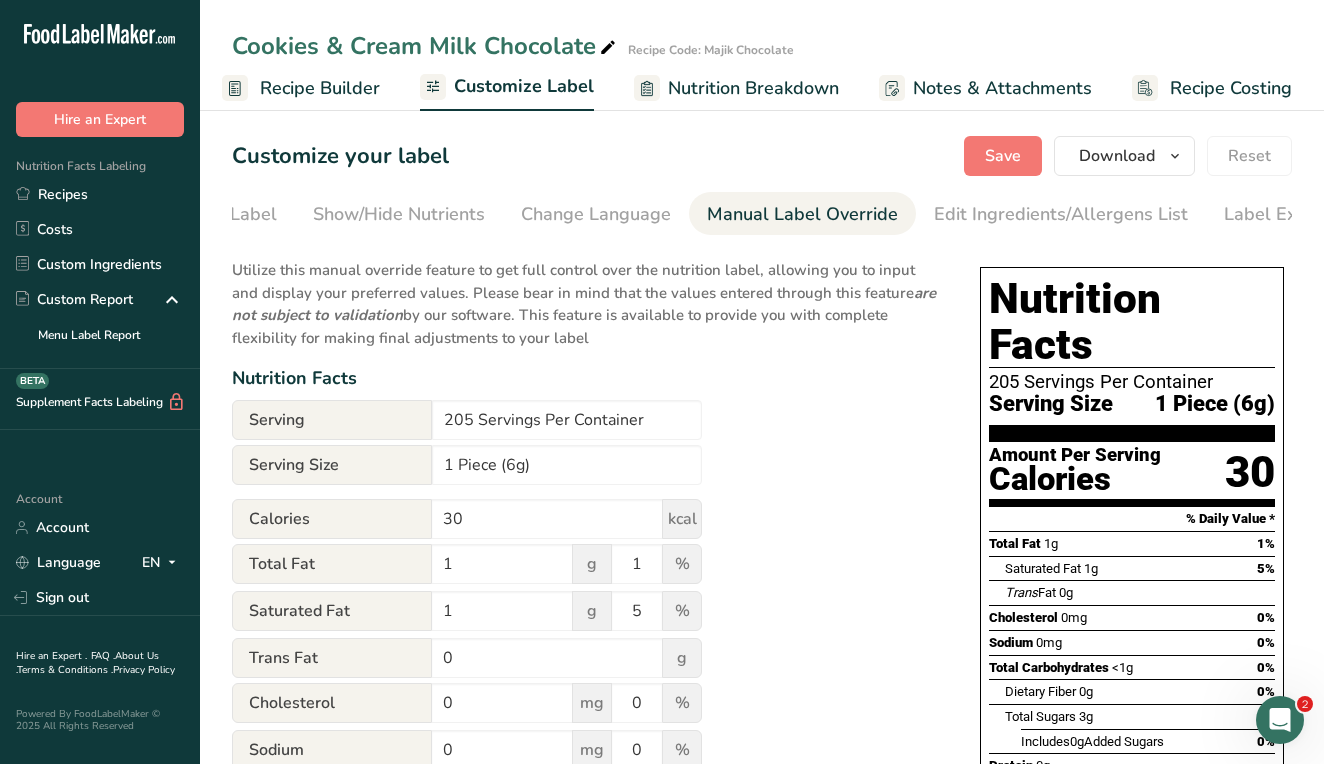 scroll, scrollTop: 0, scrollLeft: 393, axis: horizontal 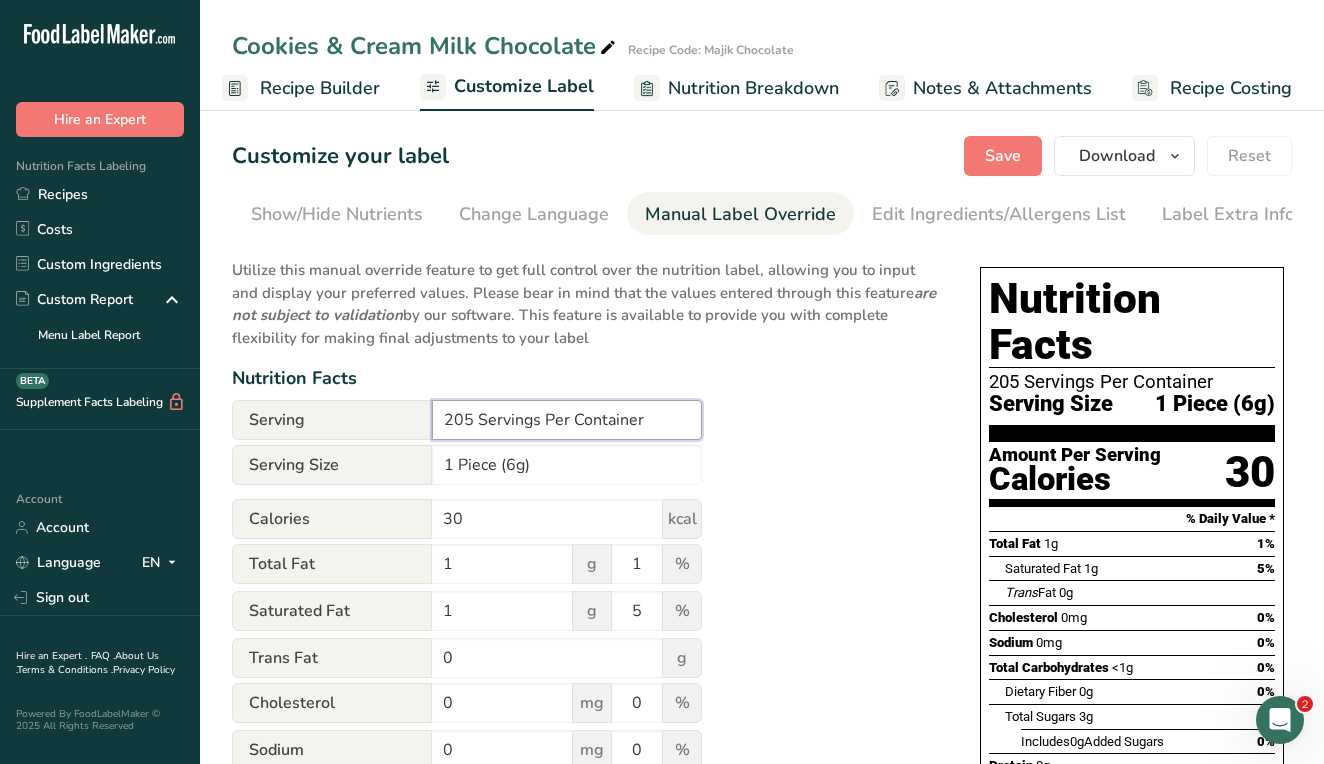 drag, startPoint x: 471, startPoint y: 429, endPoint x: 448, endPoint y: 426, distance: 23.194826 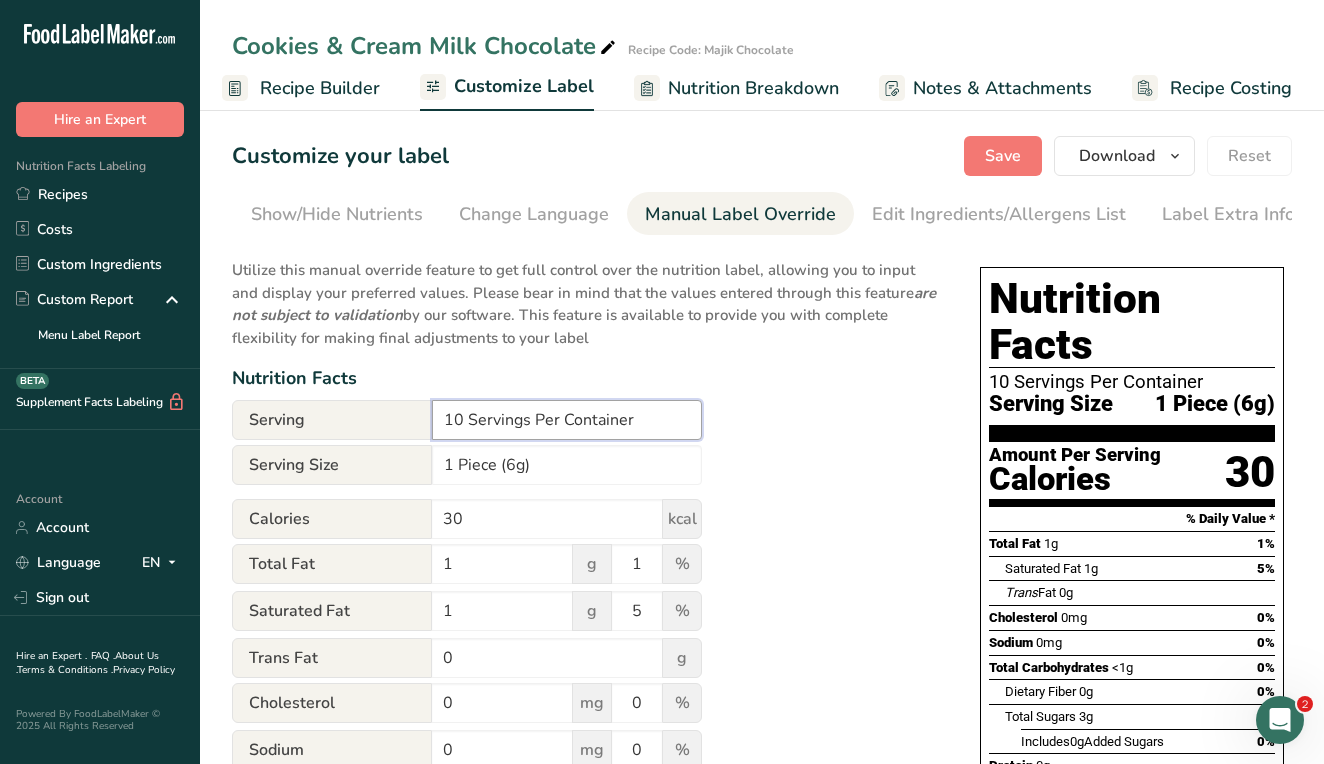 click on "10 Servings Per Container" at bounding box center (567, 420) 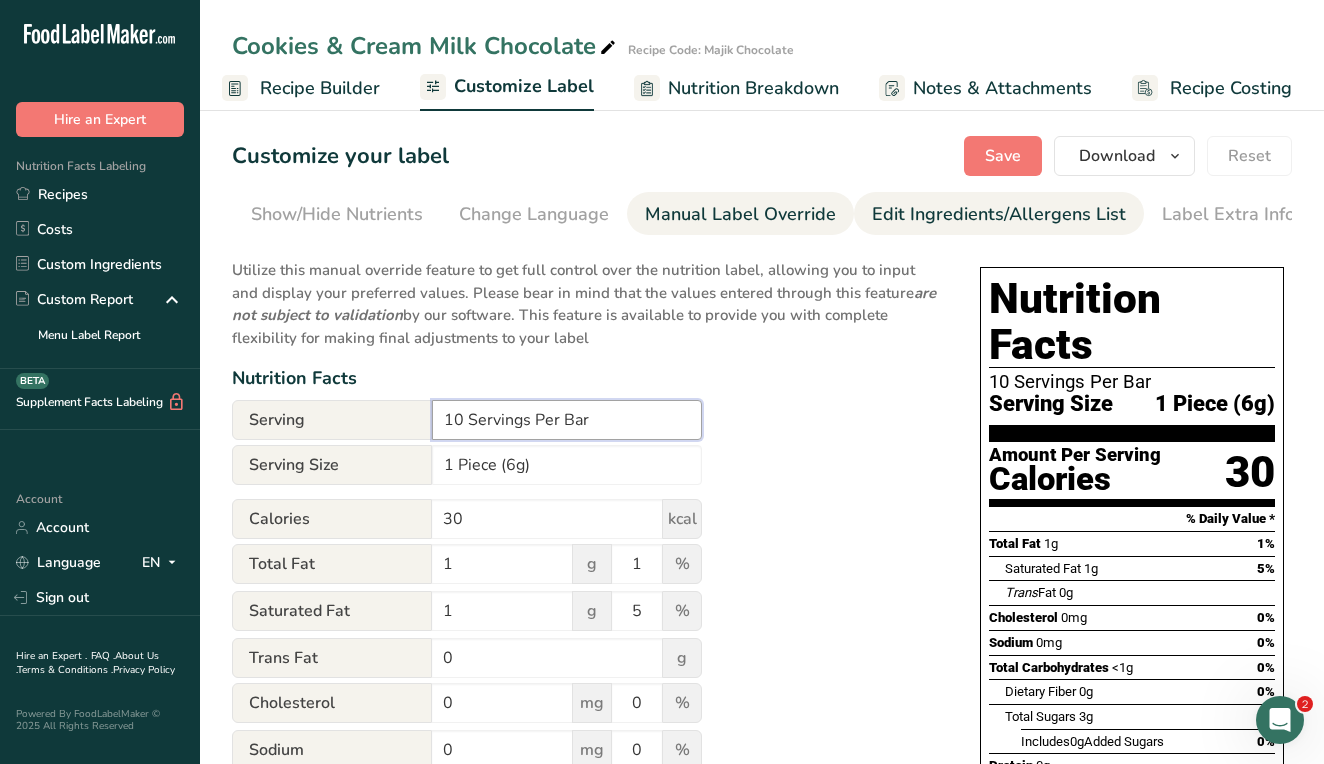 type on "10 Servings Per Bar" 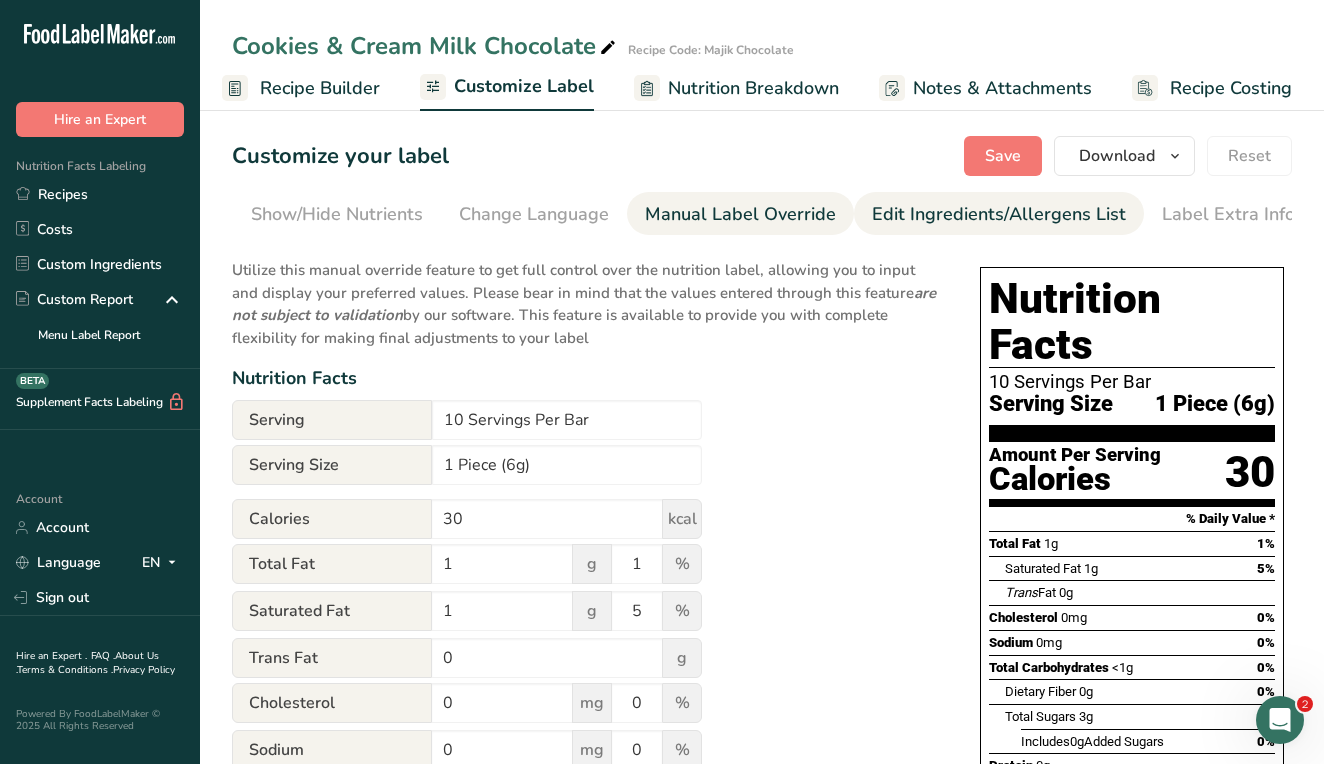 click on "Edit Ingredients/Allergens List" at bounding box center [999, 214] 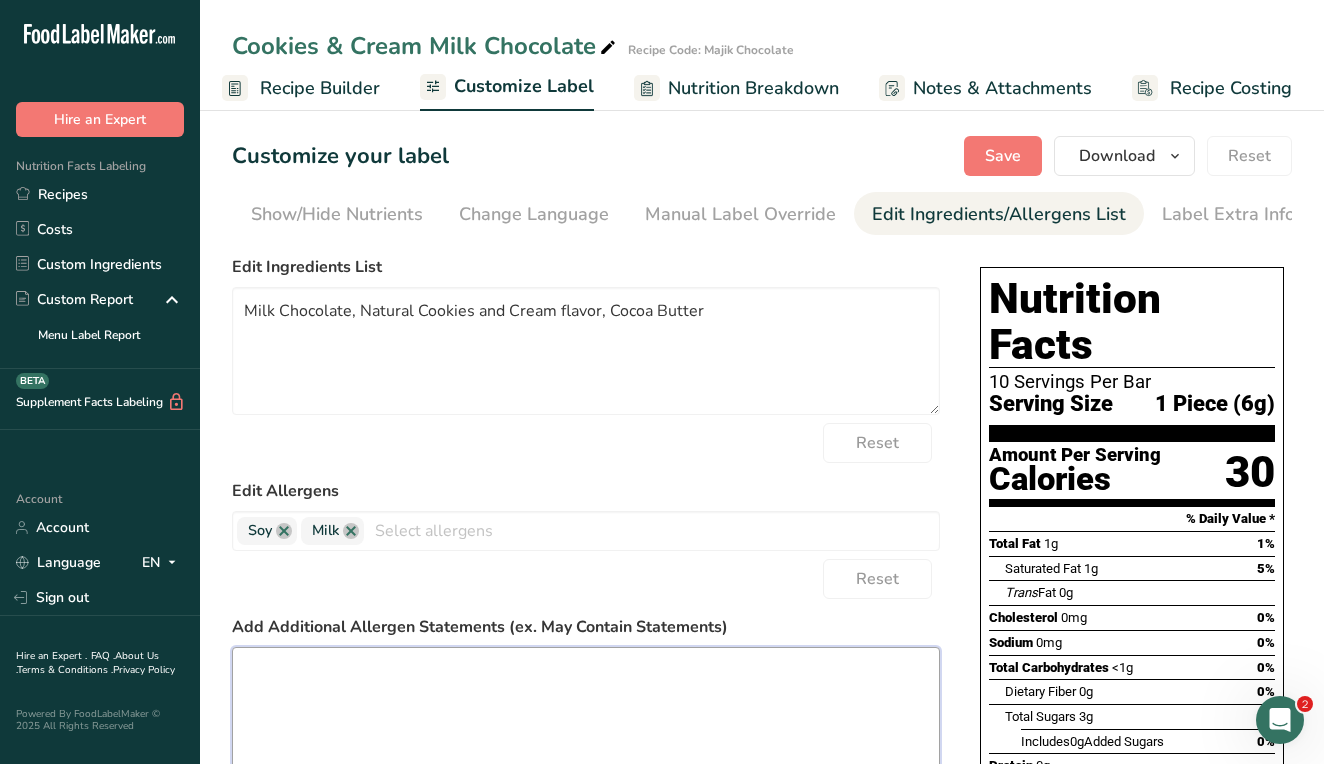 click at bounding box center [586, 711] 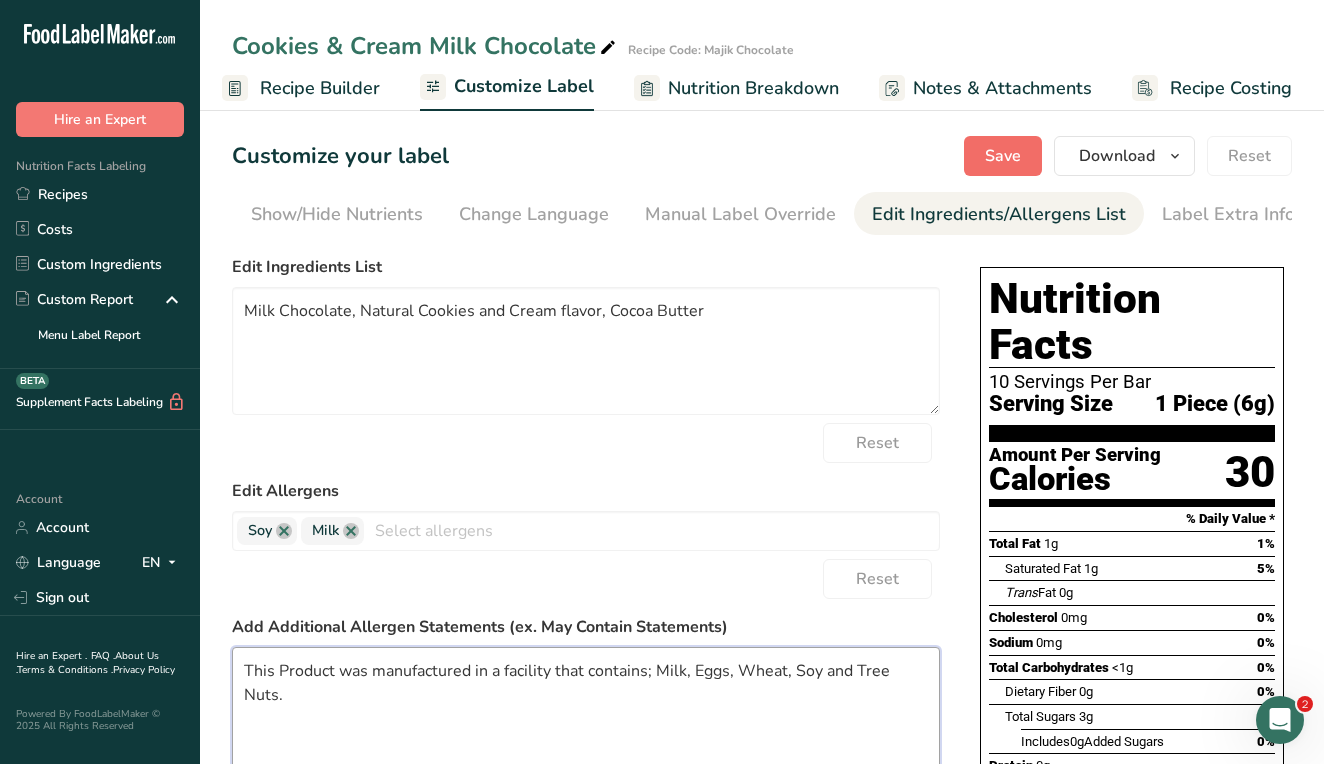 click on "Save" at bounding box center [1003, 156] 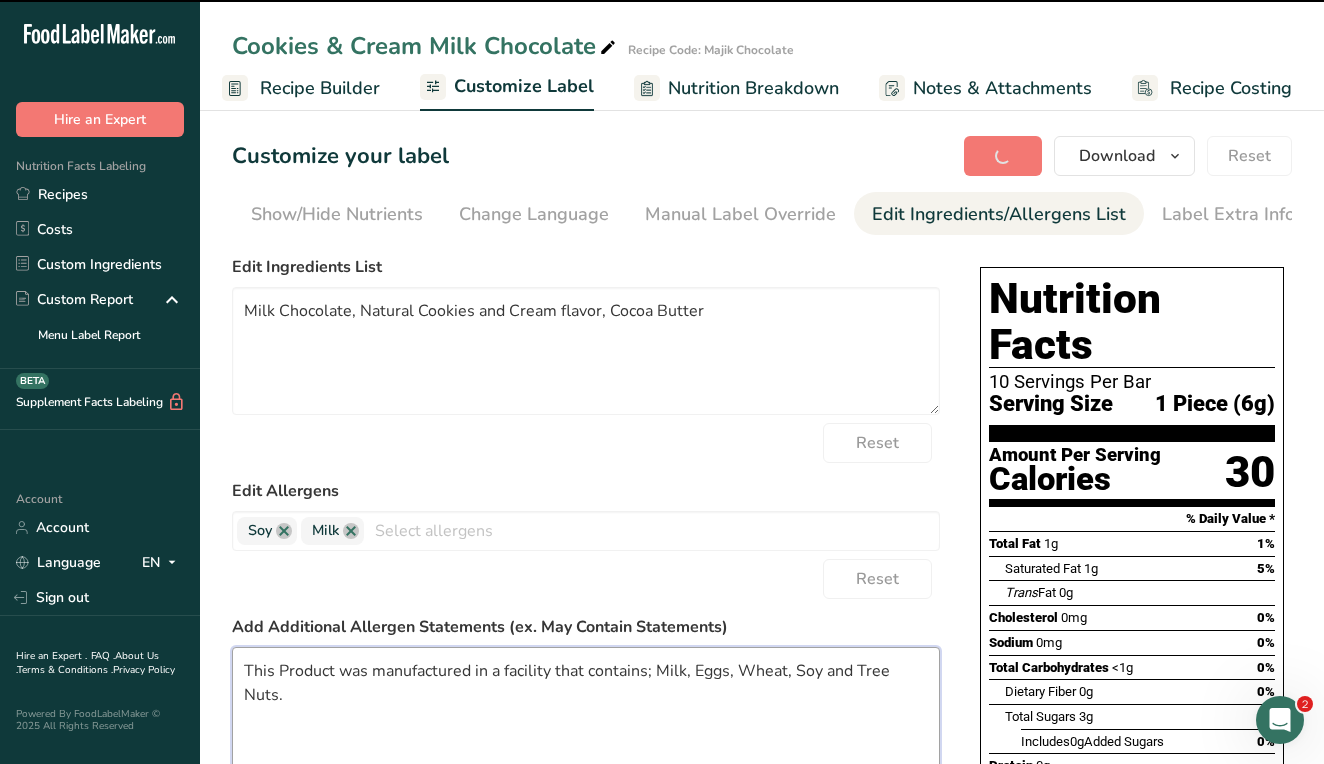 type on "This Product was manufactured in a facility that contains; Milk, Eggs, Wheat, Soy and Tree Nuts." 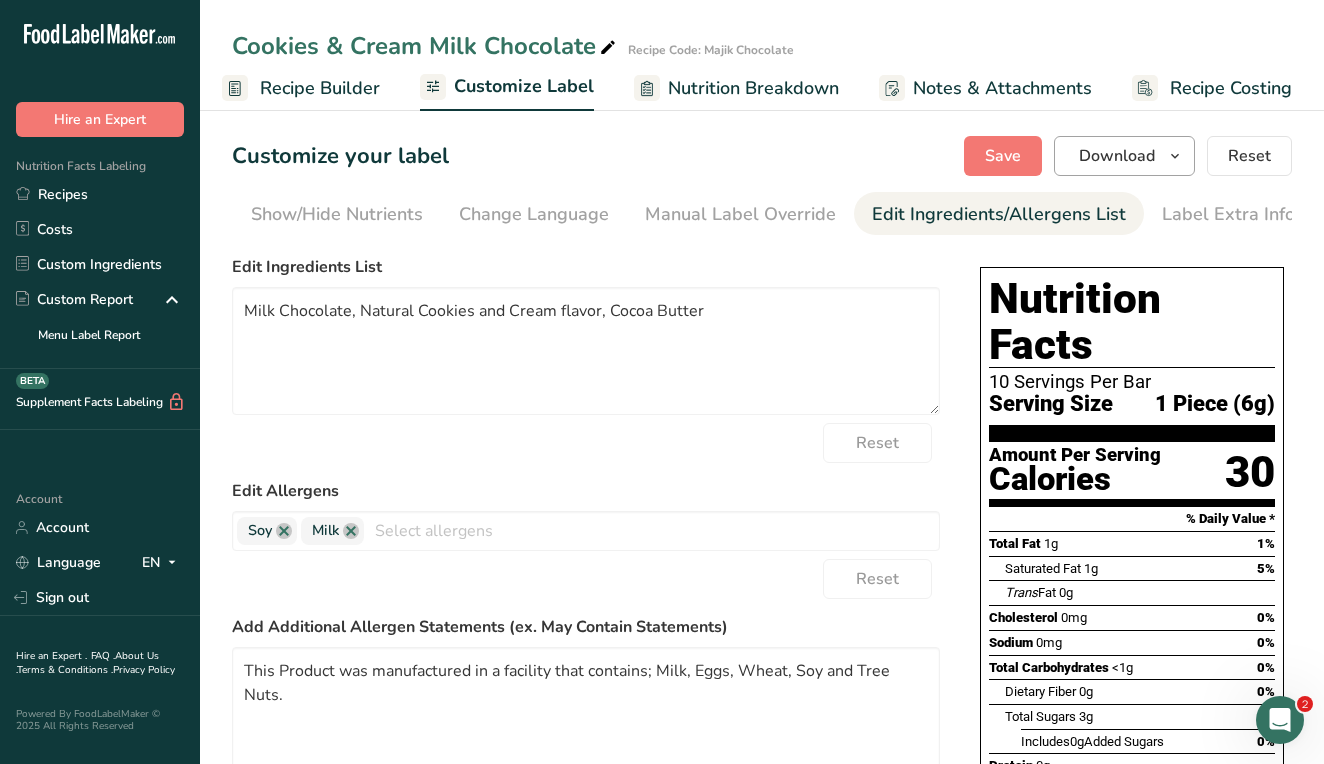 click at bounding box center [1175, 156] 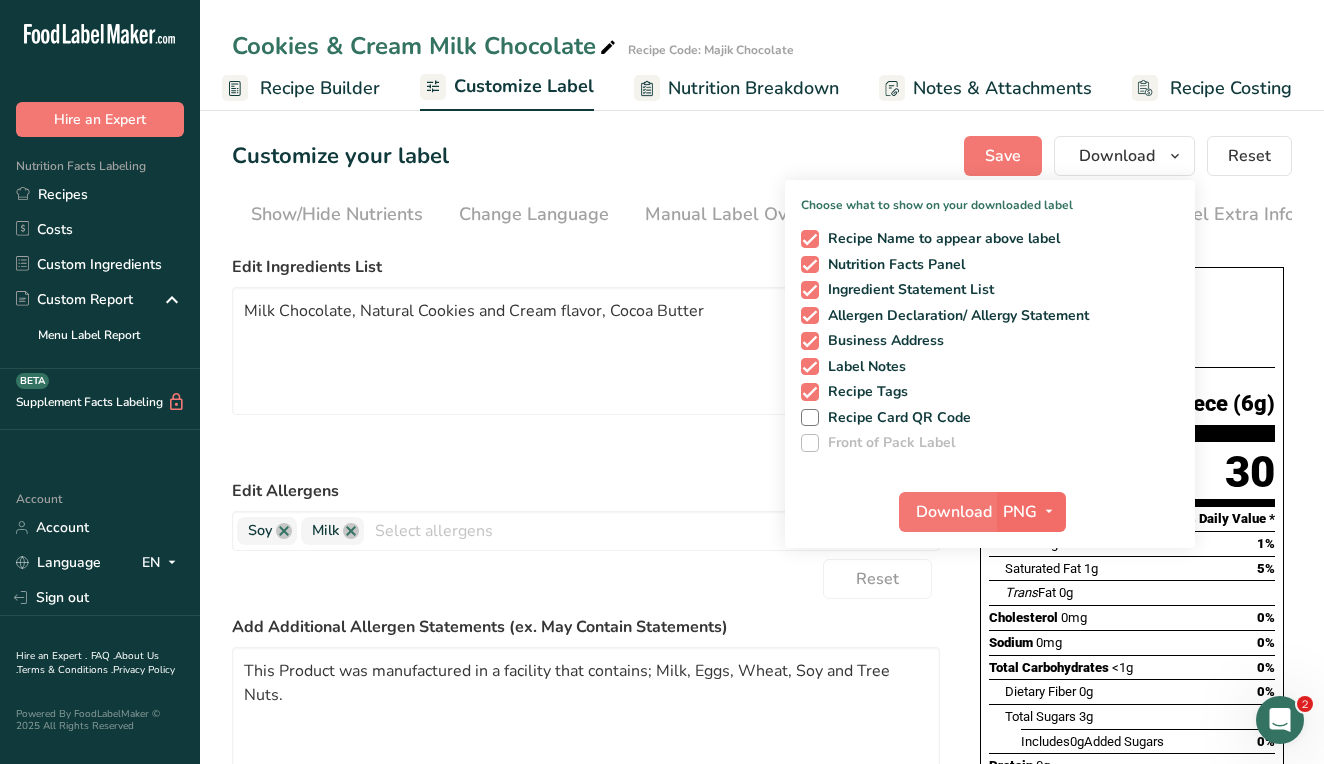 click on "PNG" at bounding box center [1020, 512] 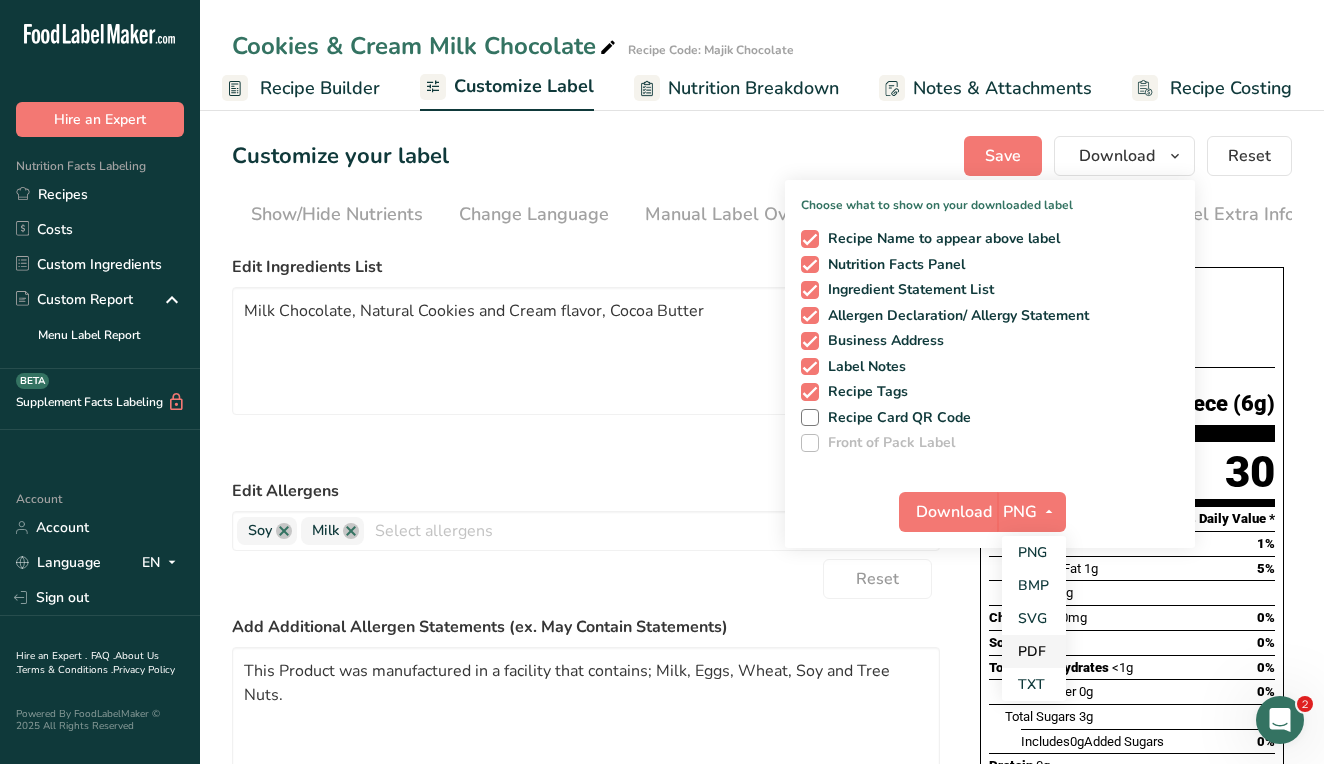 click on "PDF" at bounding box center (1034, 651) 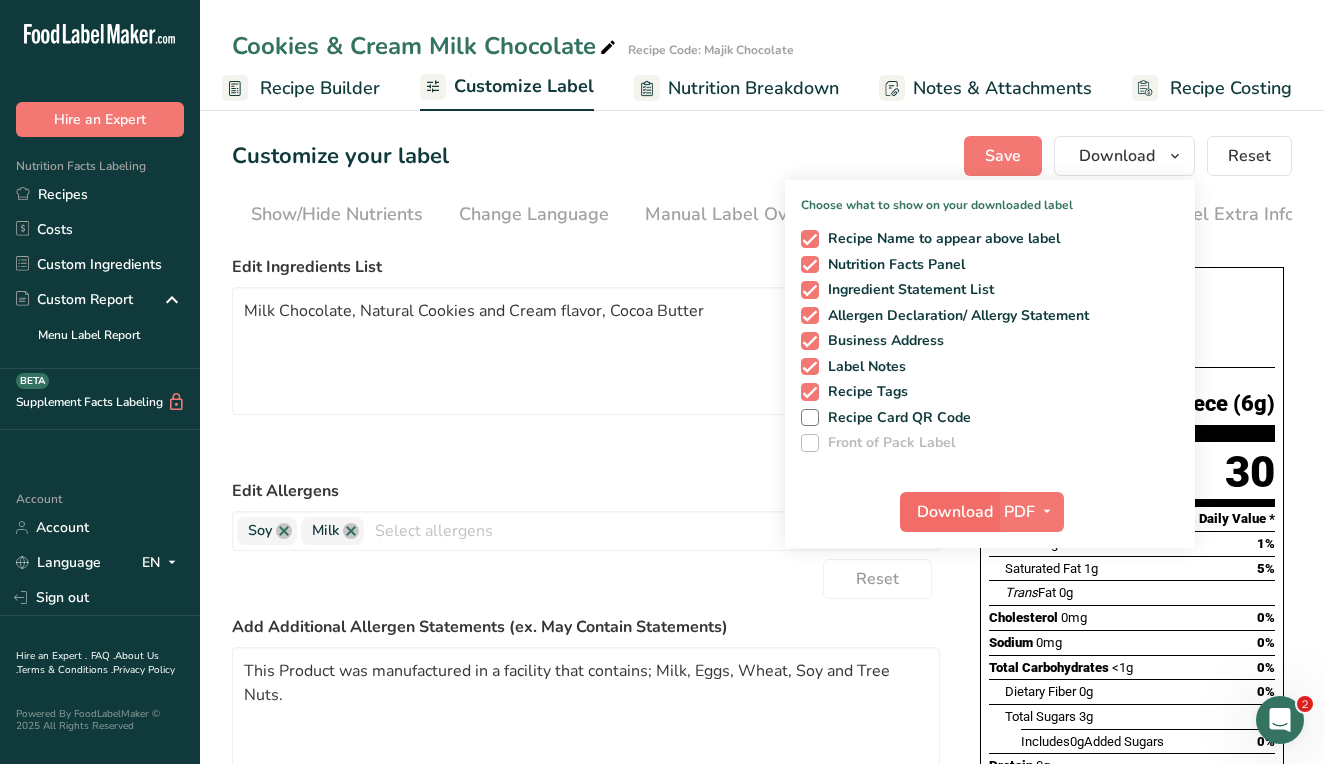 click on "Download" at bounding box center [955, 512] 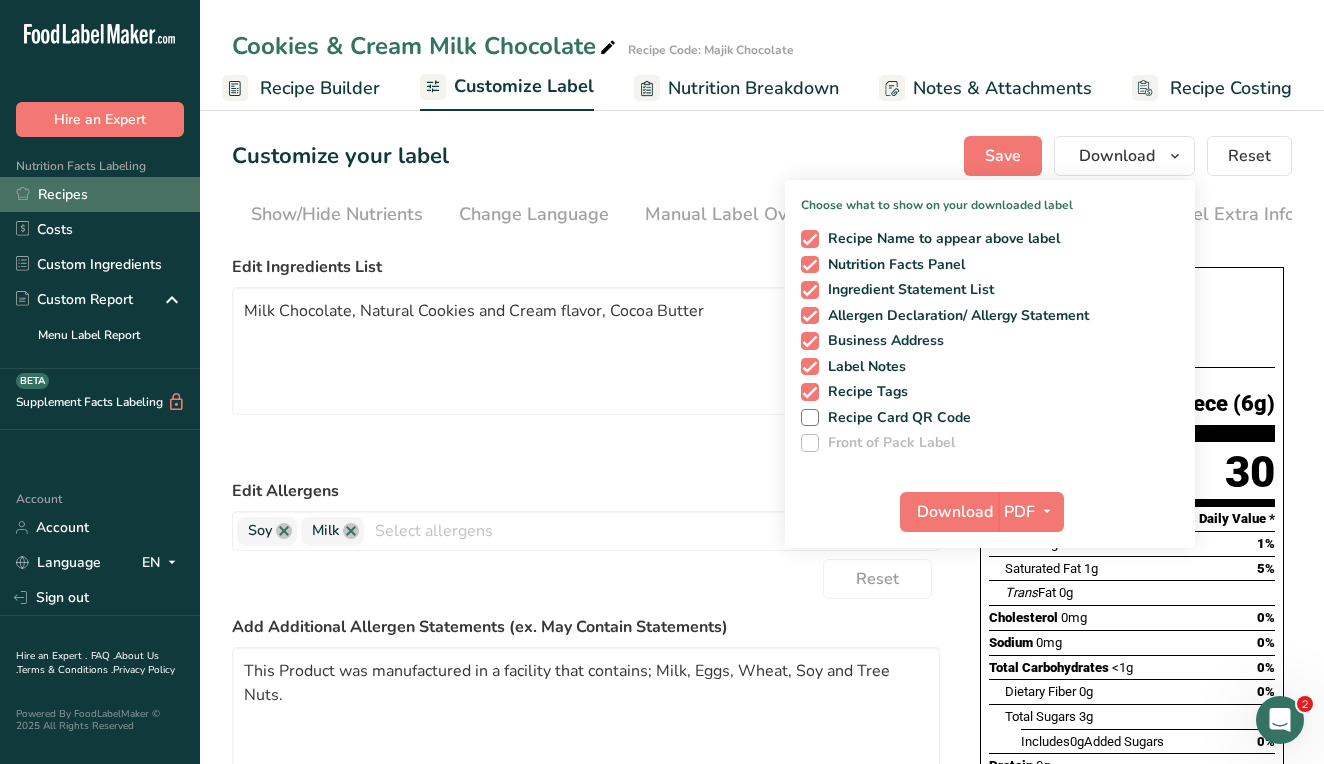click on "Recipes" at bounding box center [100, 194] 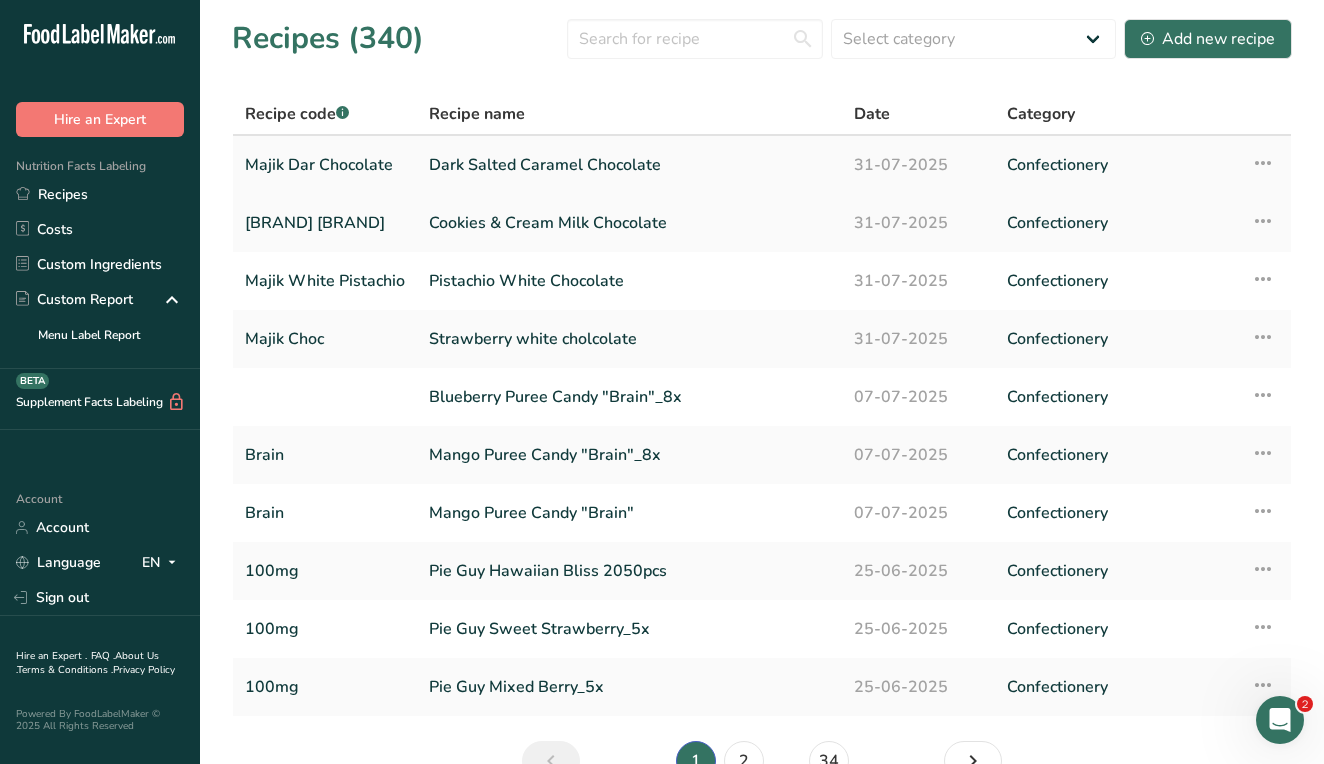 click on "Dark Salted Caramel Chocolate" at bounding box center (629, 165) 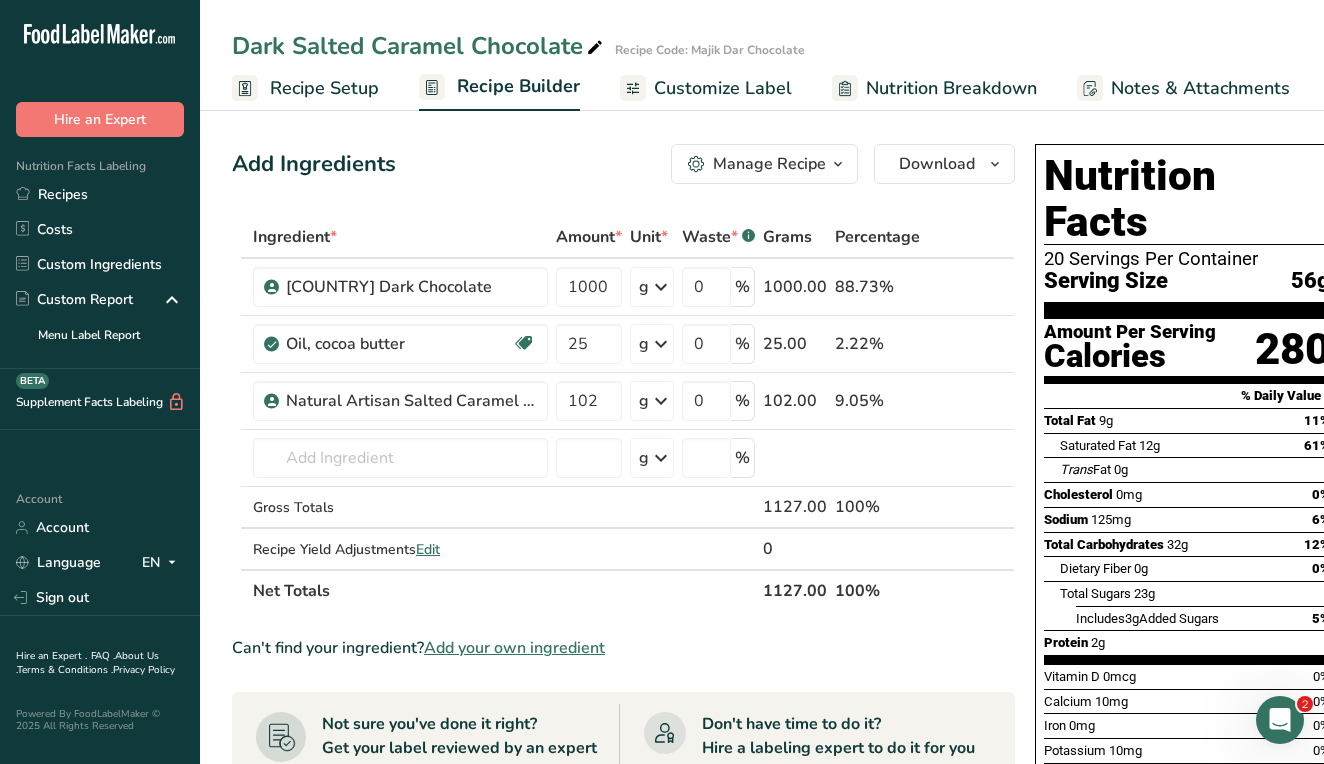 click on "Recipe Setup" at bounding box center [324, 88] 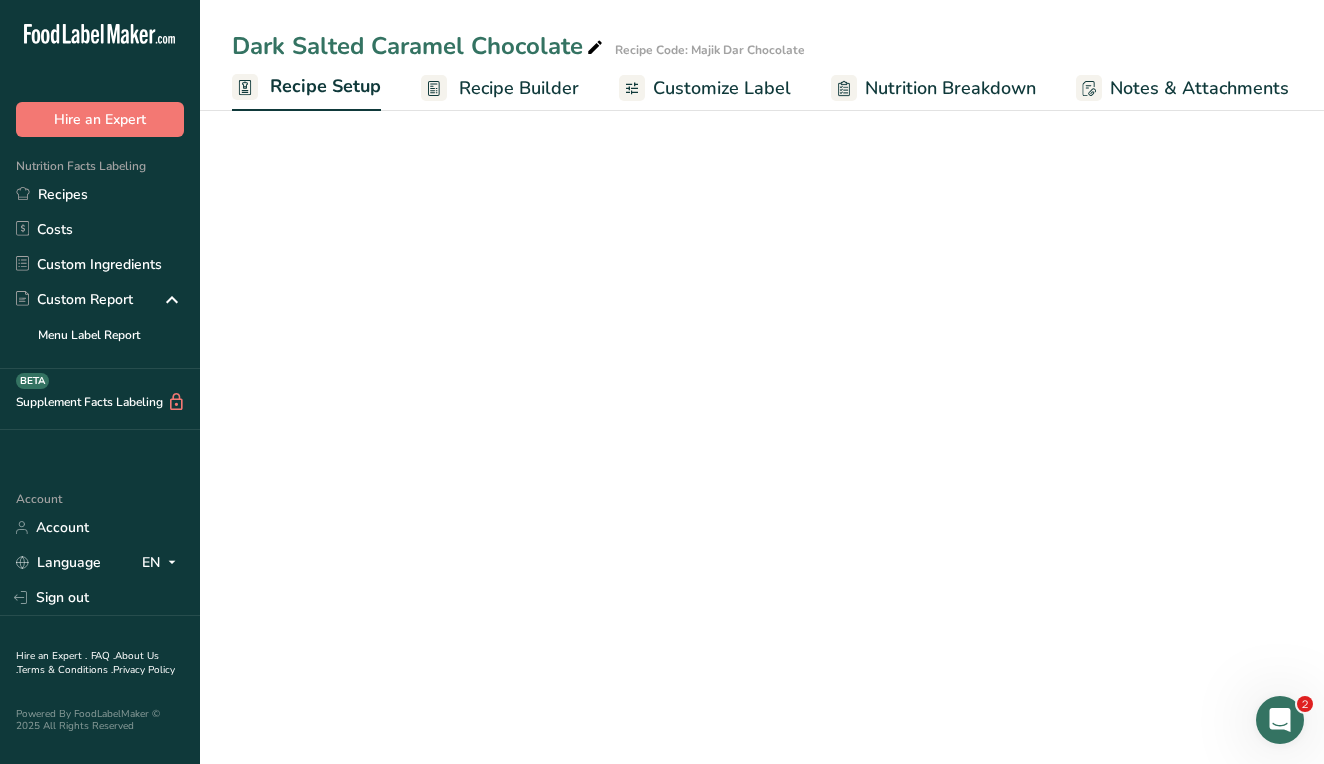 scroll, scrollTop: 0, scrollLeft: 7, axis: horizontal 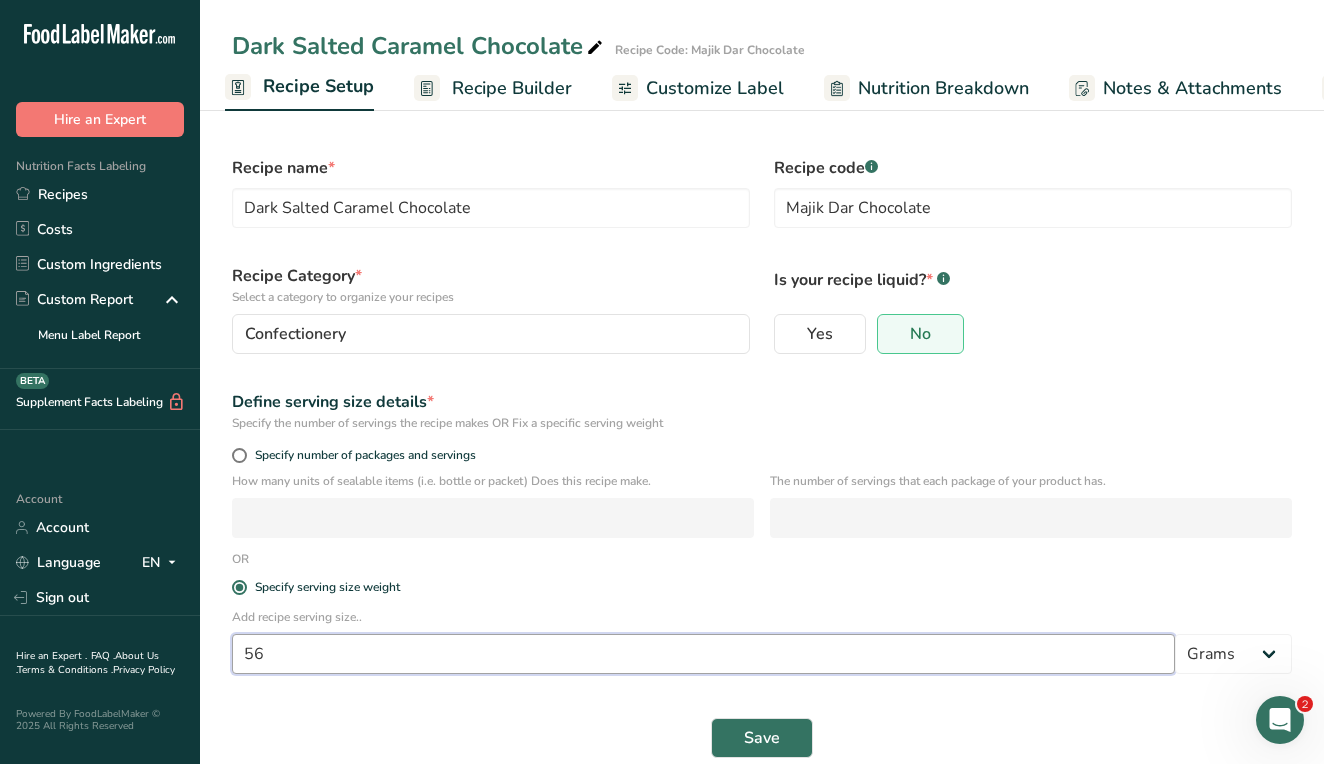 click on "56" at bounding box center [703, 654] 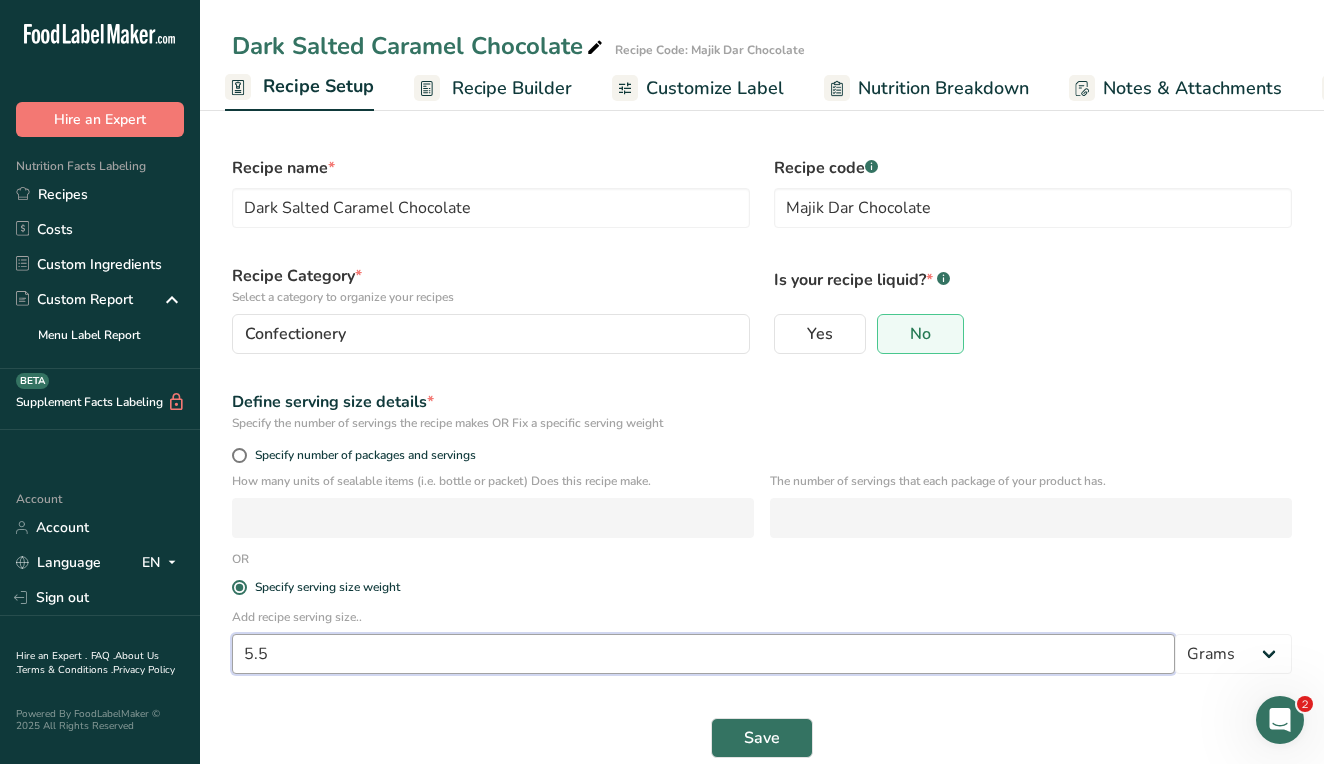 type on "5.5" 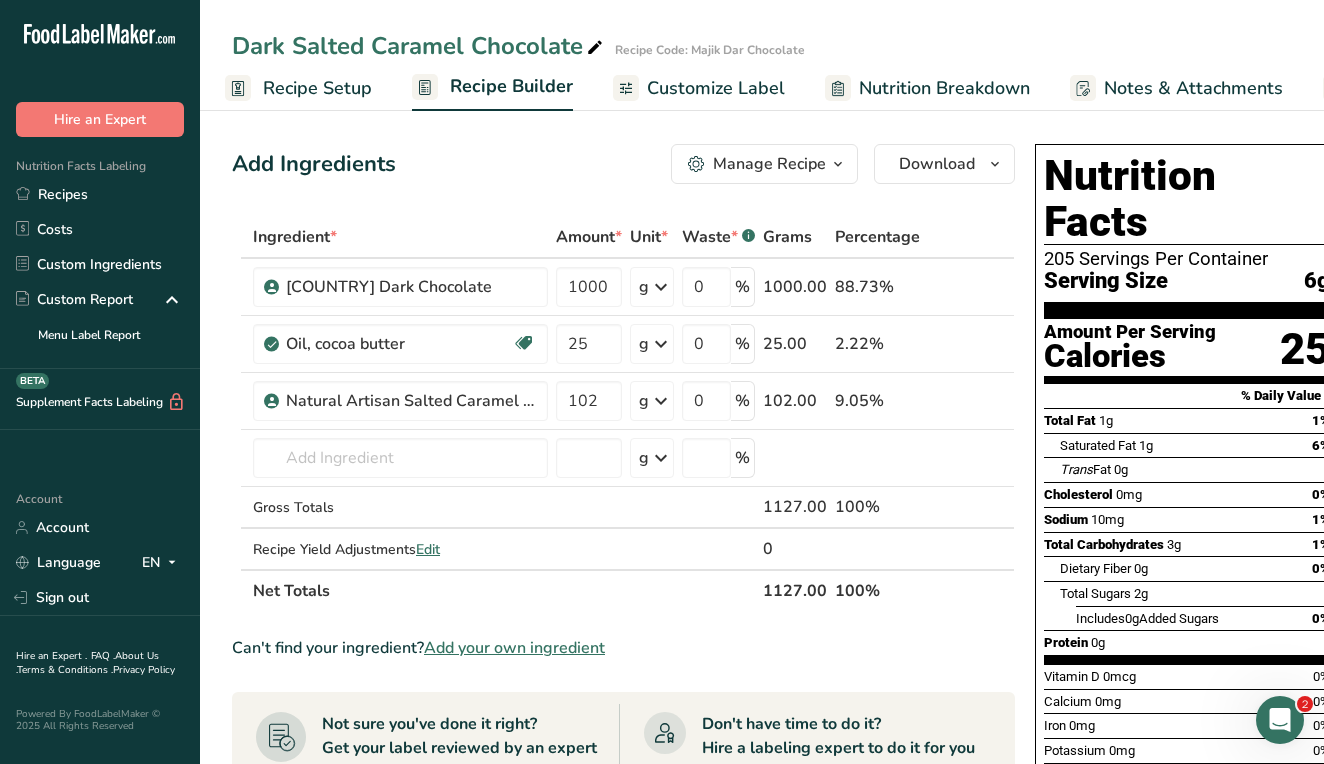 click on "Customize Label" at bounding box center (716, 88) 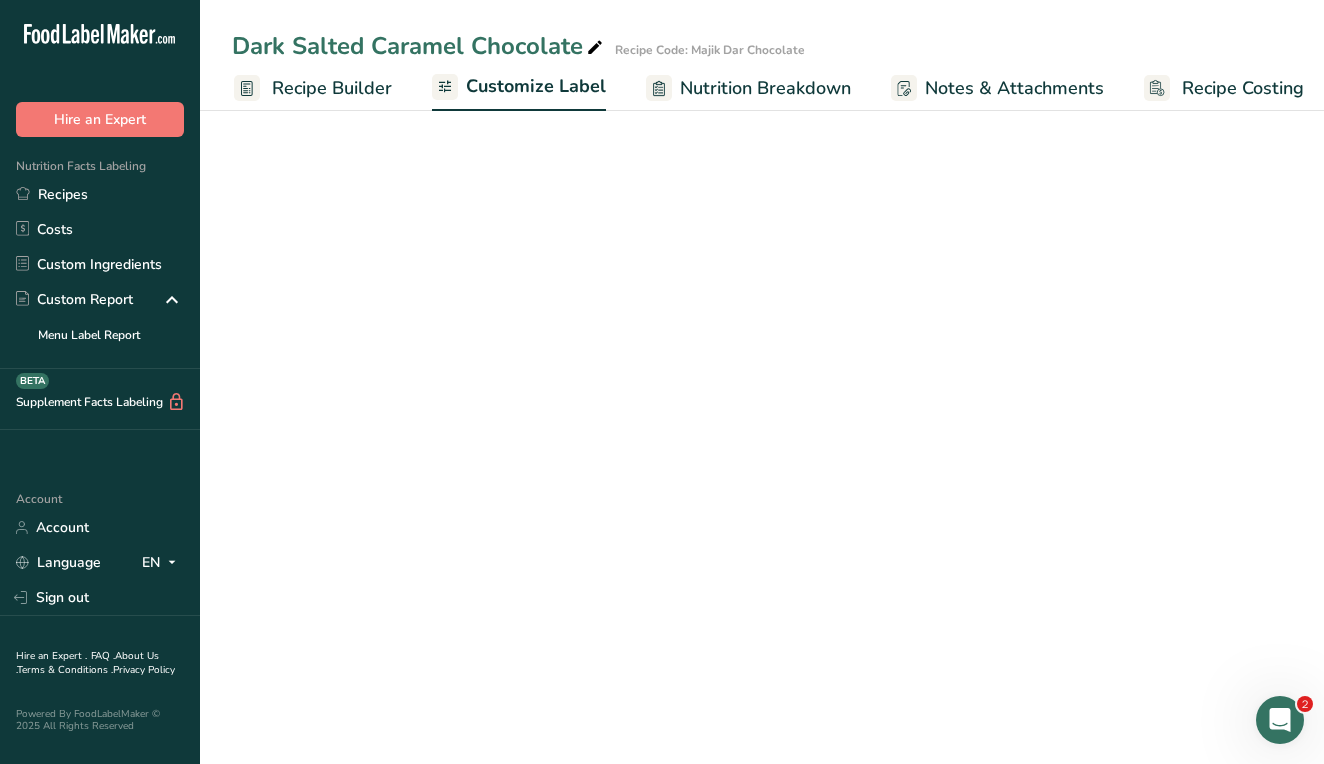 scroll, scrollTop: 0, scrollLeft: 197, axis: horizontal 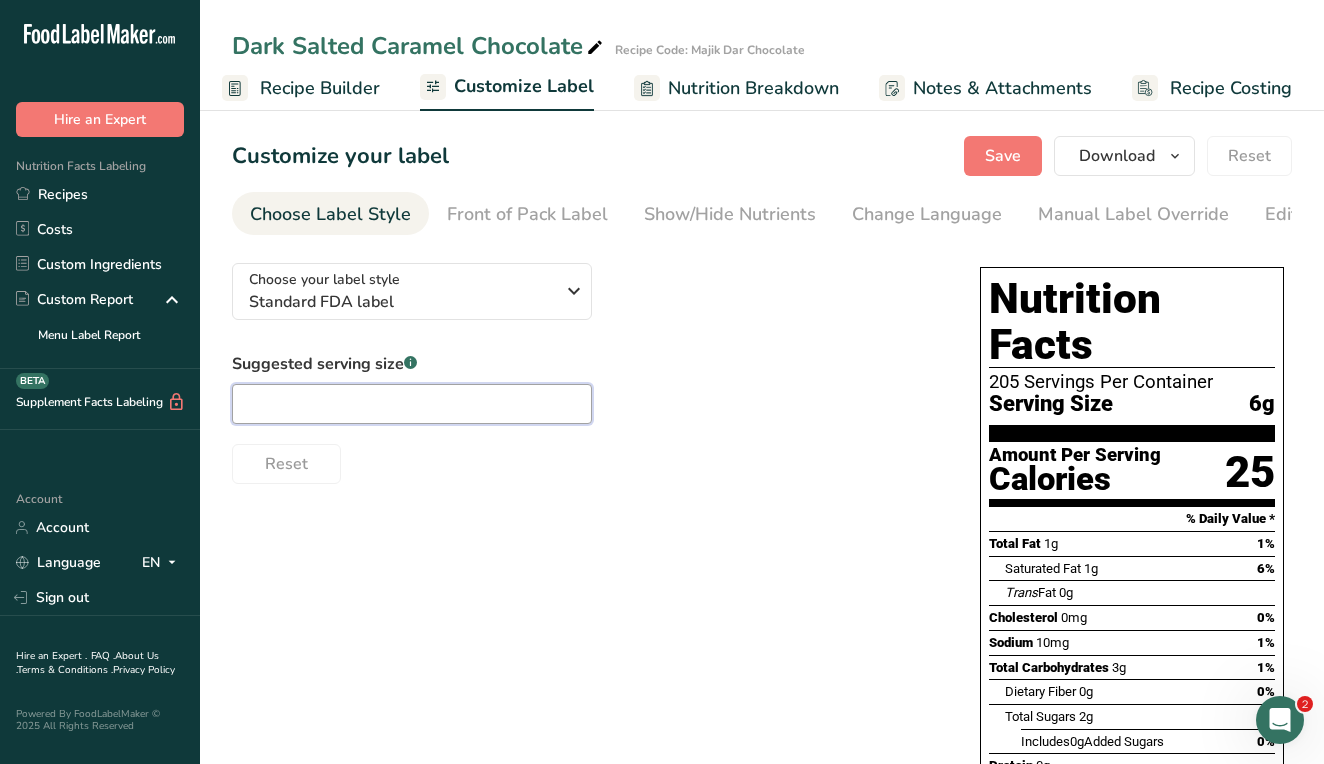 click at bounding box center [412, 404] 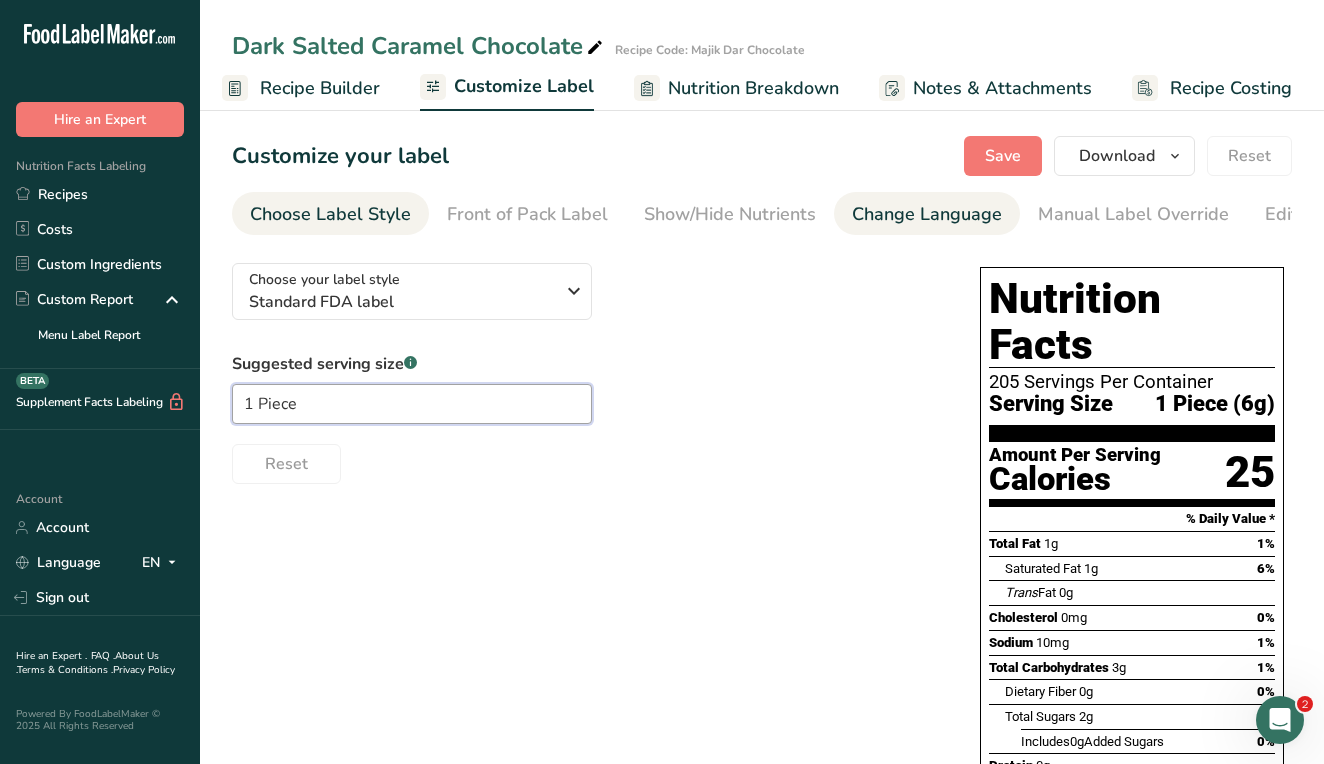 type on "1 Piece" 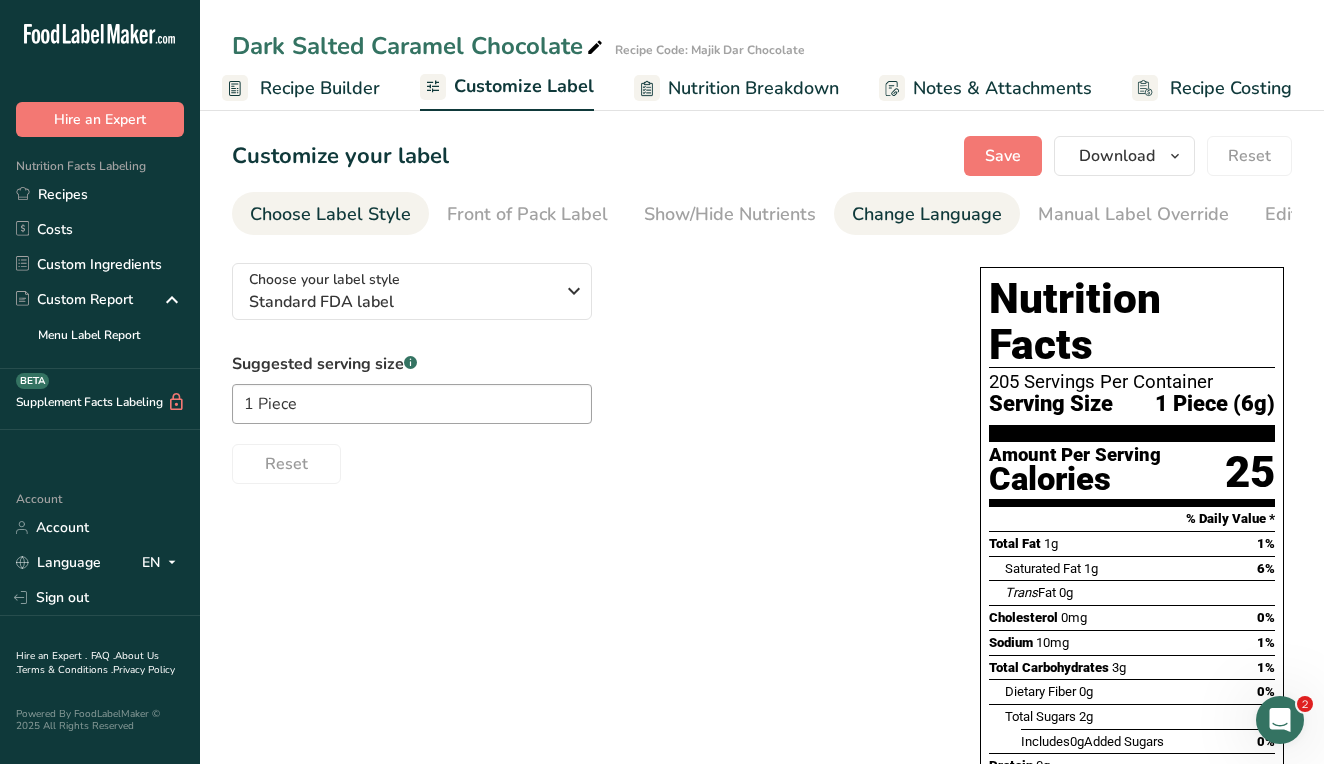 click on "Change Language" at bounding box center (927, 214) 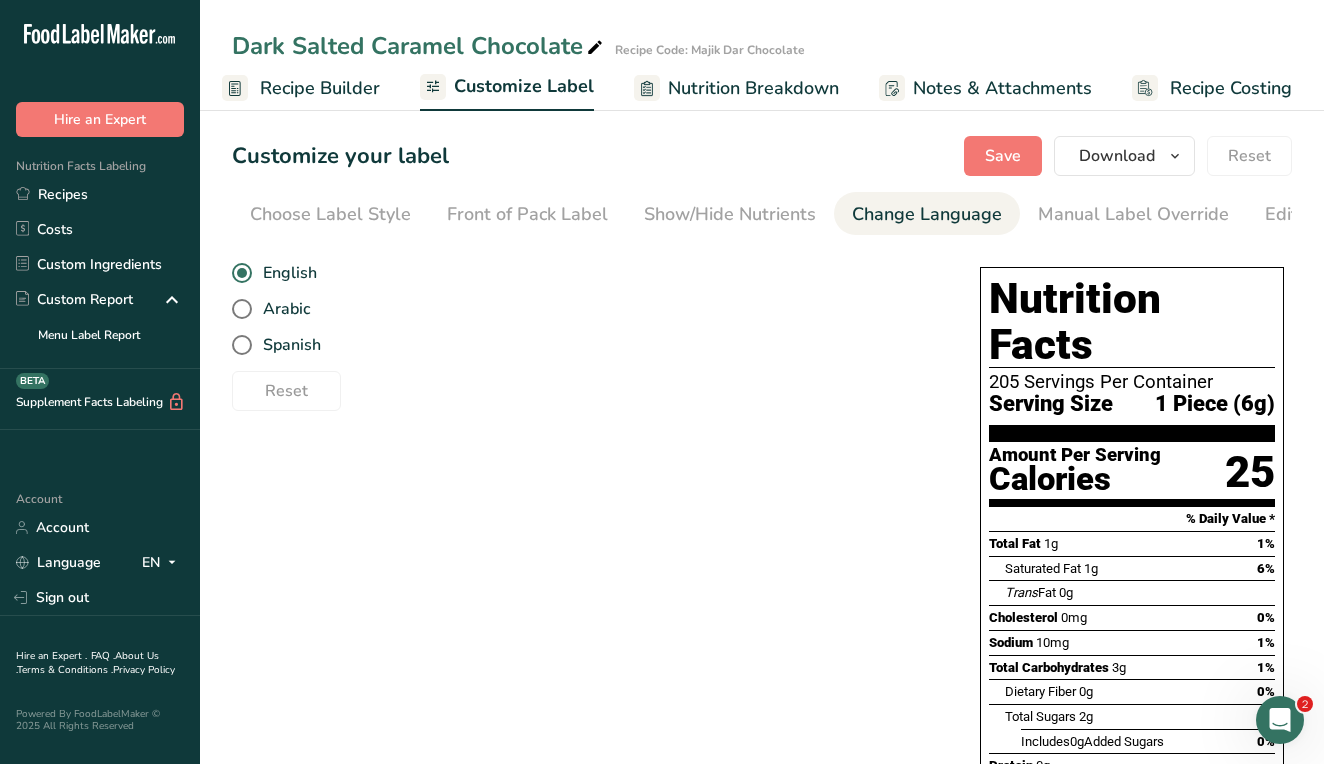 scroll, scrollTop: 0, scrollLeft: 393, axis: horizontal 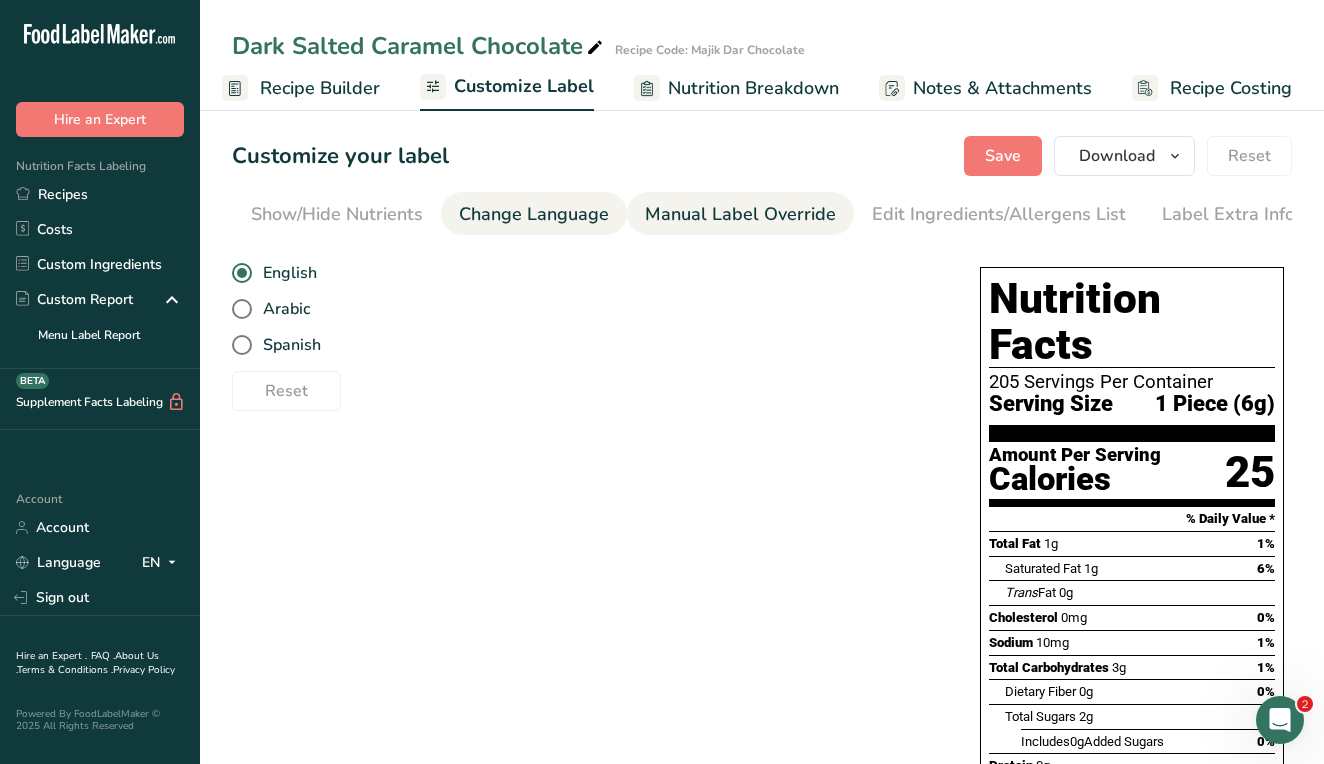 click on "Manual Label Override" at bounding box center (740, 214) 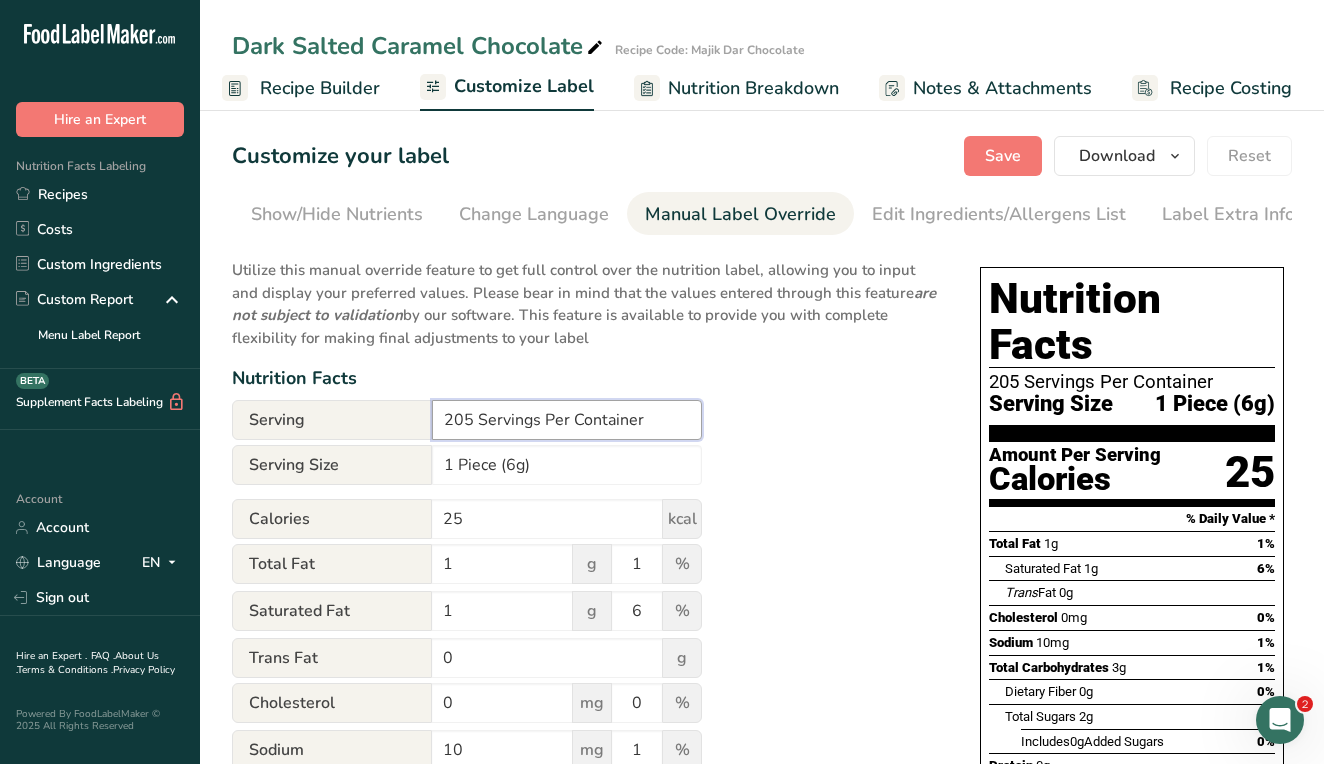 drag, startPoint x: 472, startPoint y: 418, endPoint x: 429, endPoint y: 416, distance: 43.046486 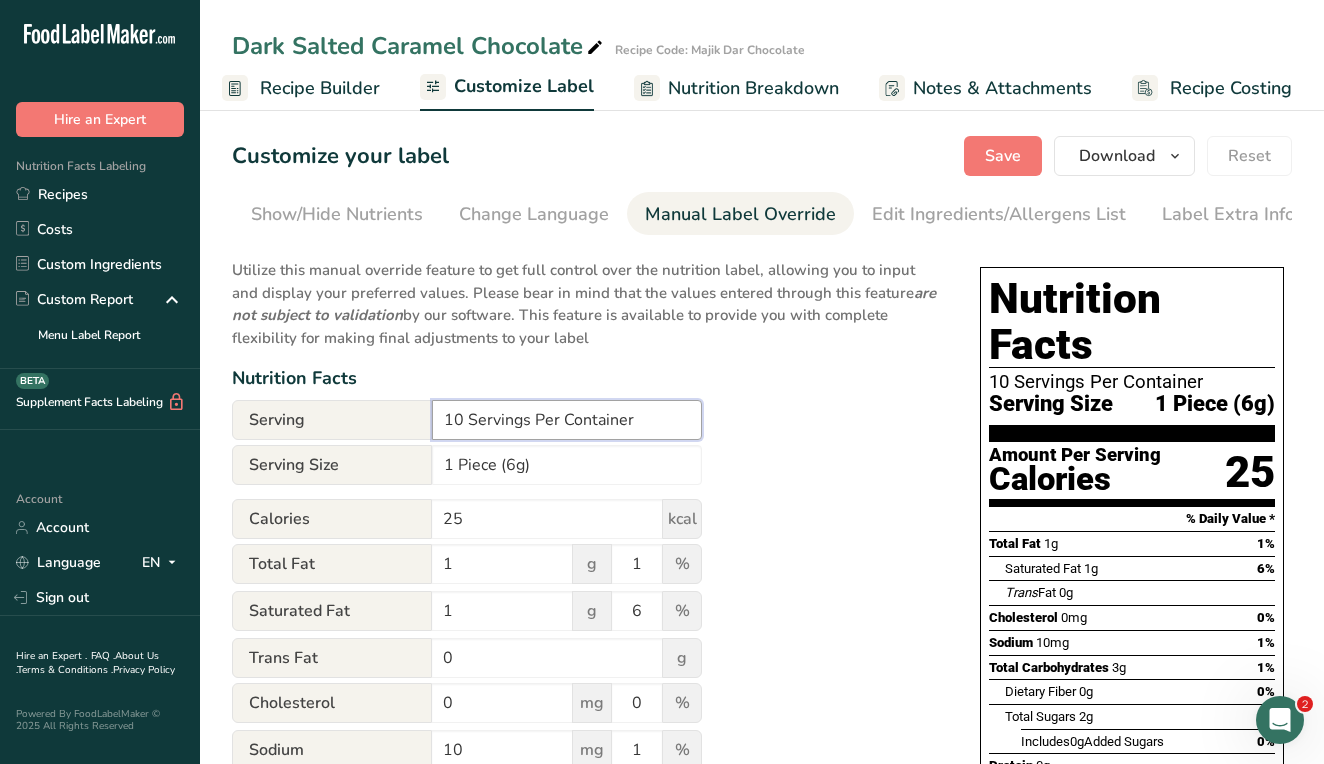 click on "10 Servings Per Container" at bounding box center (567, 420) 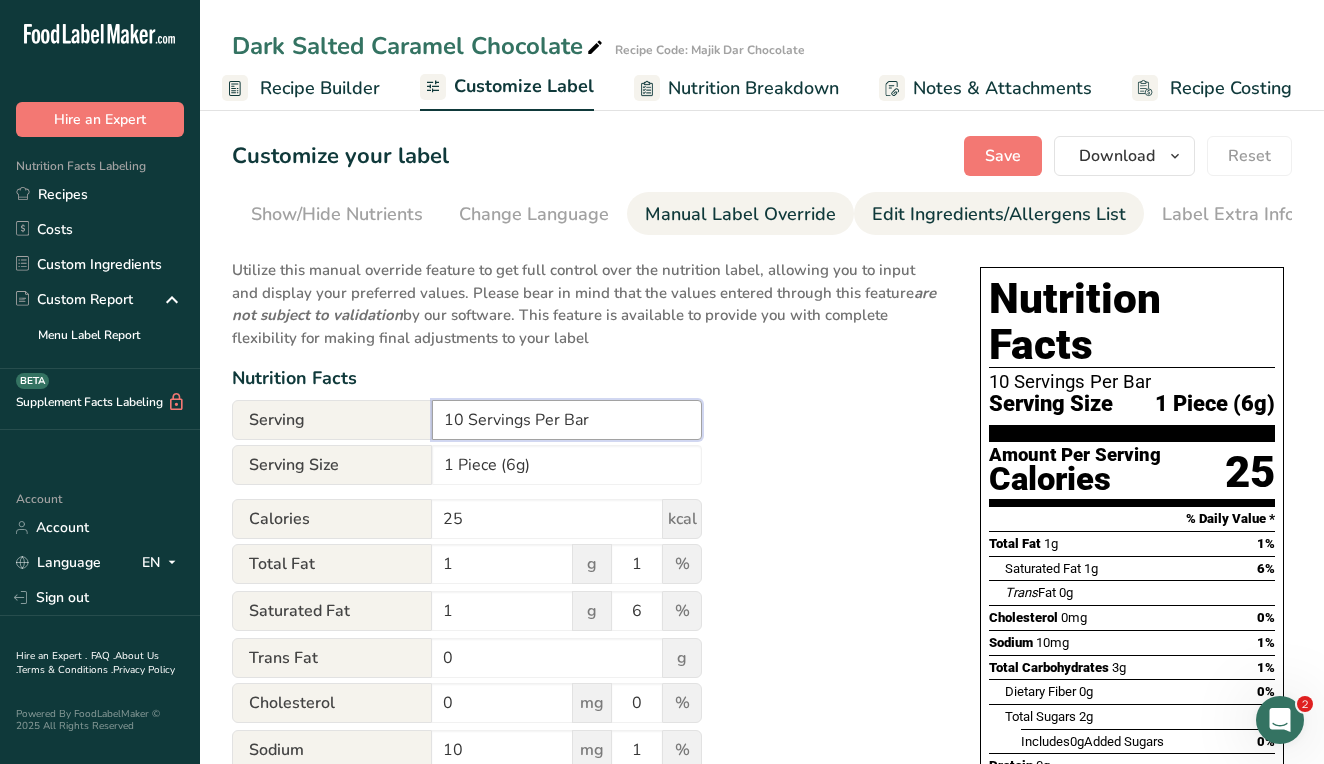 type on "10 Servings Per Bar" 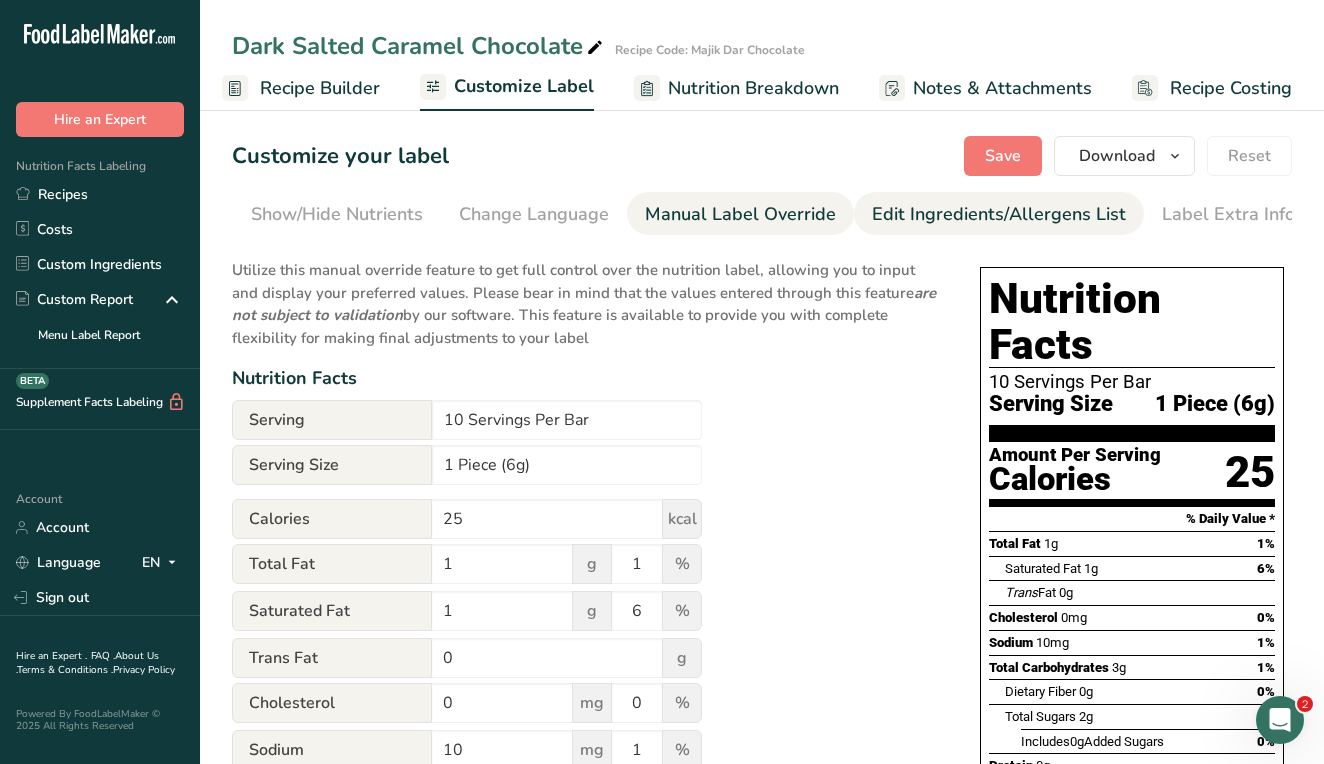 click on "Edit Ingredients/Allergens List" at bounding box center (999, 214) 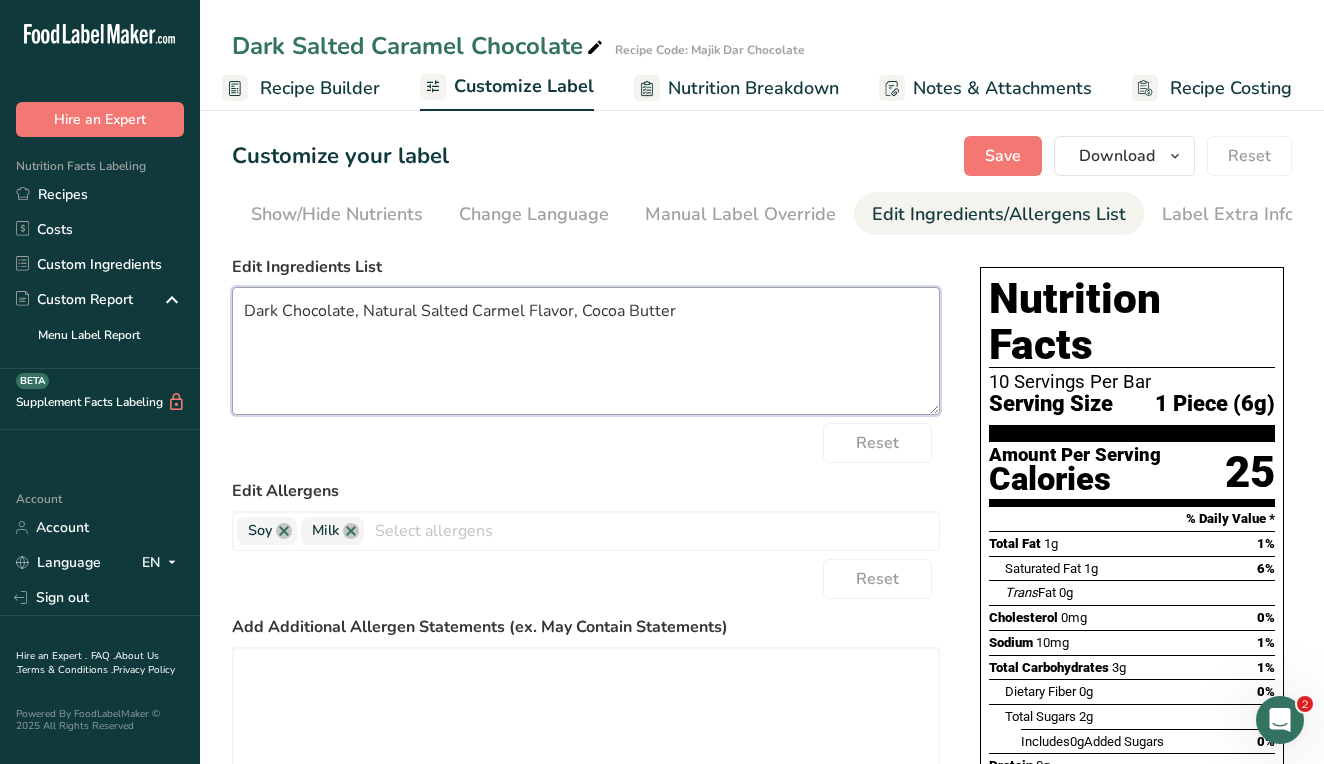 click on "Dark Chocolate, Natural Salted Carmel Flavor, Cocoa Butter" at bounding box center [586, 351] 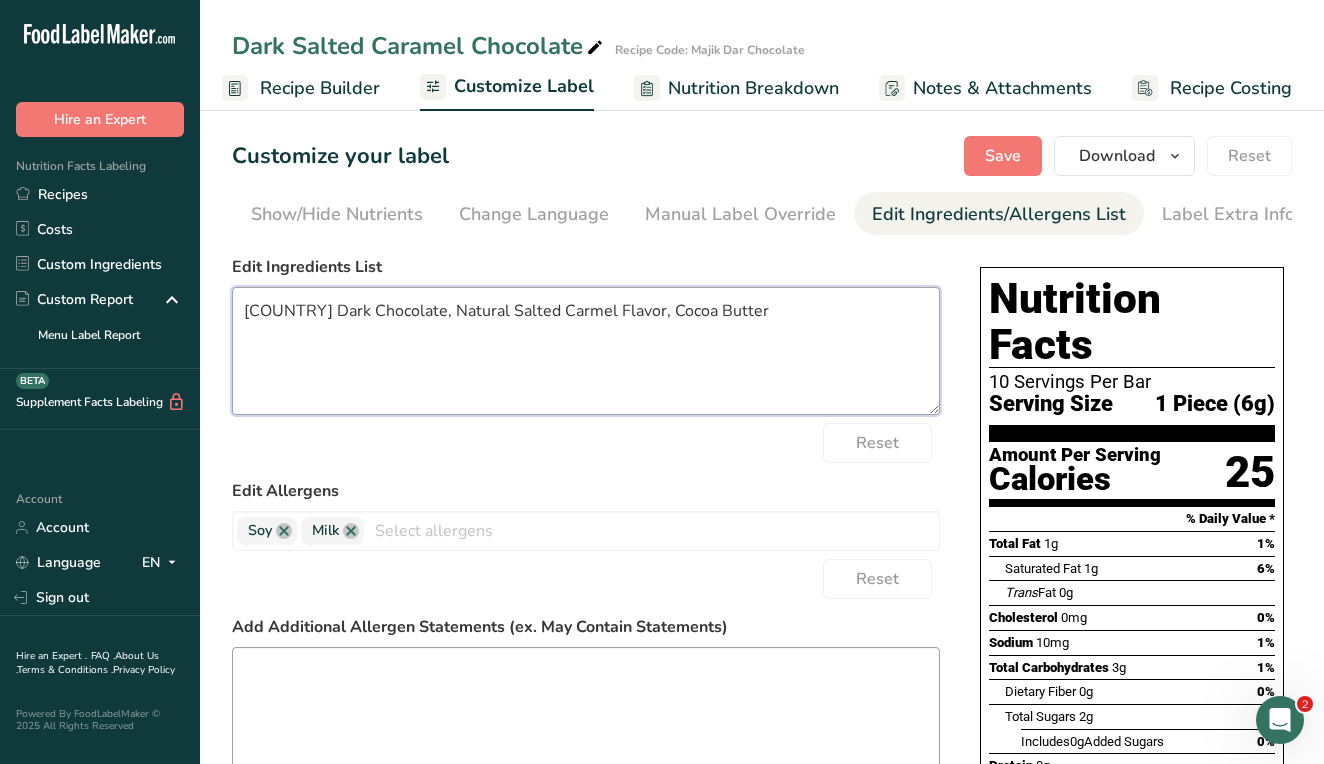 type on "Belgium Dark Chocolate, Natural Salted Carmel Flavor, Cocoa Butter" 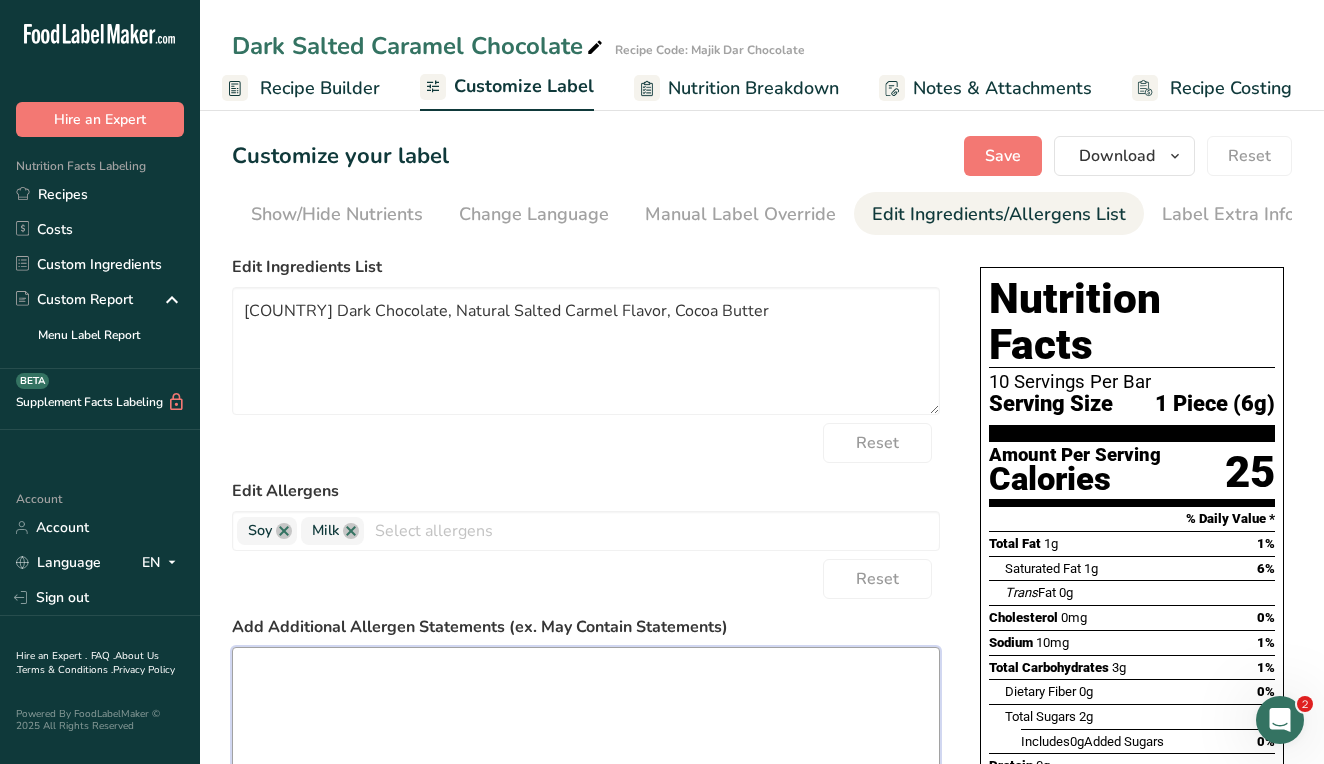 click at bounding box center (586, 711) 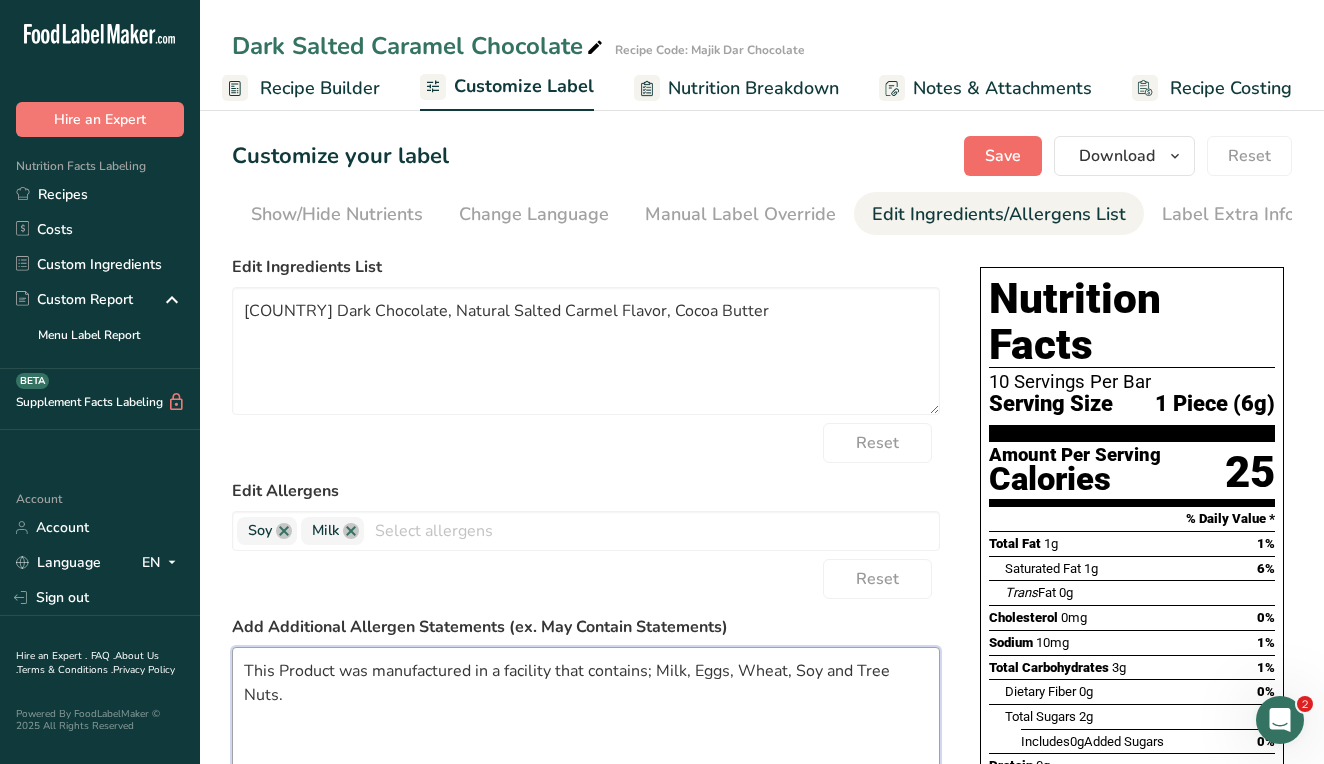 type on "This Product was manufactured in a facility that contains; Milk, Eggs, Wheat, Soy and Tree Nuts." 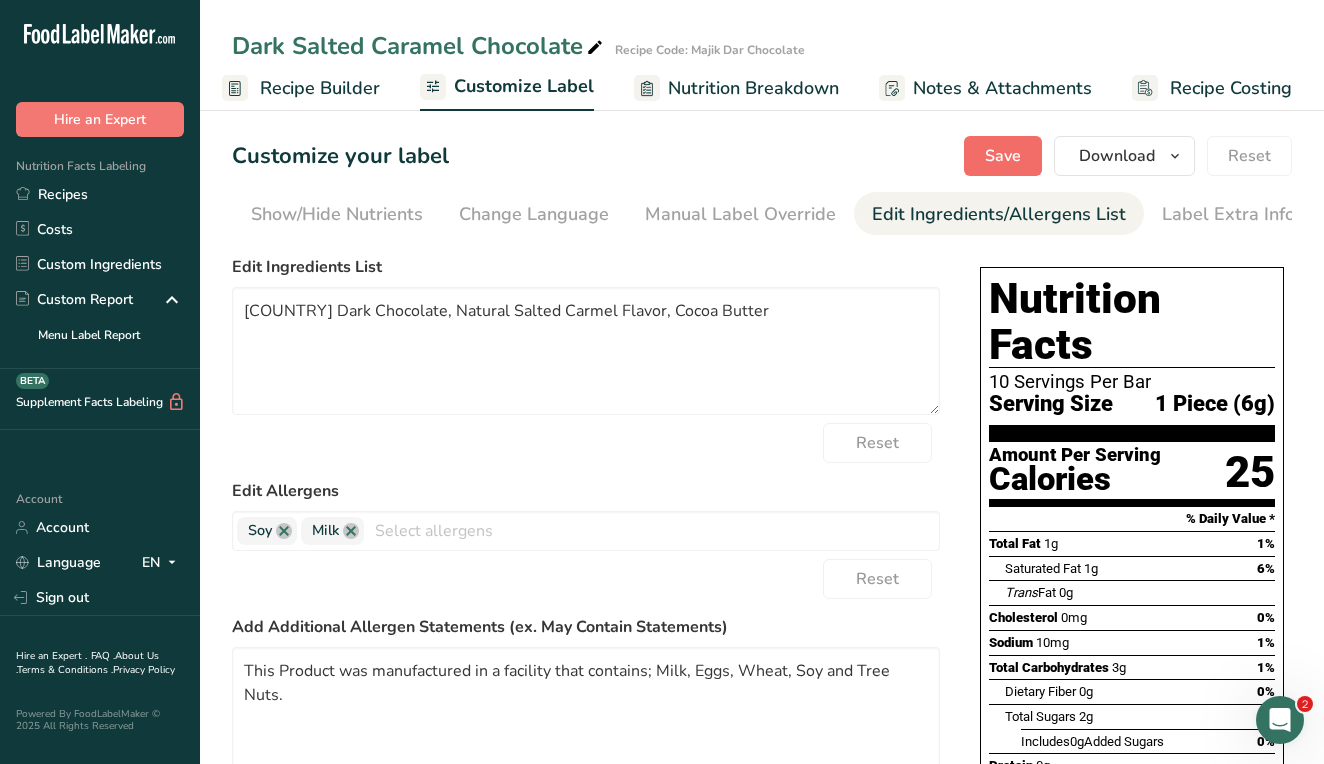 click on "Save" at bounding box center (1003, 156) 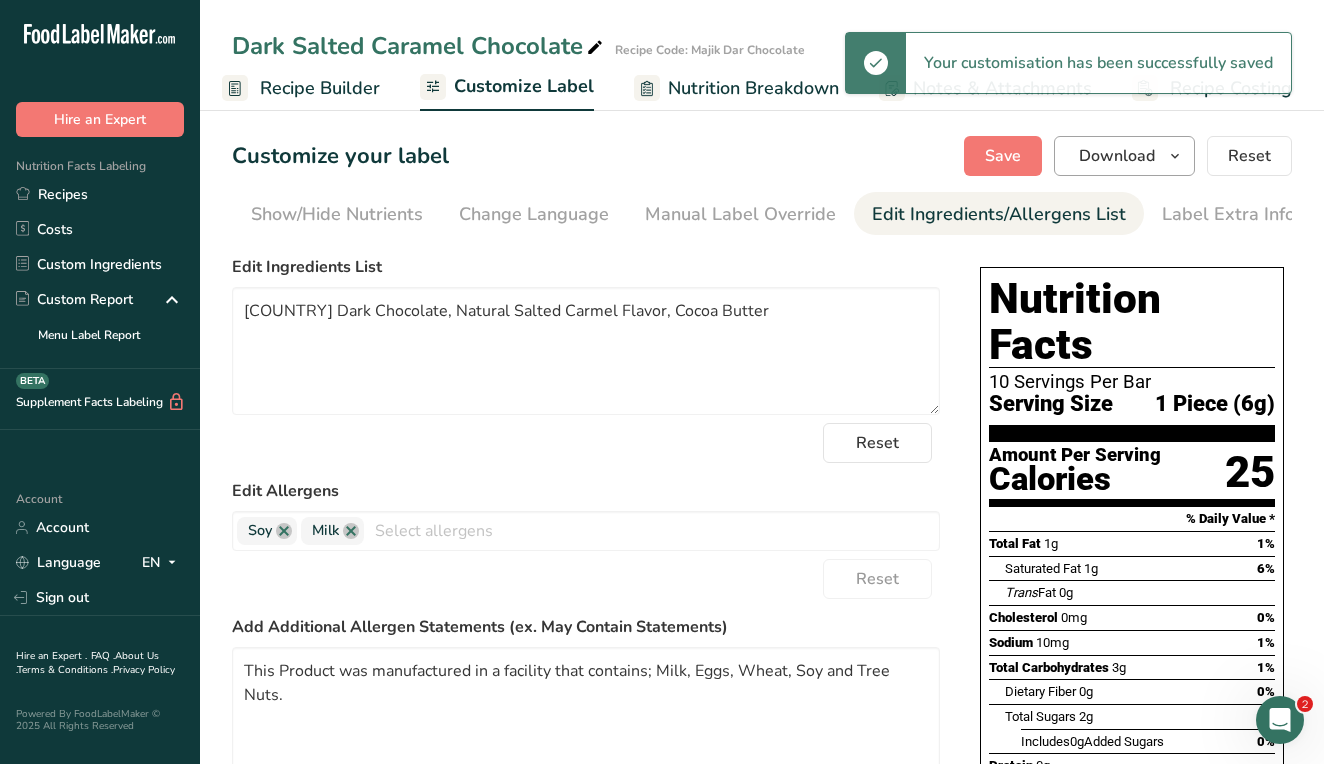 click on "Download" at bounding box center [1124, 156] 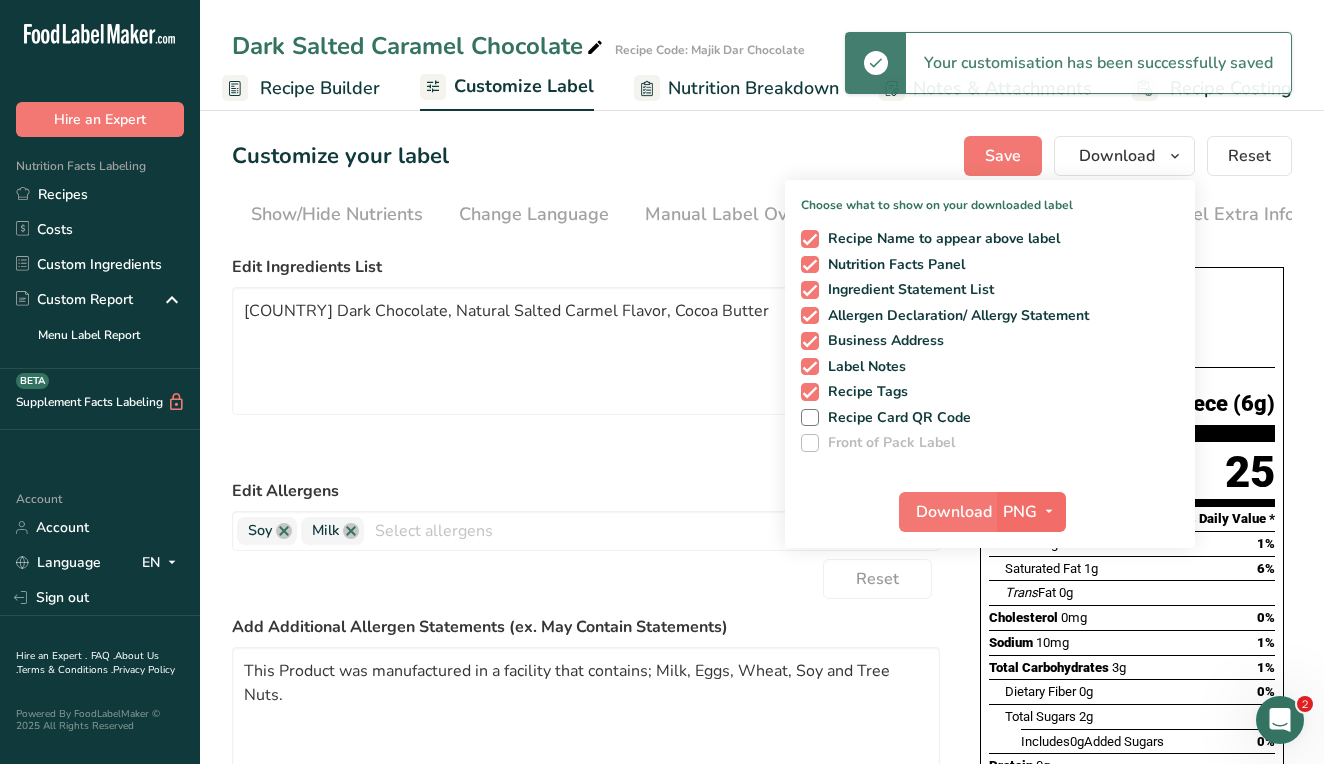 click on "PNG" at bounding box center [1031, 512] 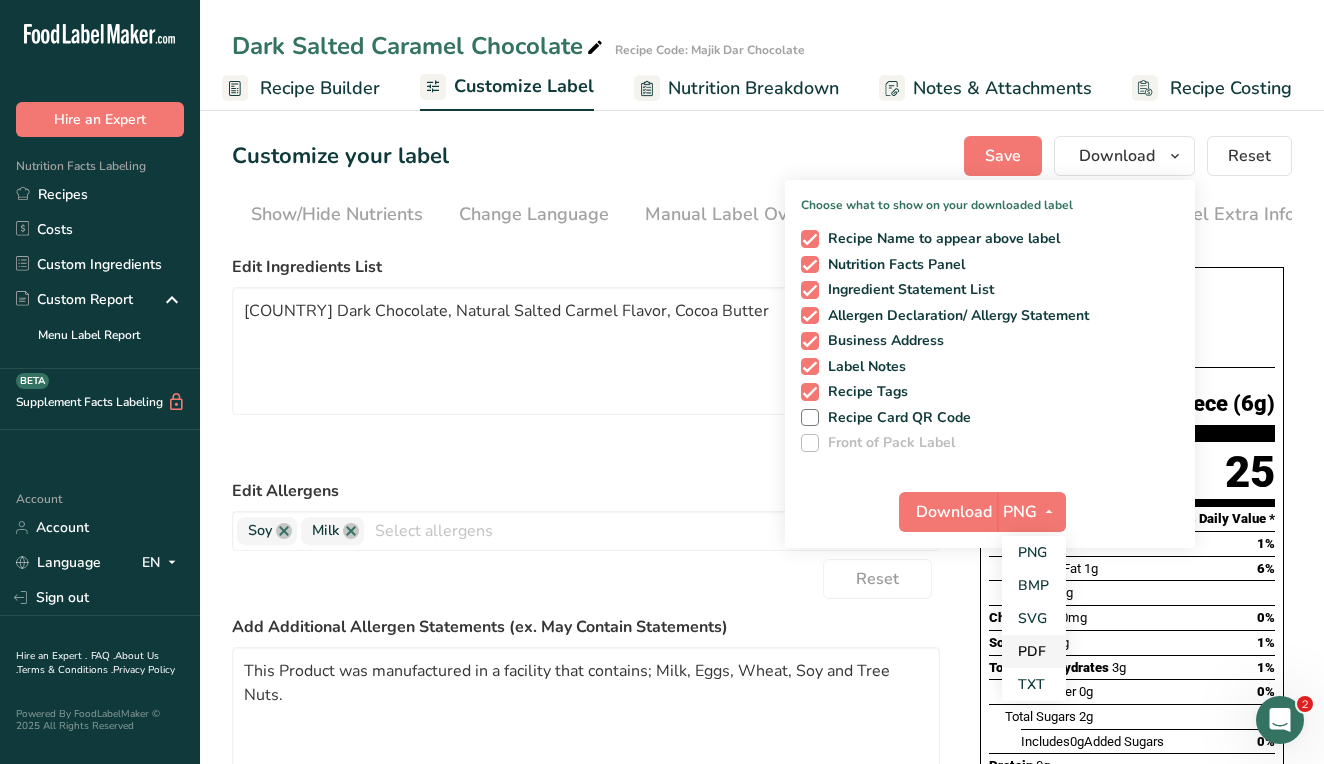 click on "PDF" at bounding box center (1034, 651) 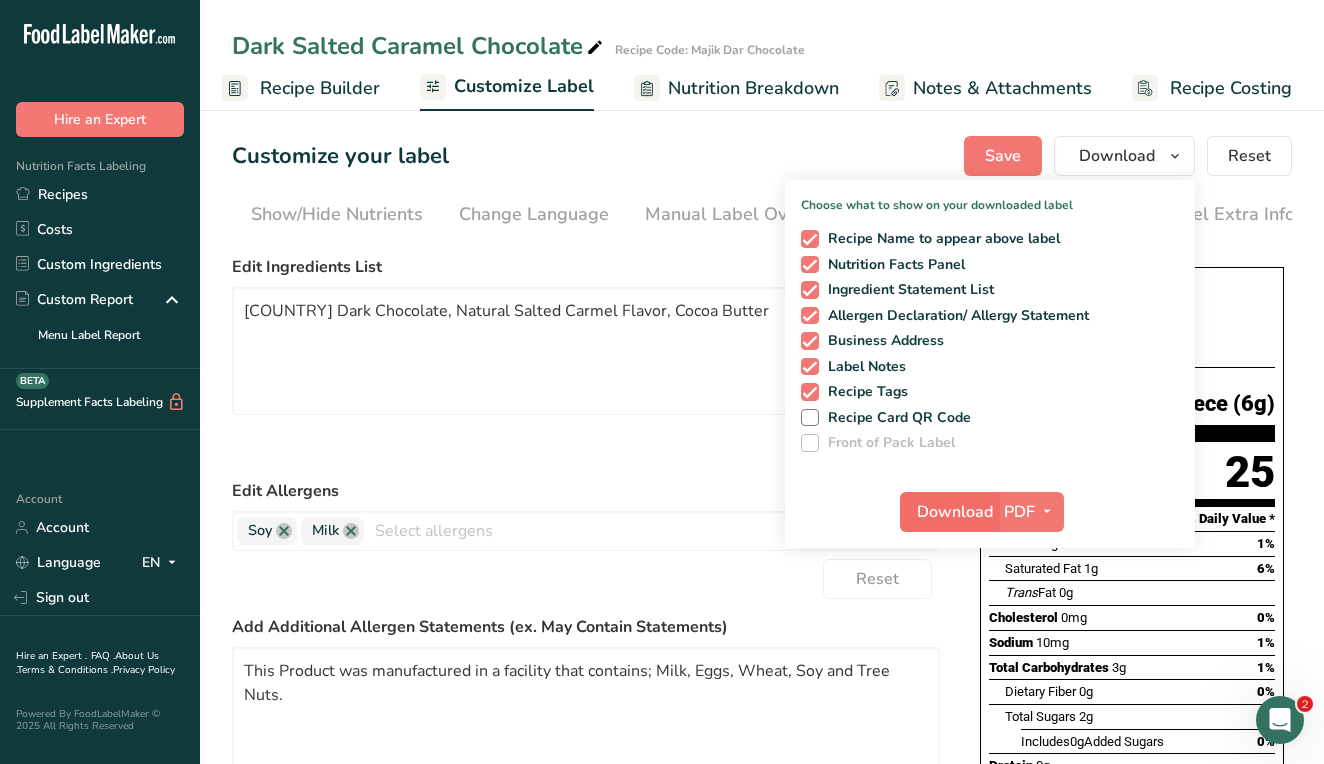 click on "Download" at bounding box center (955, 512) 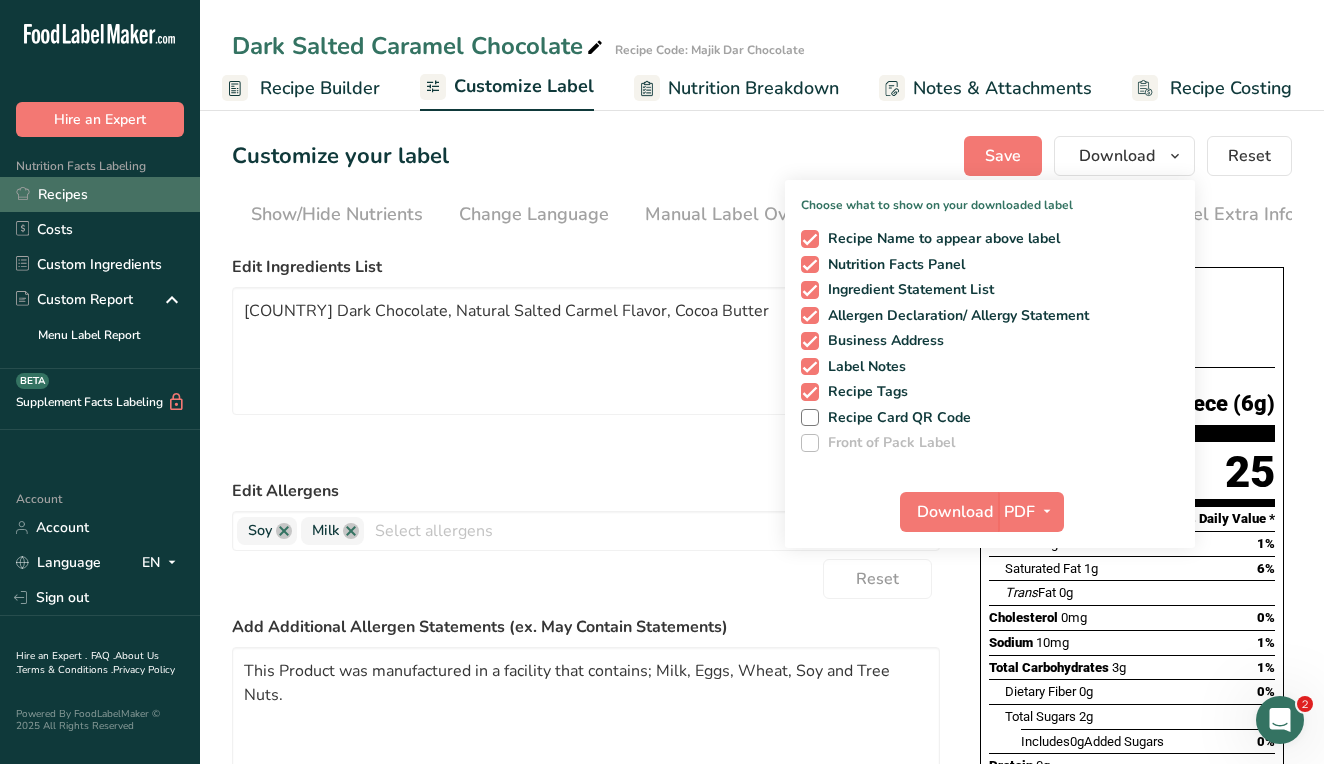 scroll, scrollTop: 0, scrollLeft: 0, axis: both 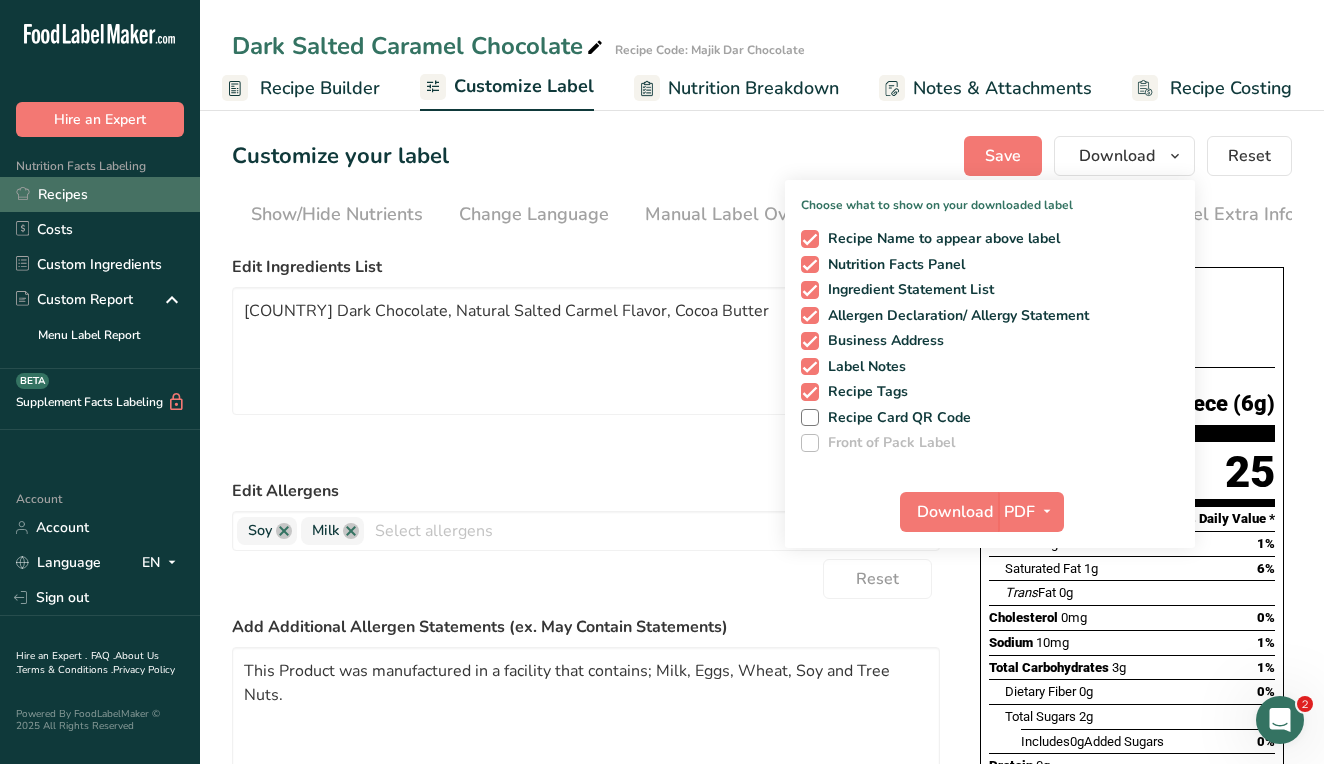 click on "Recipes" at bounding box center (100, 194) 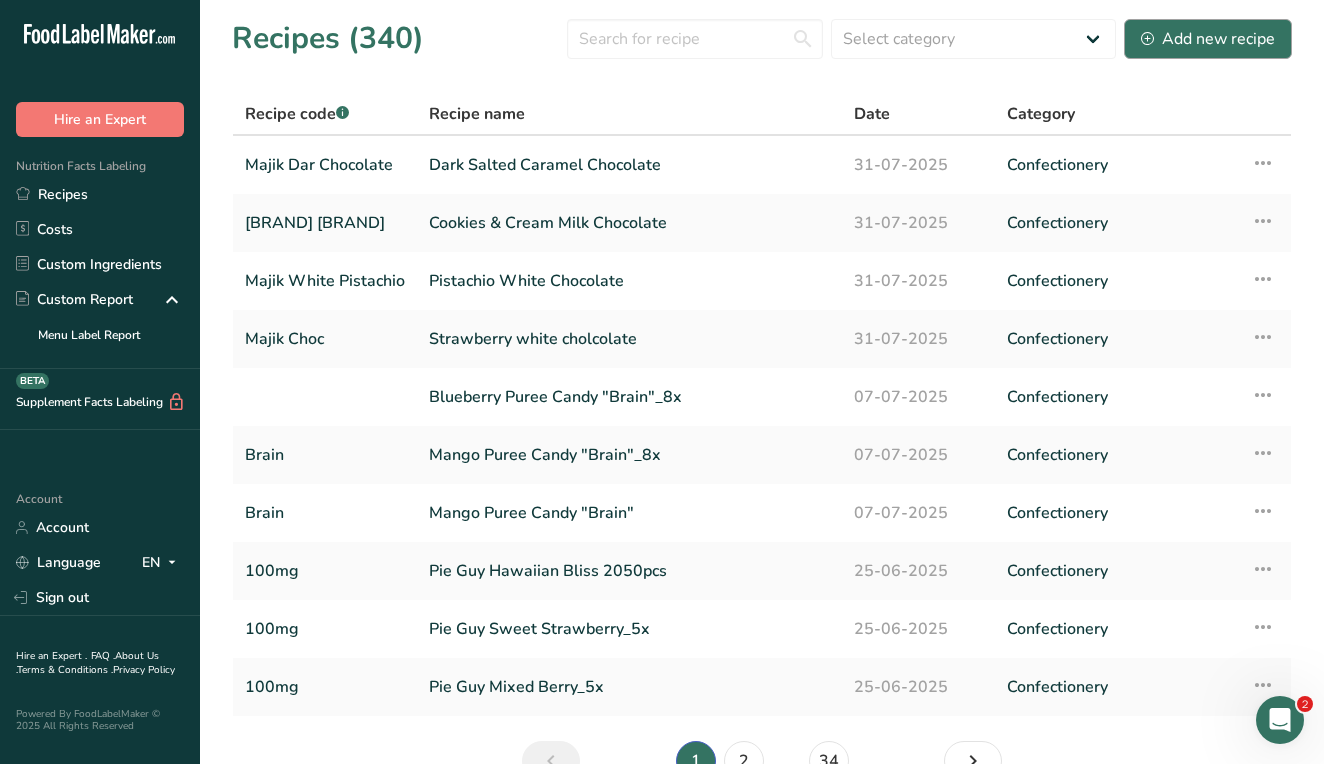 click on "Add new recipe" at bounding box center [1208, 39] 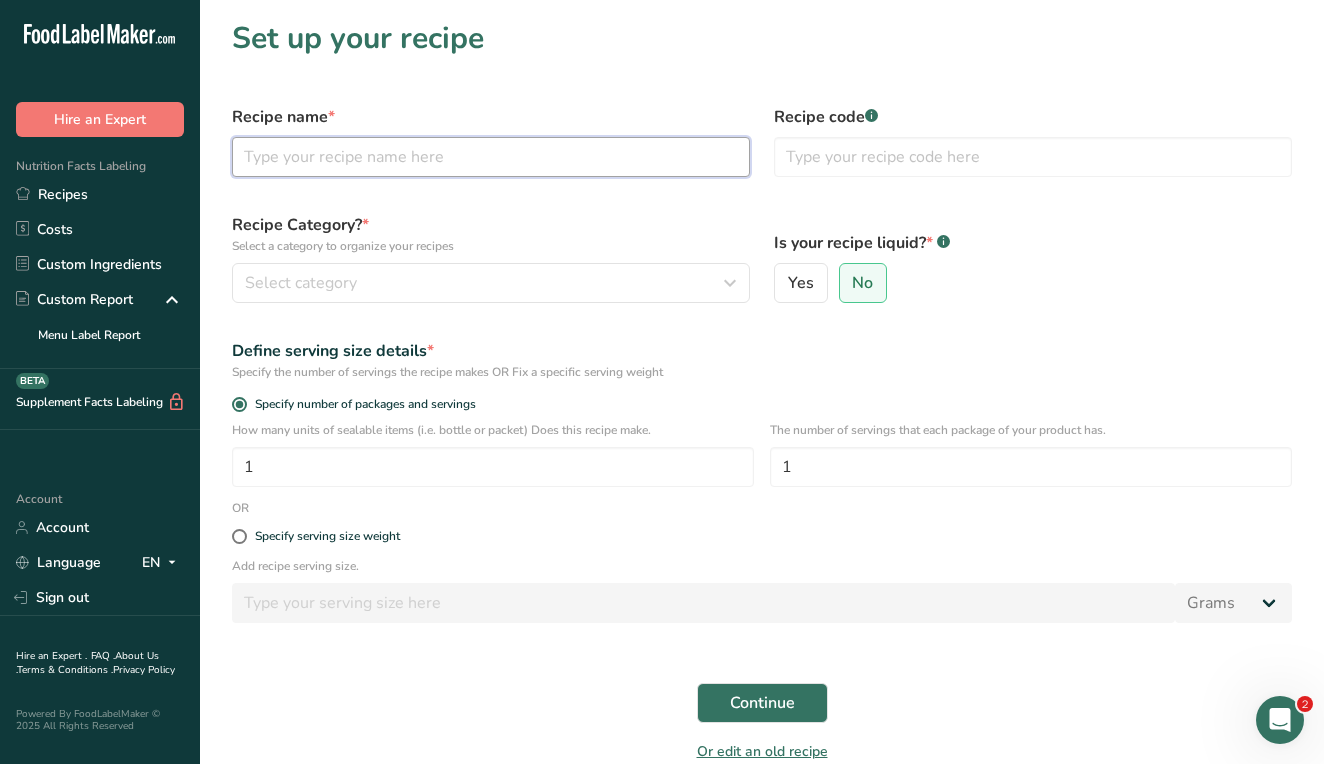 click at bounding box center [491, 157] 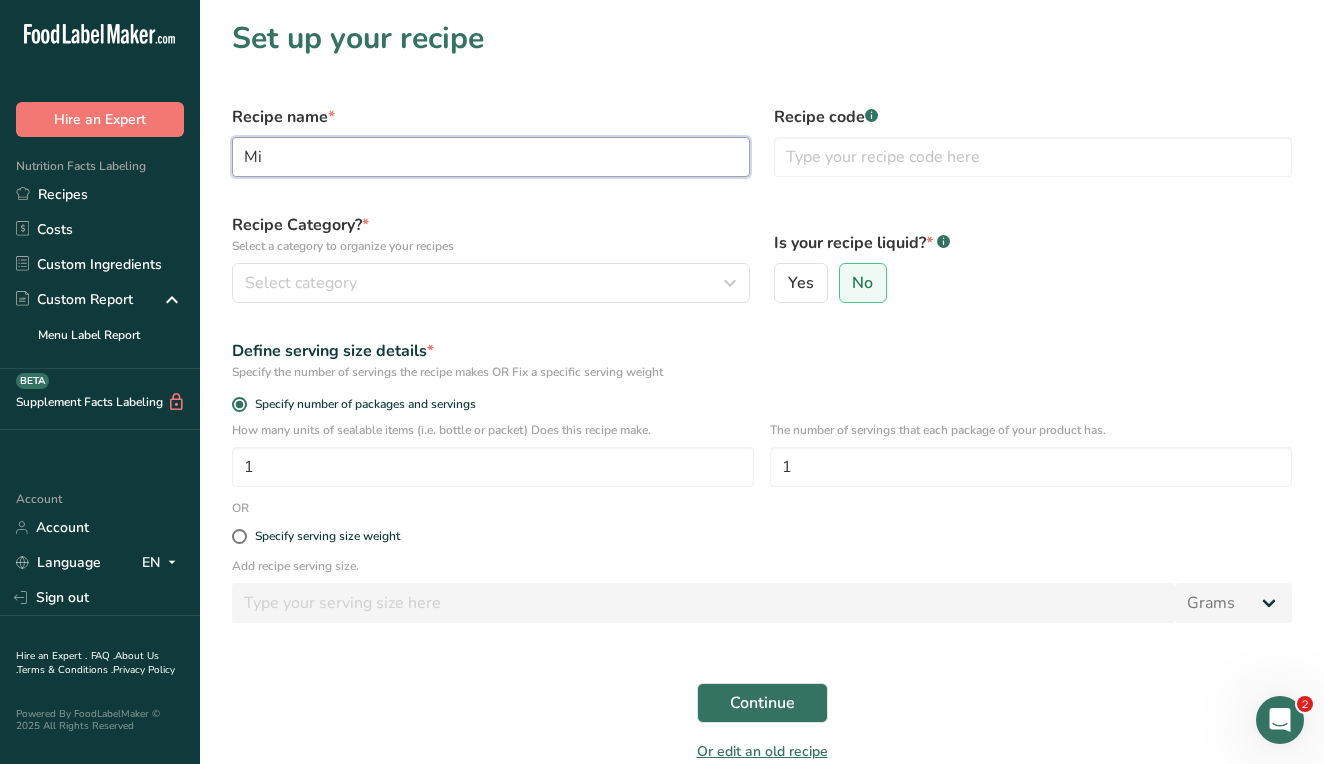 type on "M" 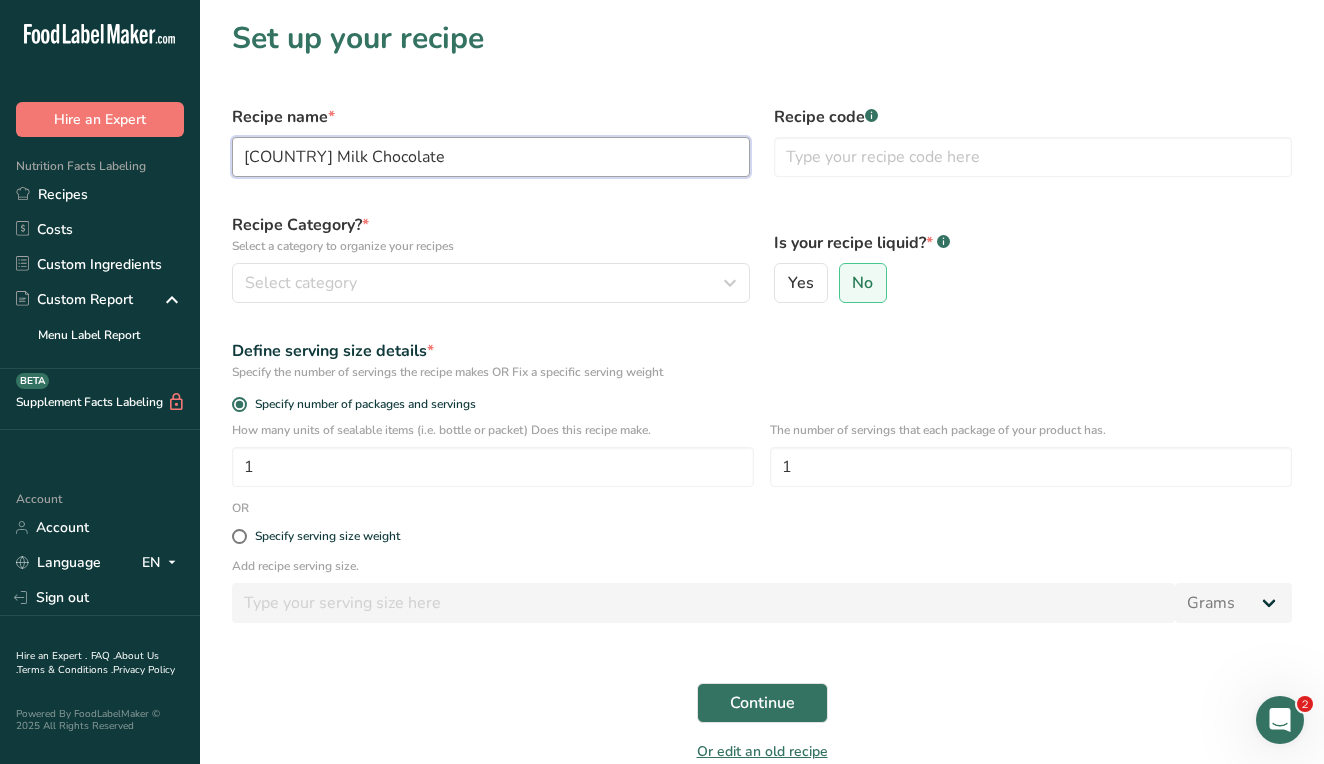 type on "Belgium Milk Chocolate" 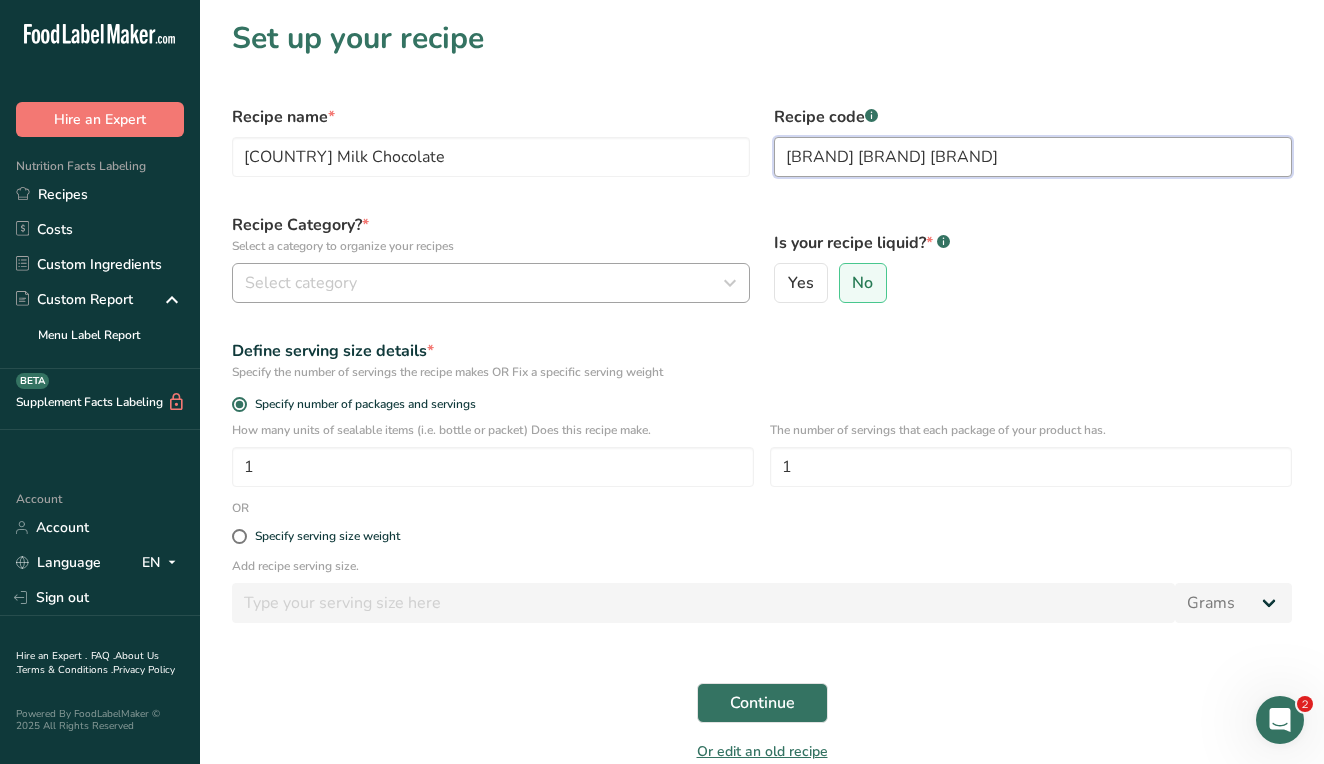 type on "Majik Milk Chocolate" 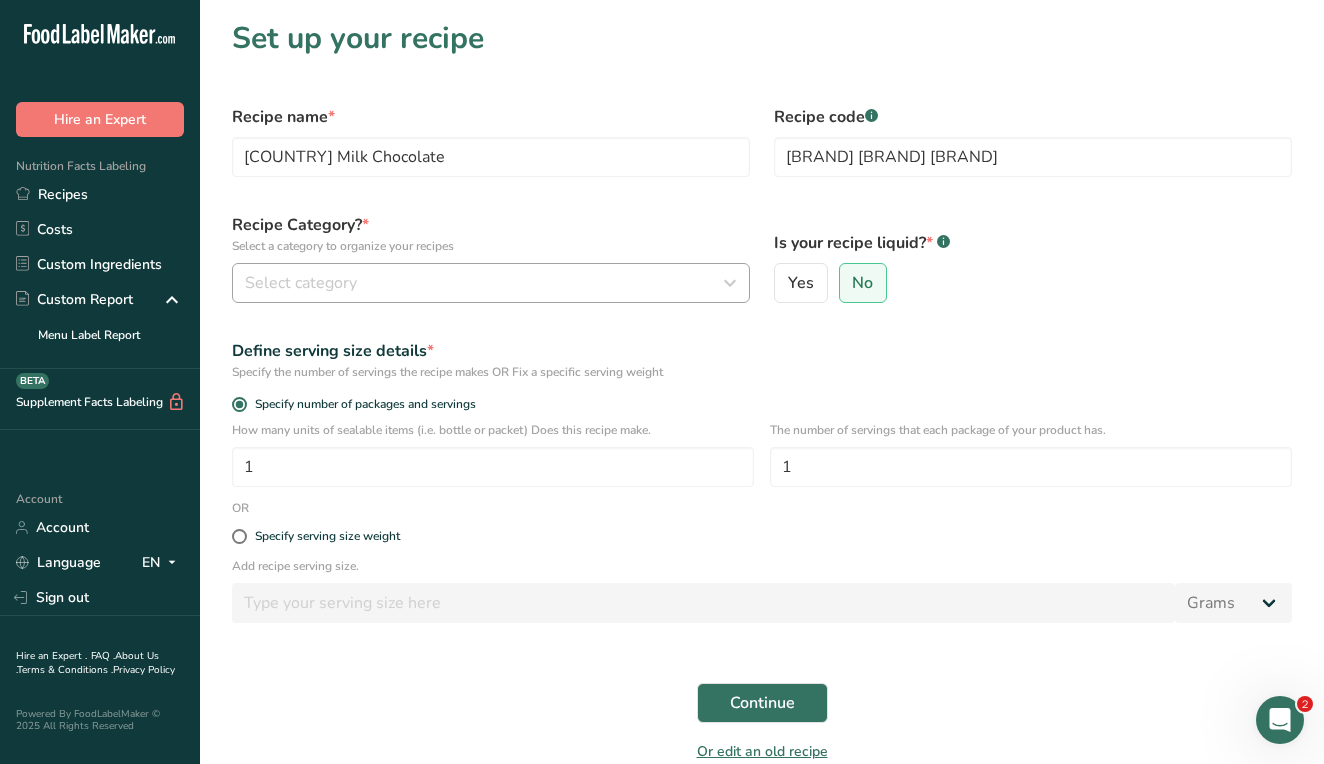 click on "Select category" at bounding box center (485, 283) 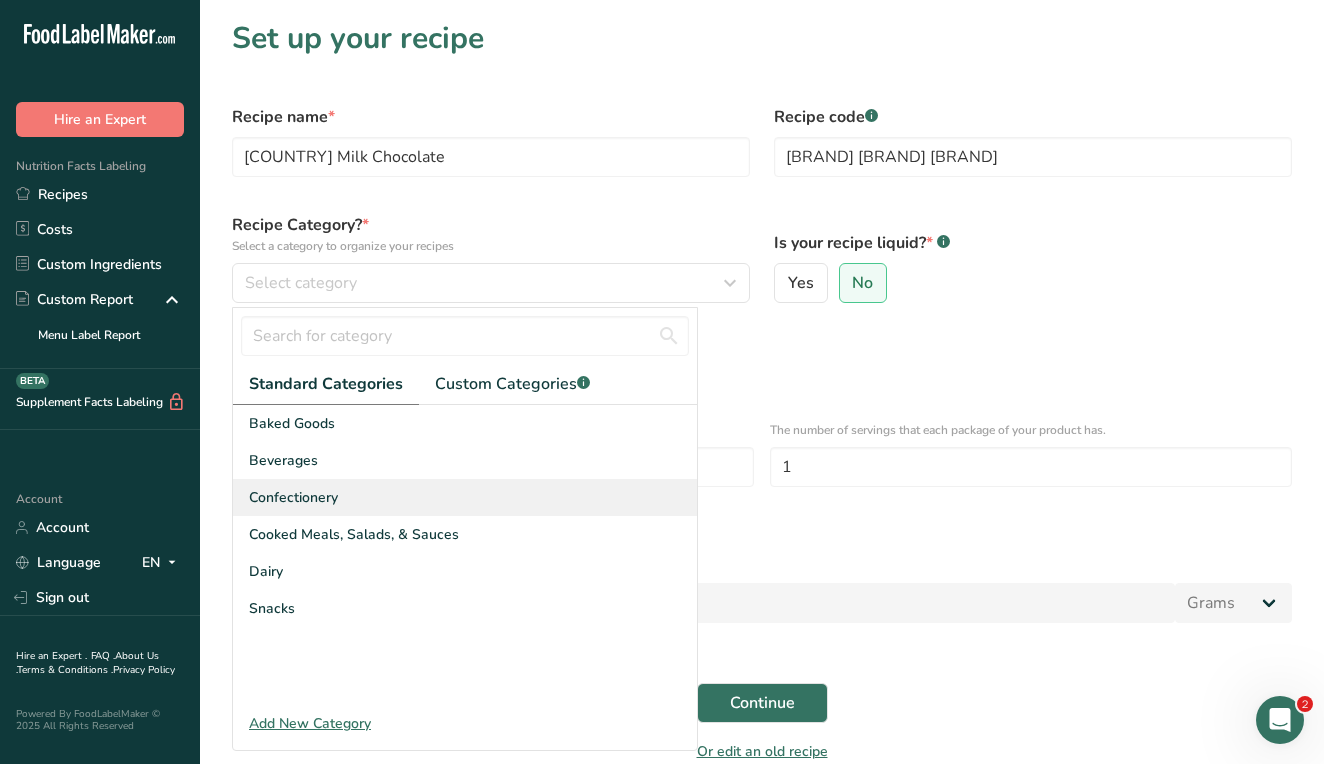 click on "Confectionery" at bounding box center (465, 497) 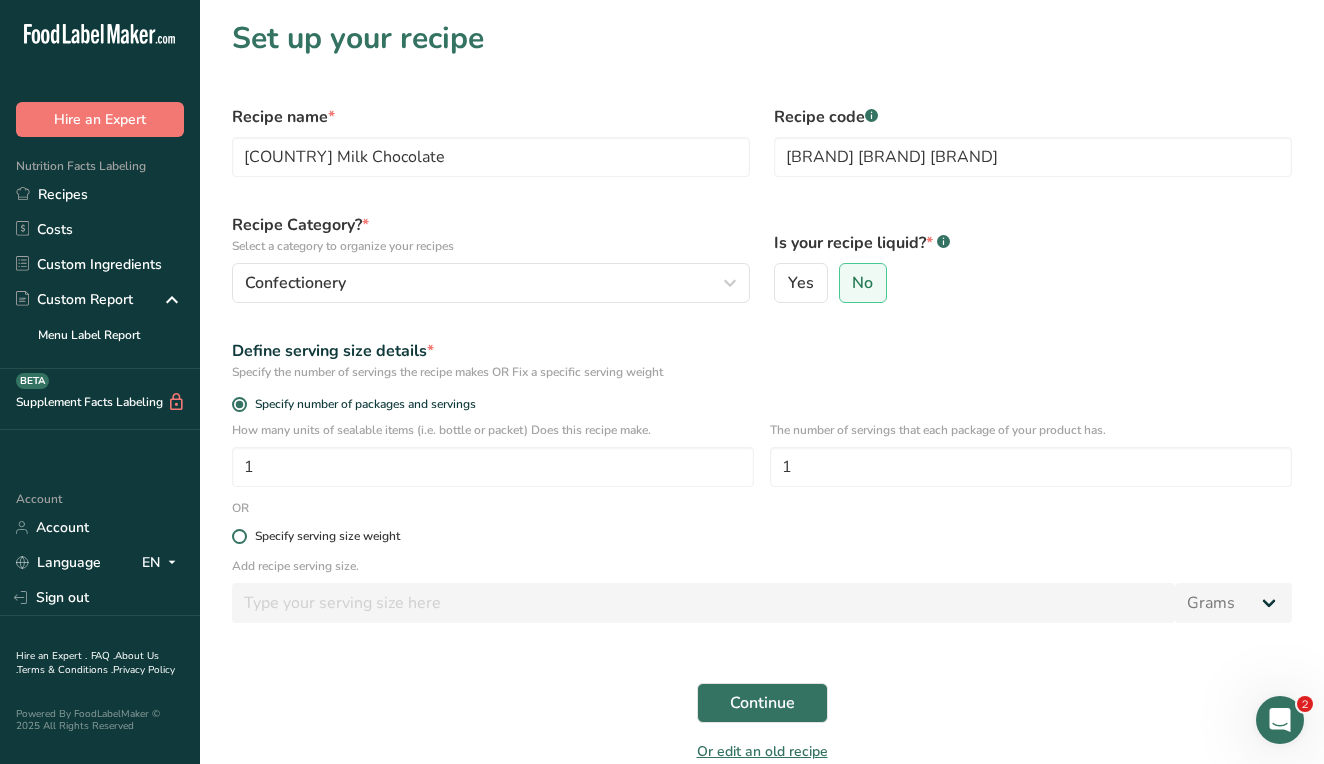 click on "Specify serving size weight" at bounding box center [327, 536] 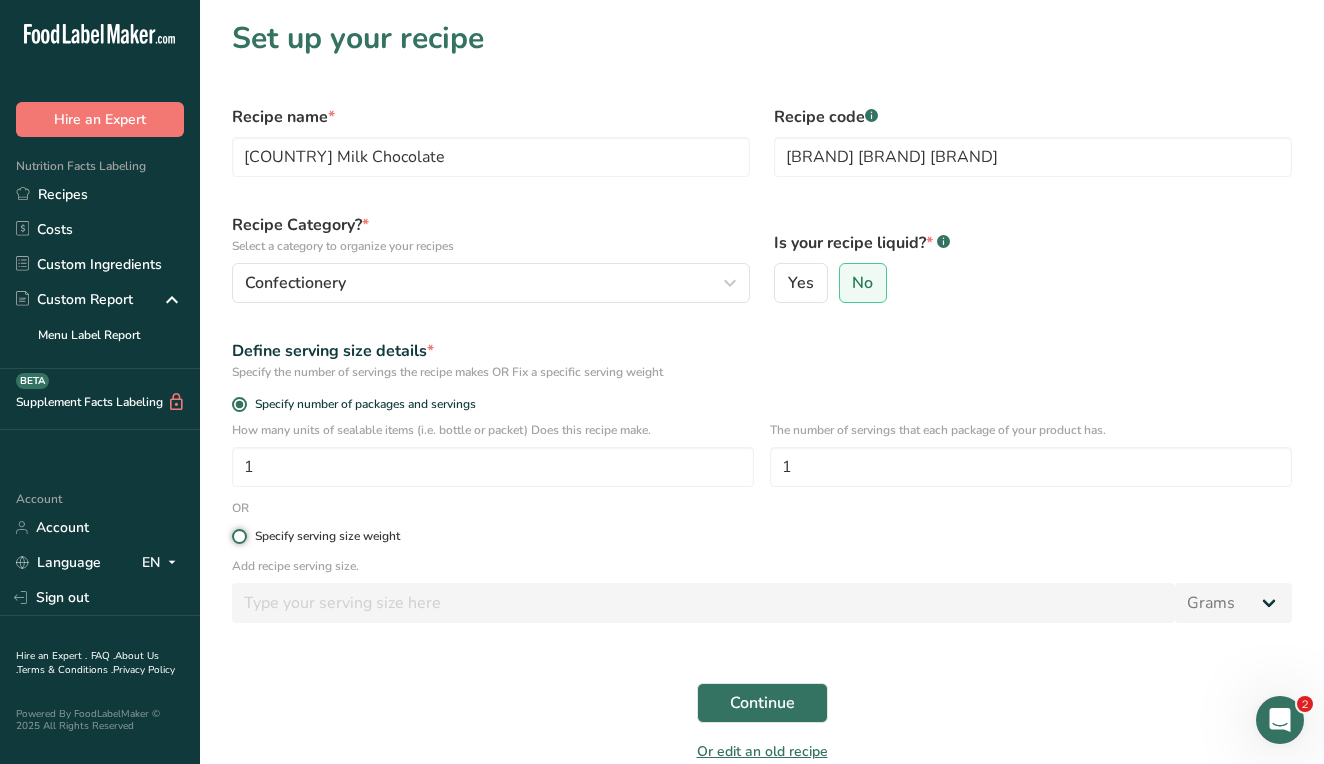 click on "Specify serving size weight" at bounding box center (238, 536) 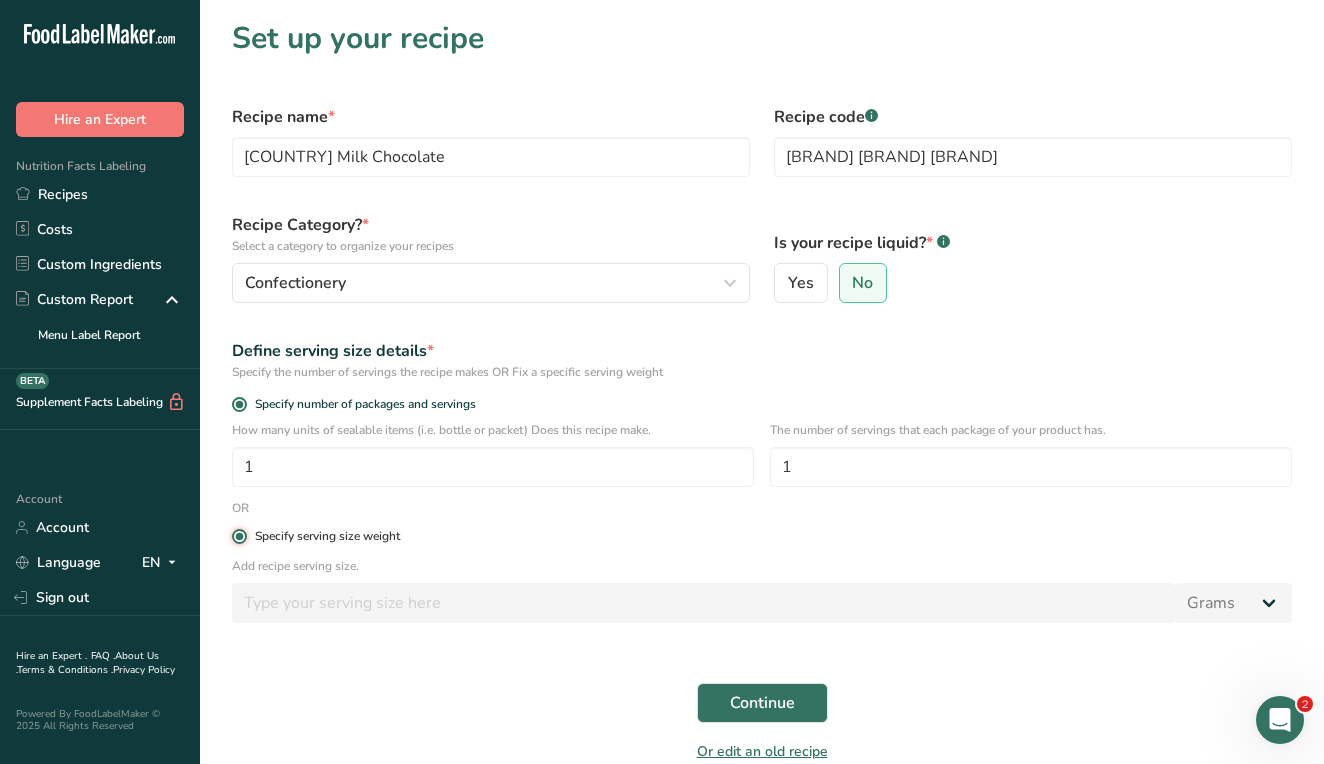 radio on "false" 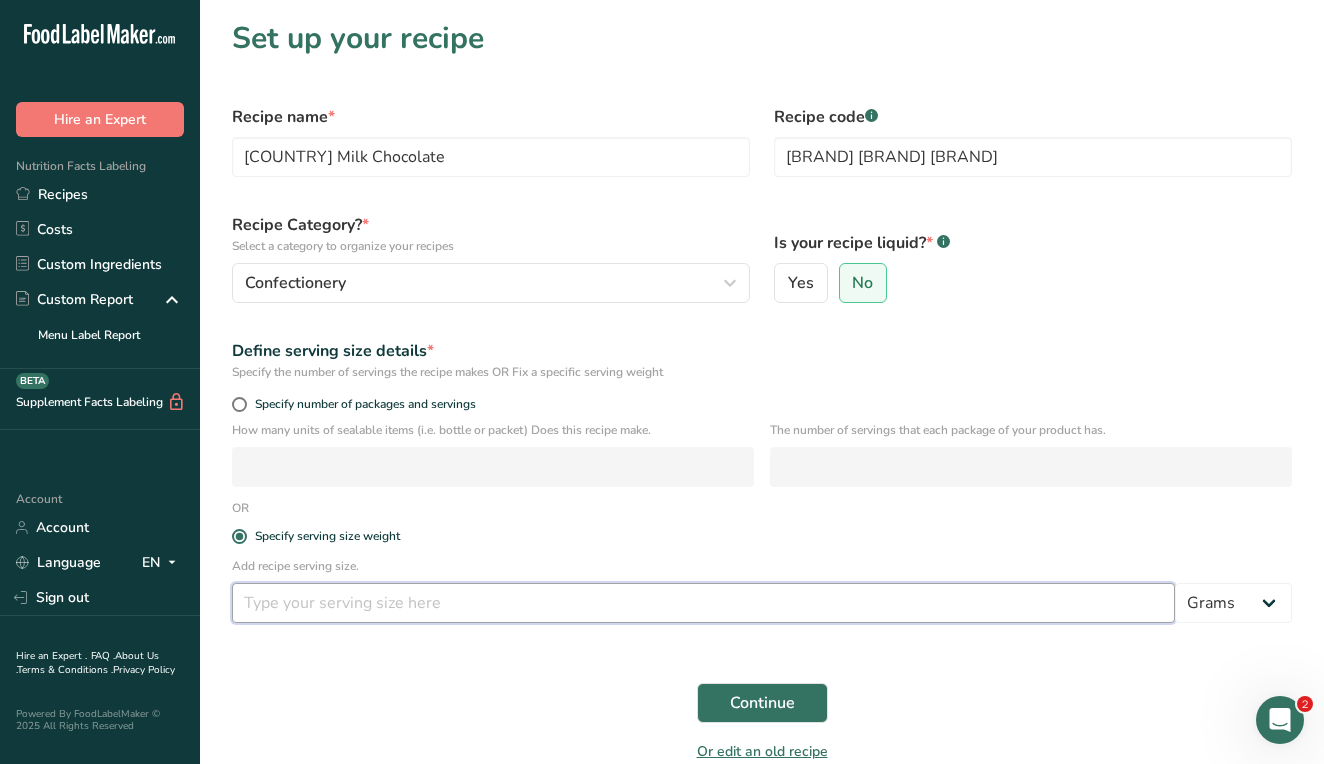 click at bounding box center (703, 603) 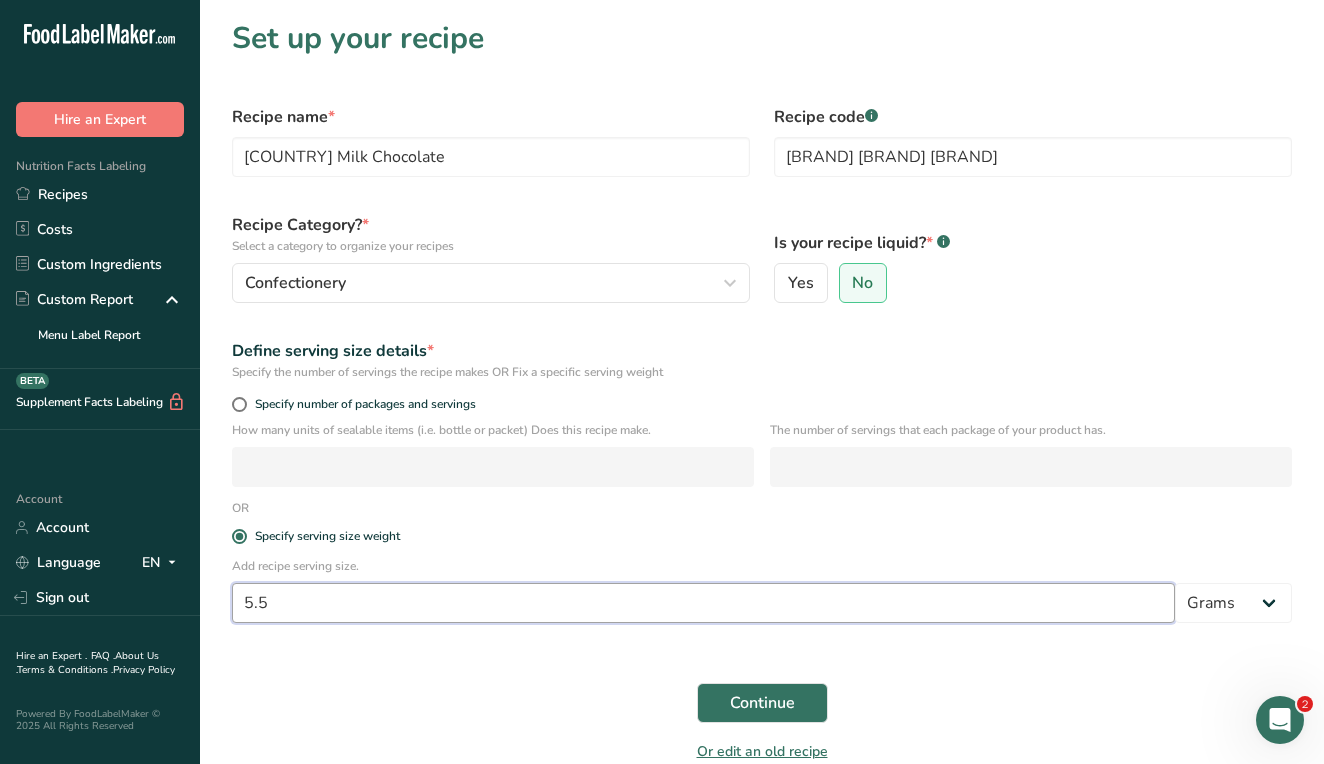 type on "5.5" 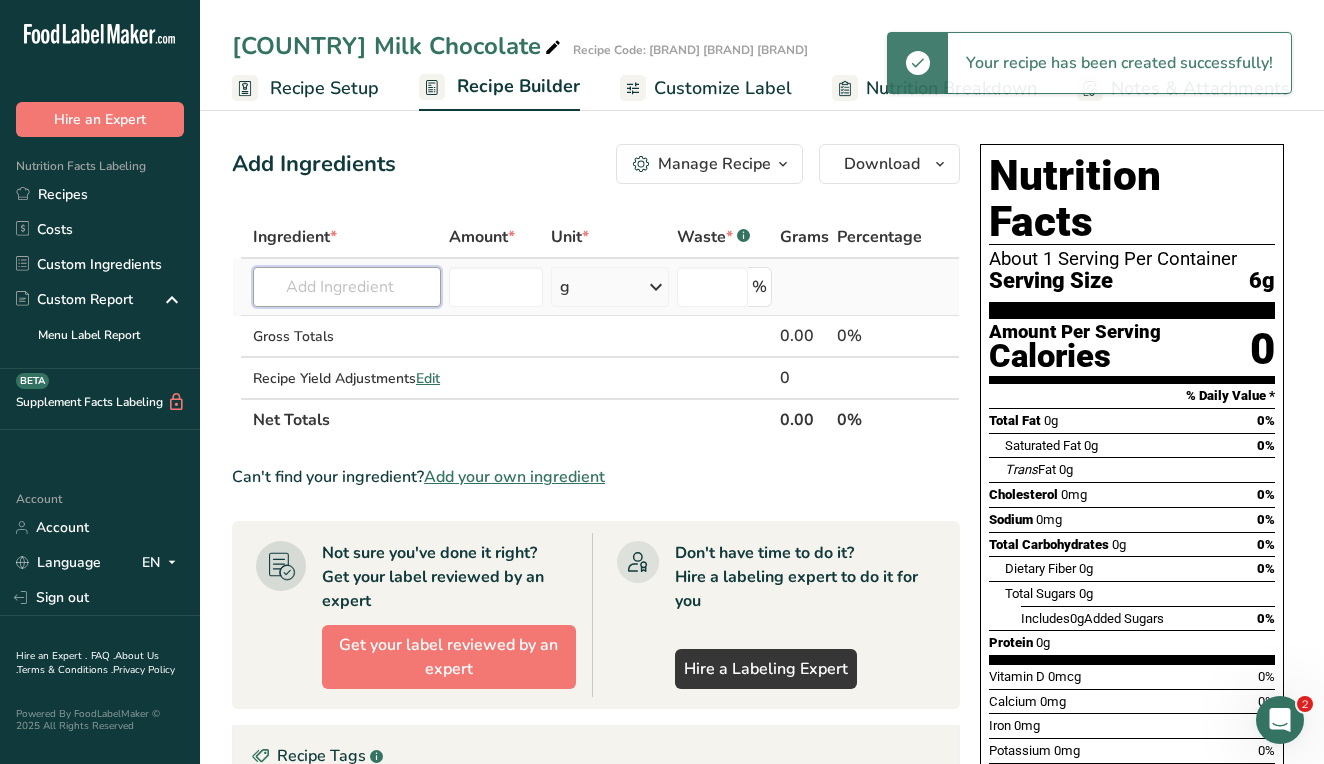 click at bounding box center (347, 287) 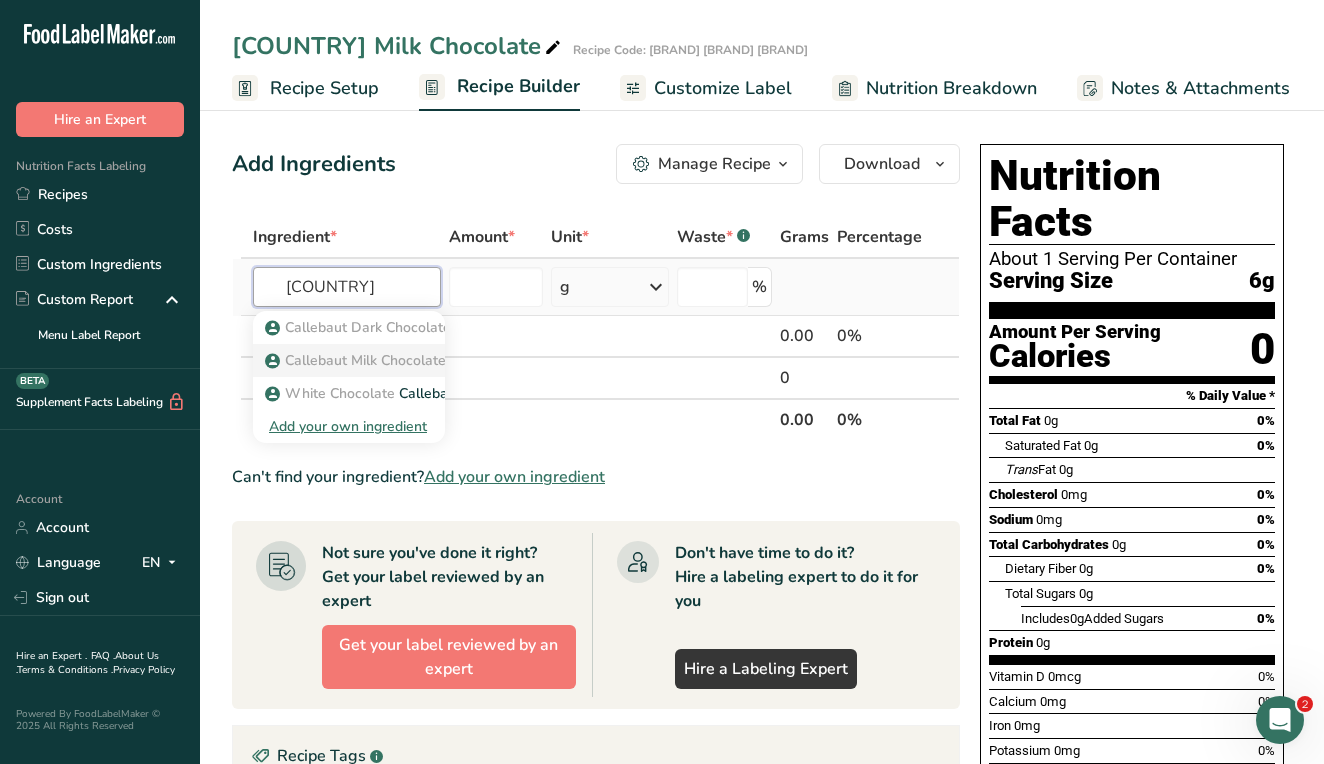 type on "Belgium" 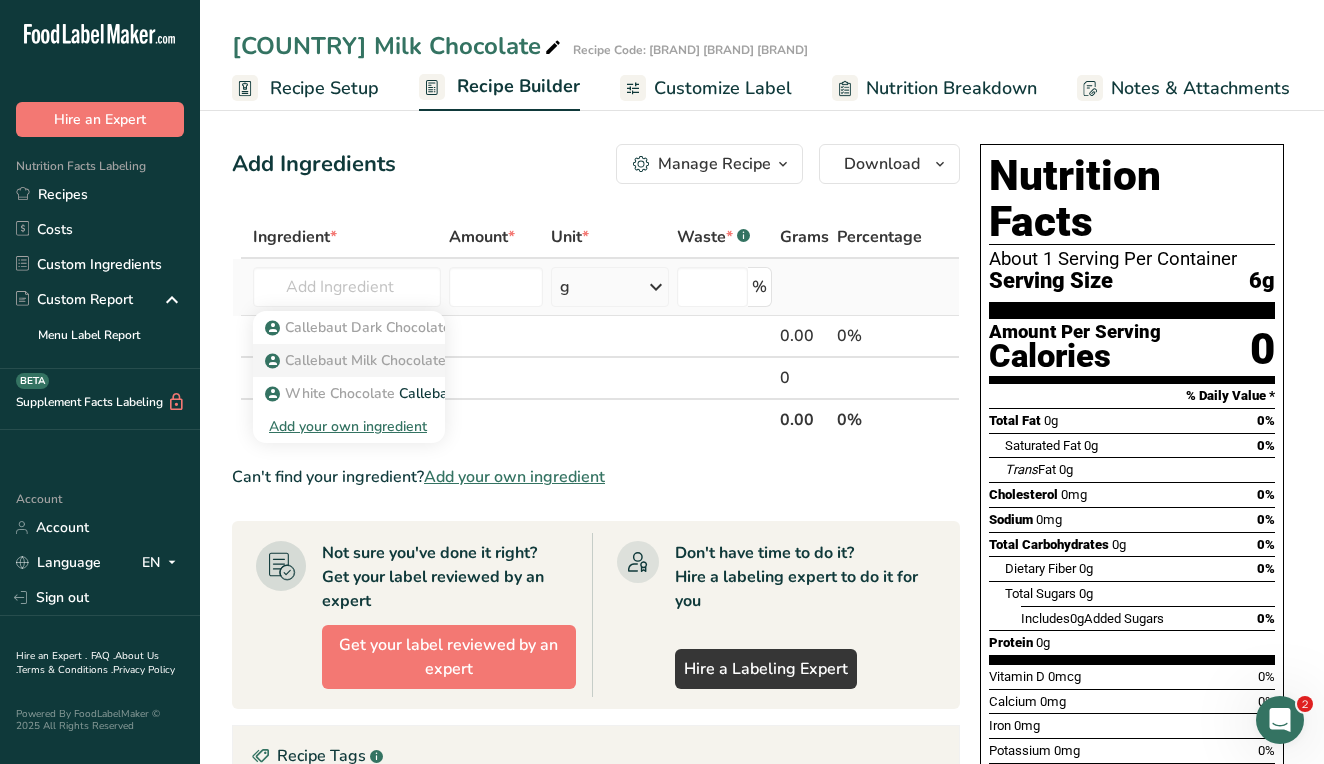 click on "Callebaut Milk Chocolate" at bounding box center [365, 360] 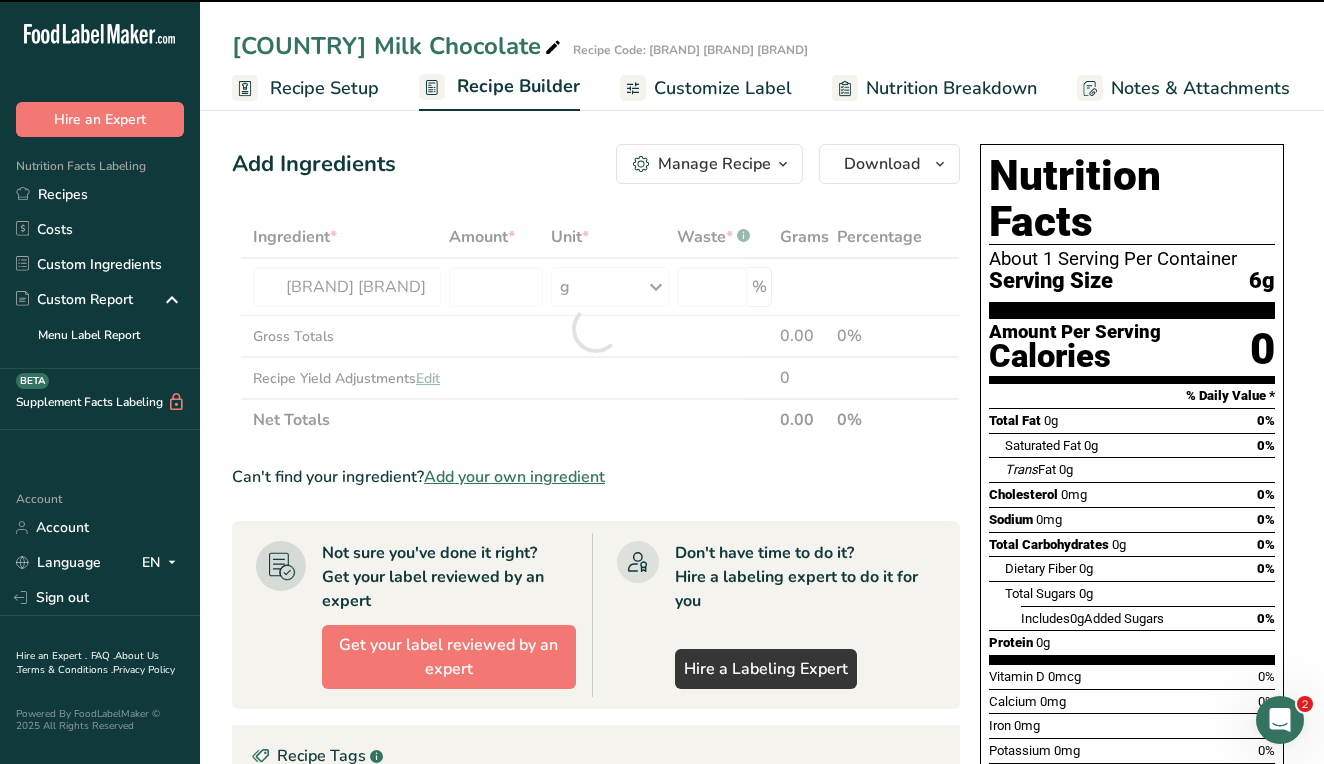 type on "0" 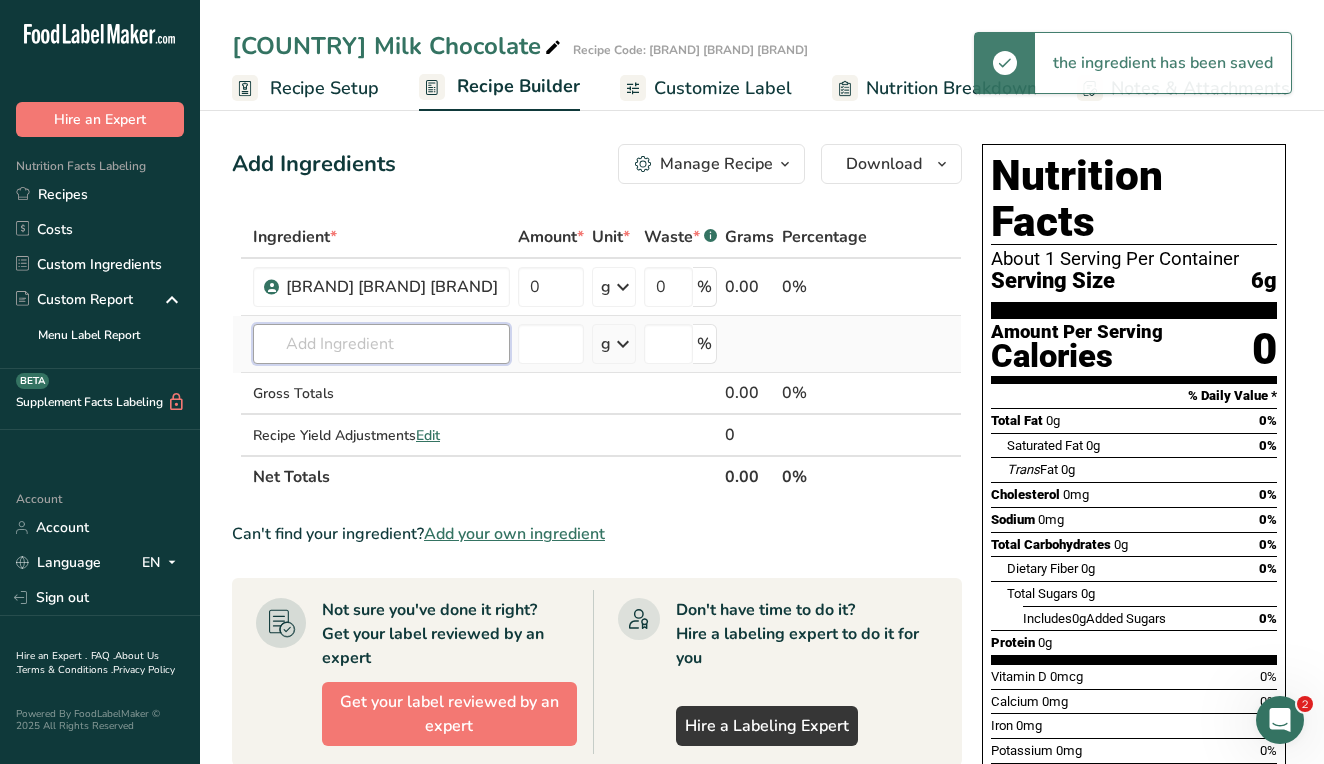click at bounding box center [381, 344] 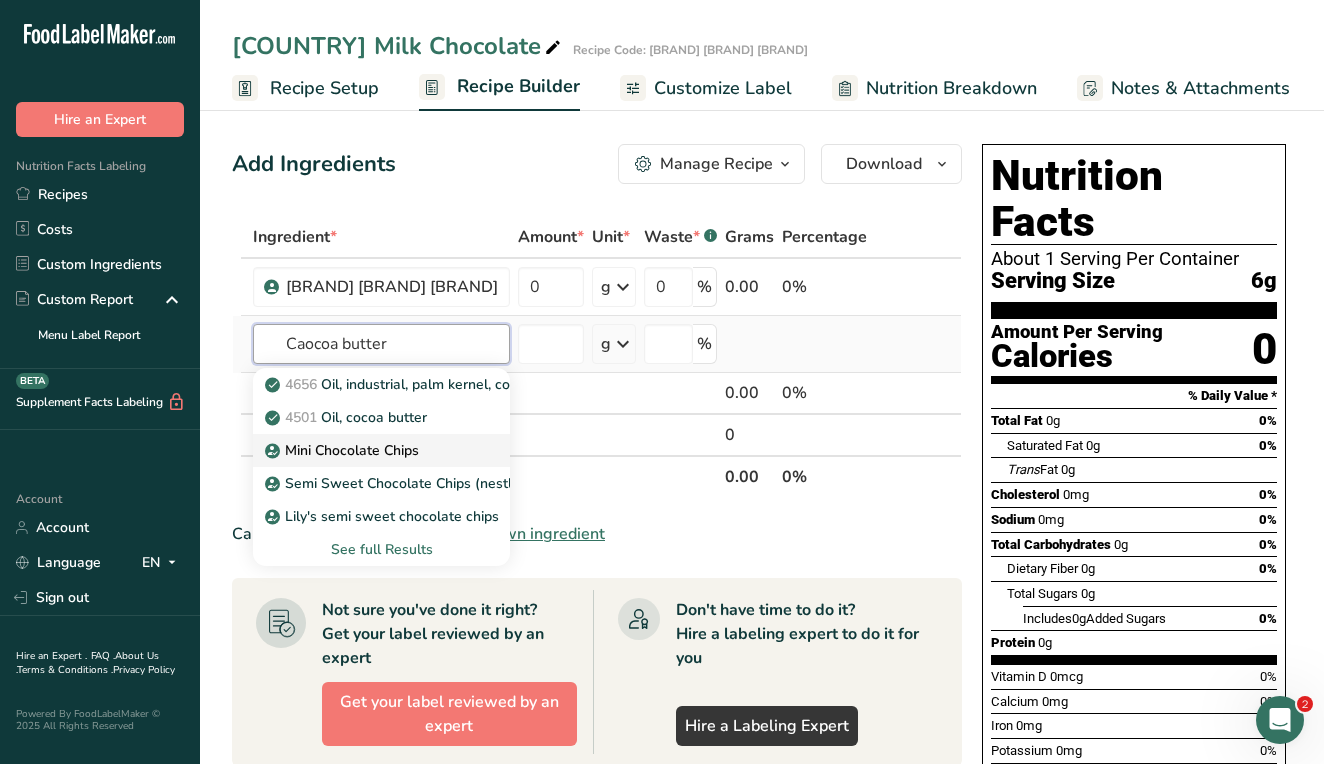 type on "Caocoa butter" 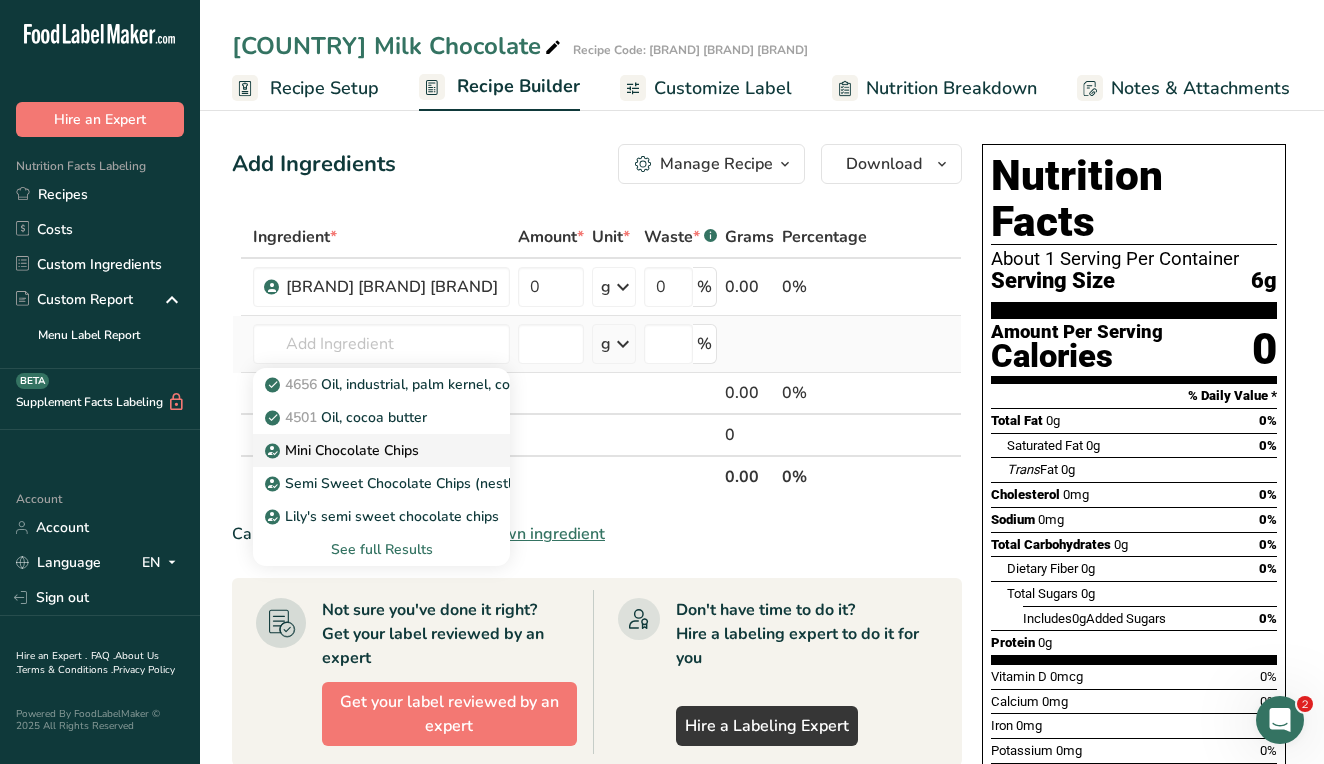 click on "Mini Chocolate Chips" at bounding box center (381, 450) 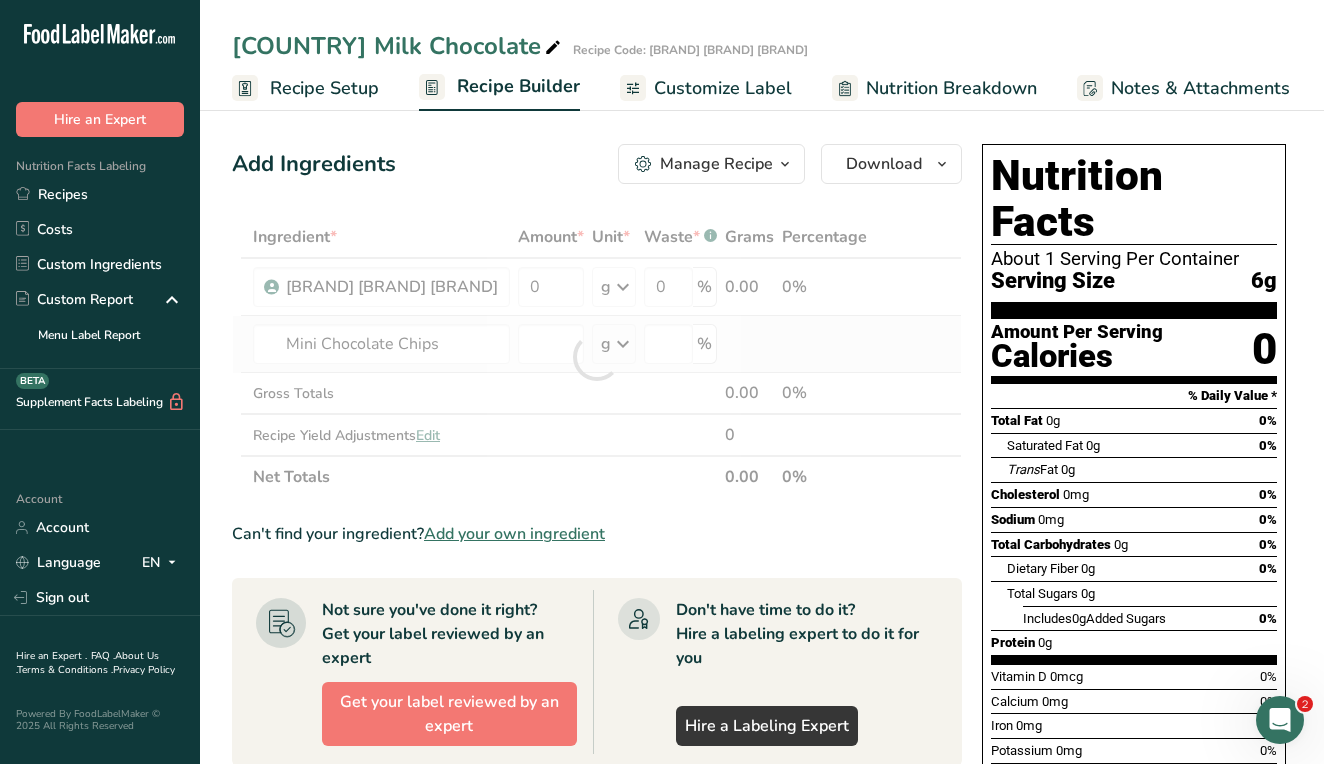 click at bounding box center (597, 357) 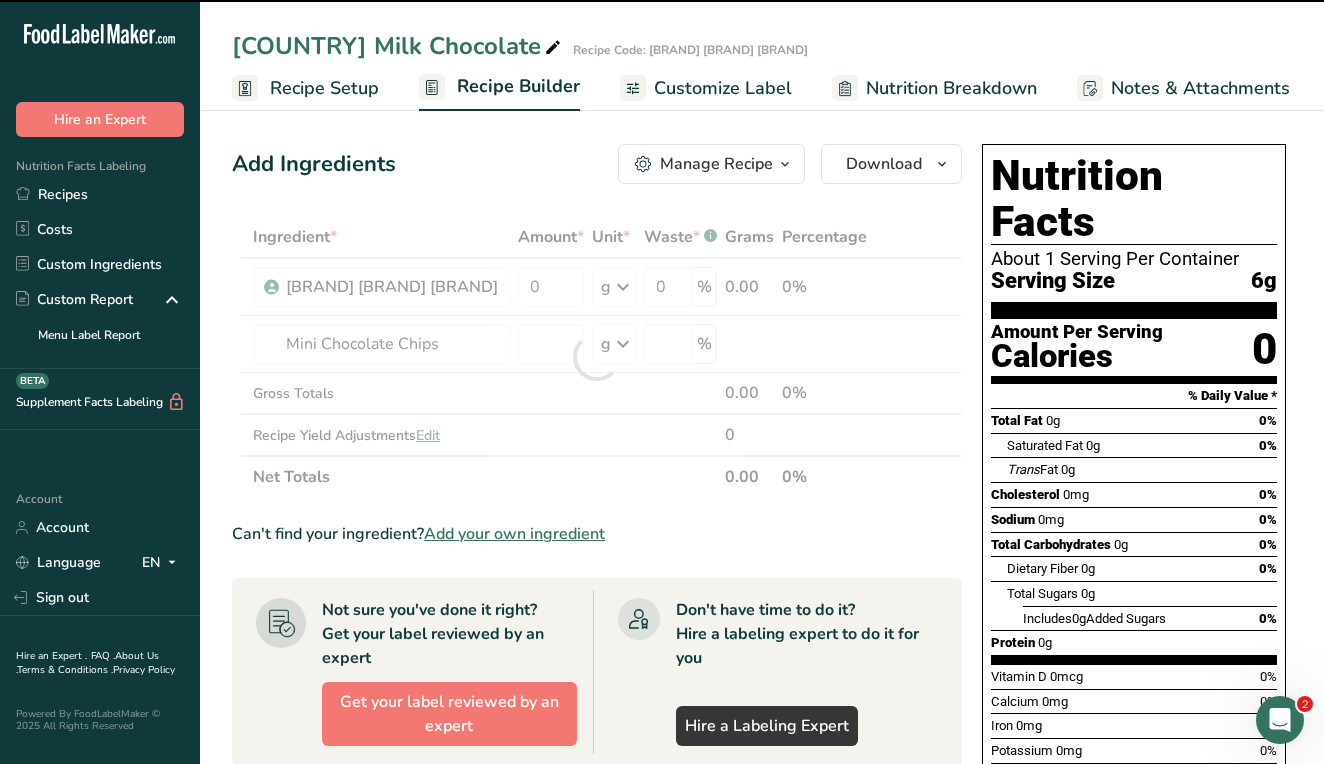 type on "0" 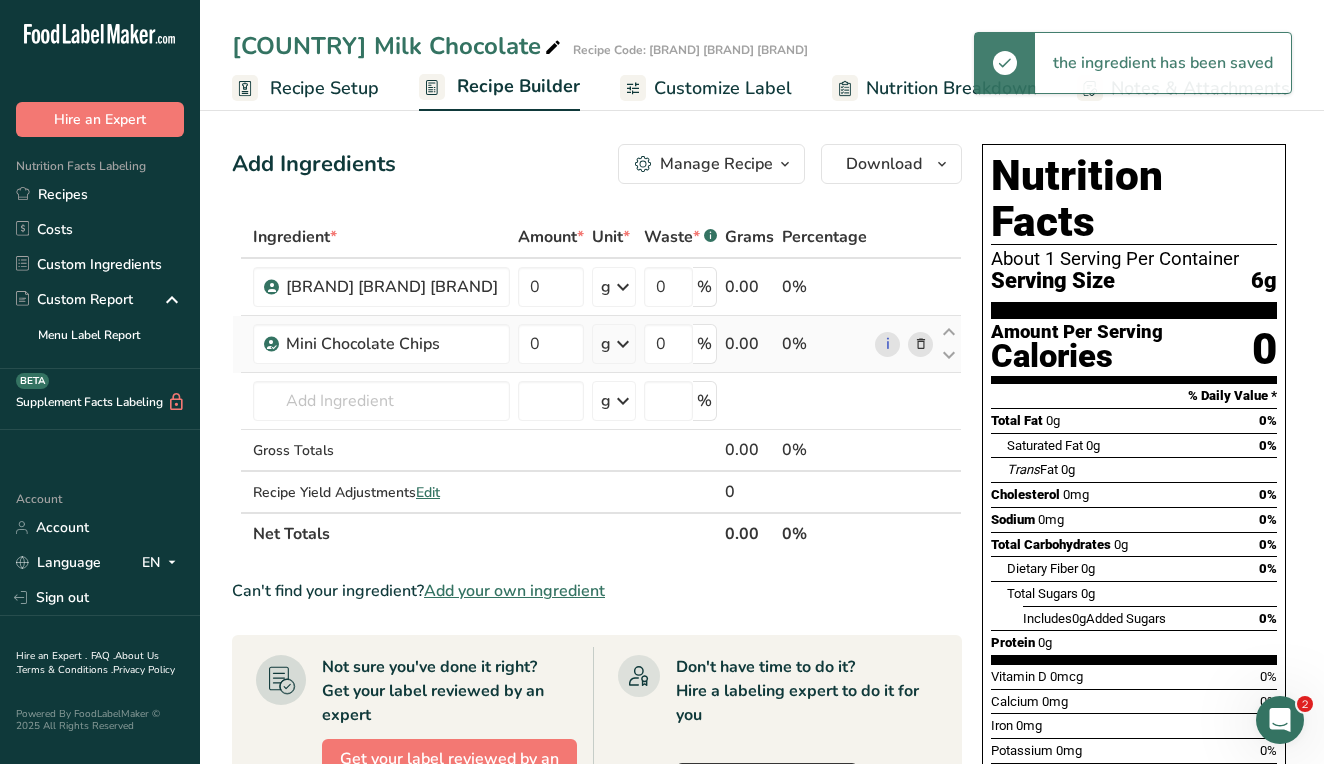 click at bounding box center (921, 344) 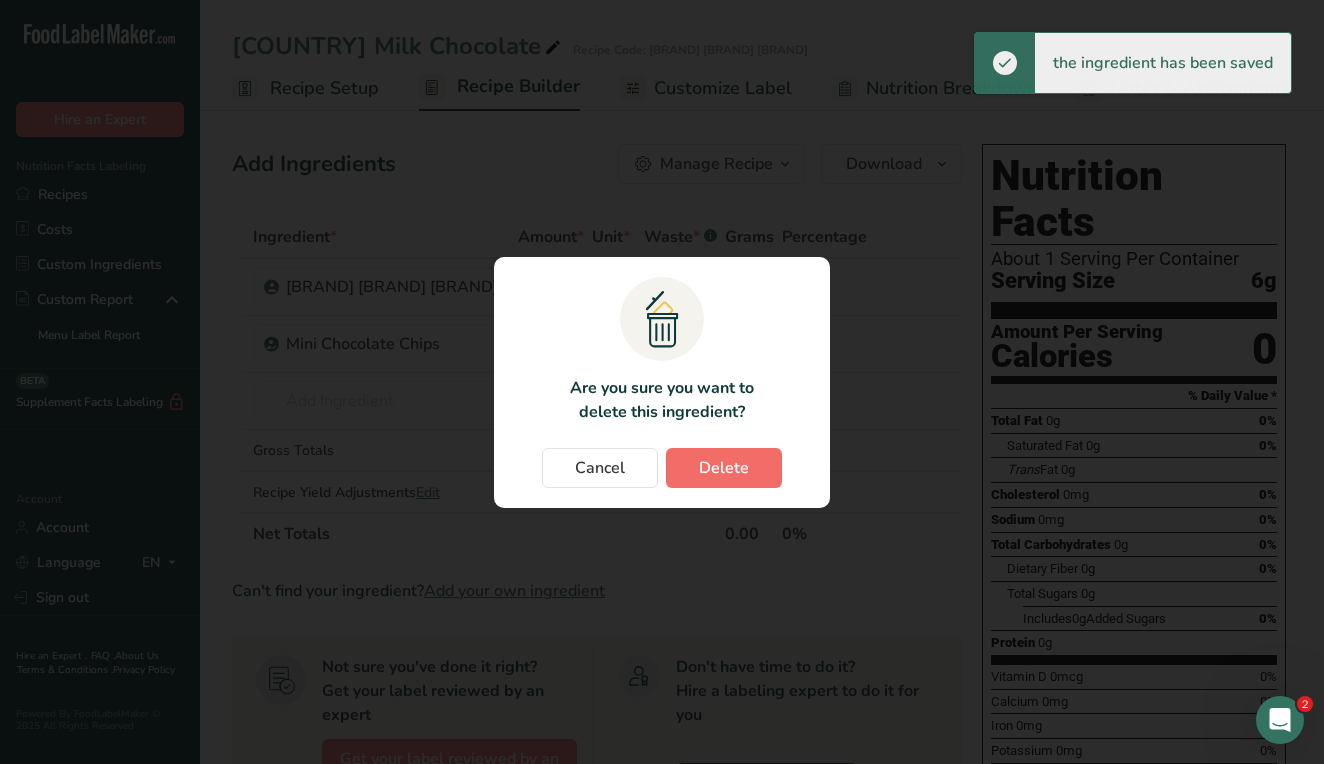 click on "Delete" at bounding box center (724, 468) 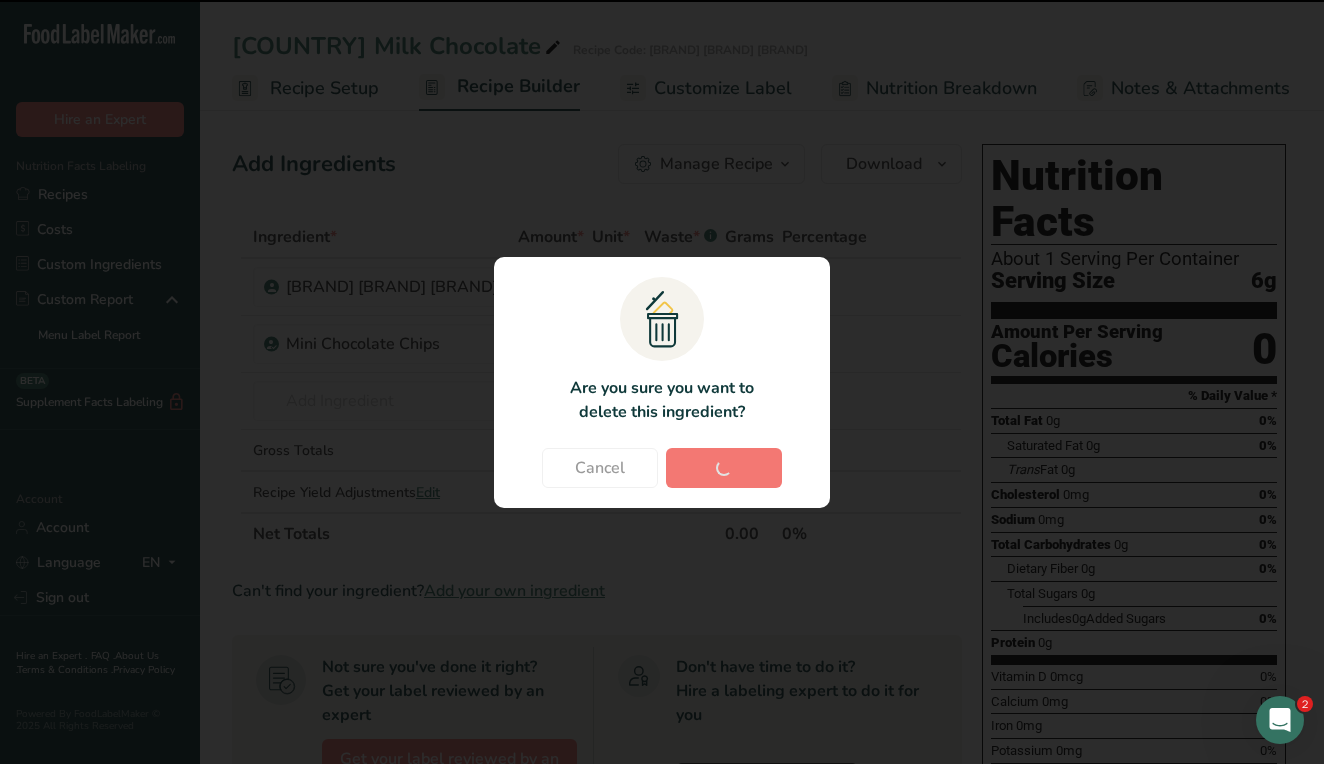 type 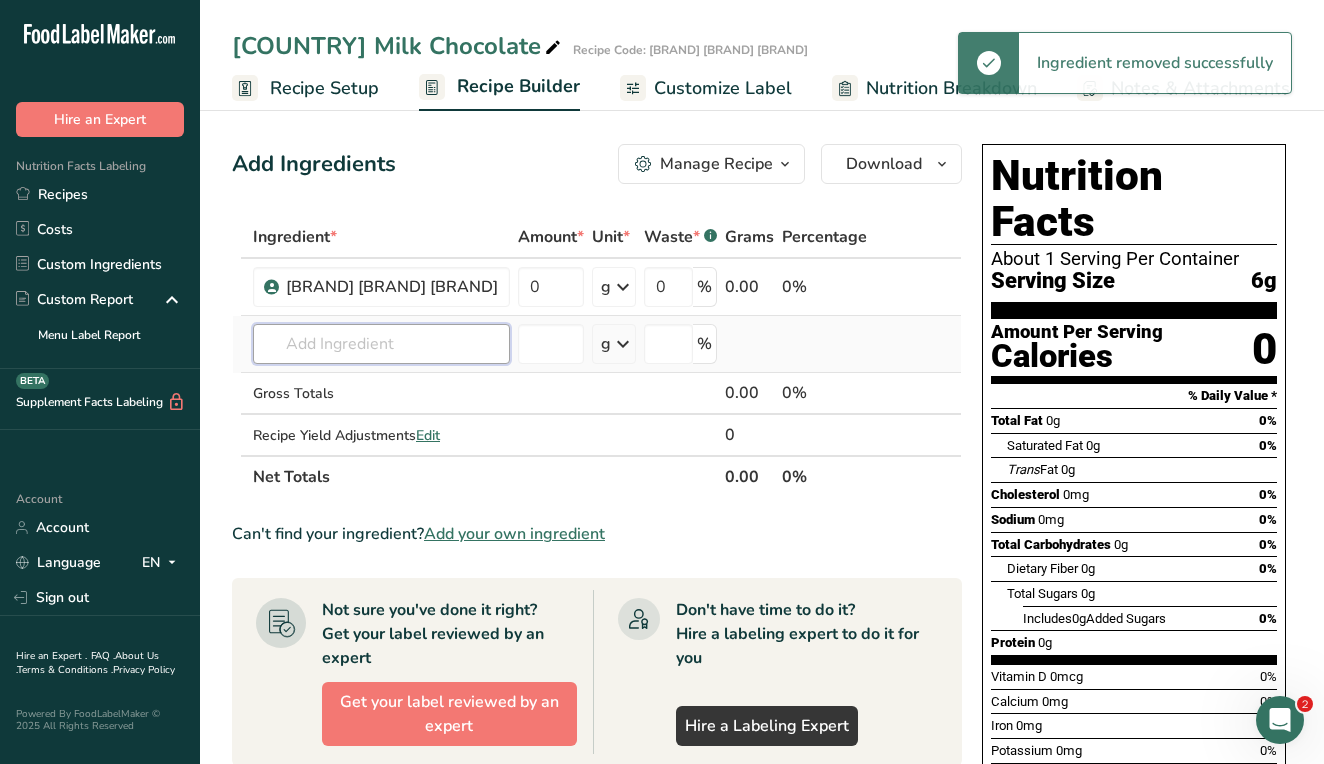 click at bounding box center (381, 344) 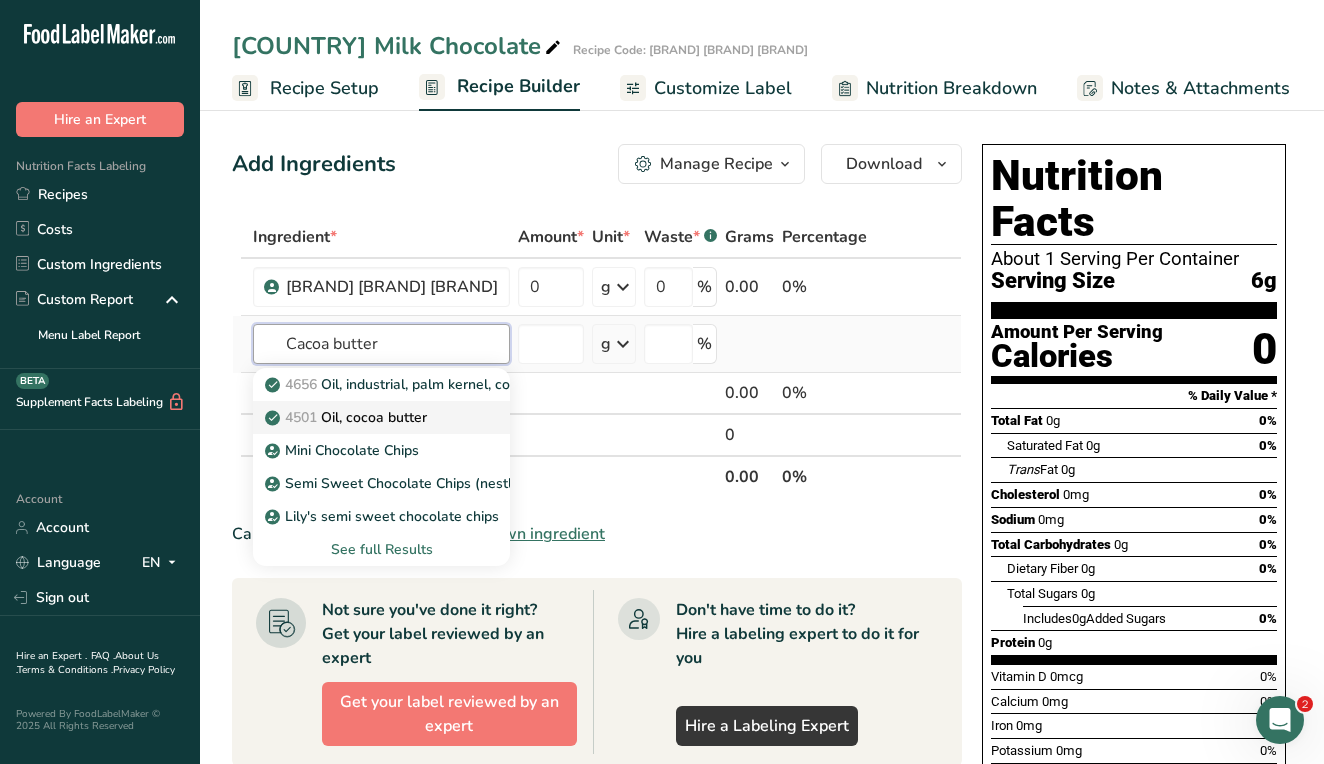 type on "Cacoa butter" 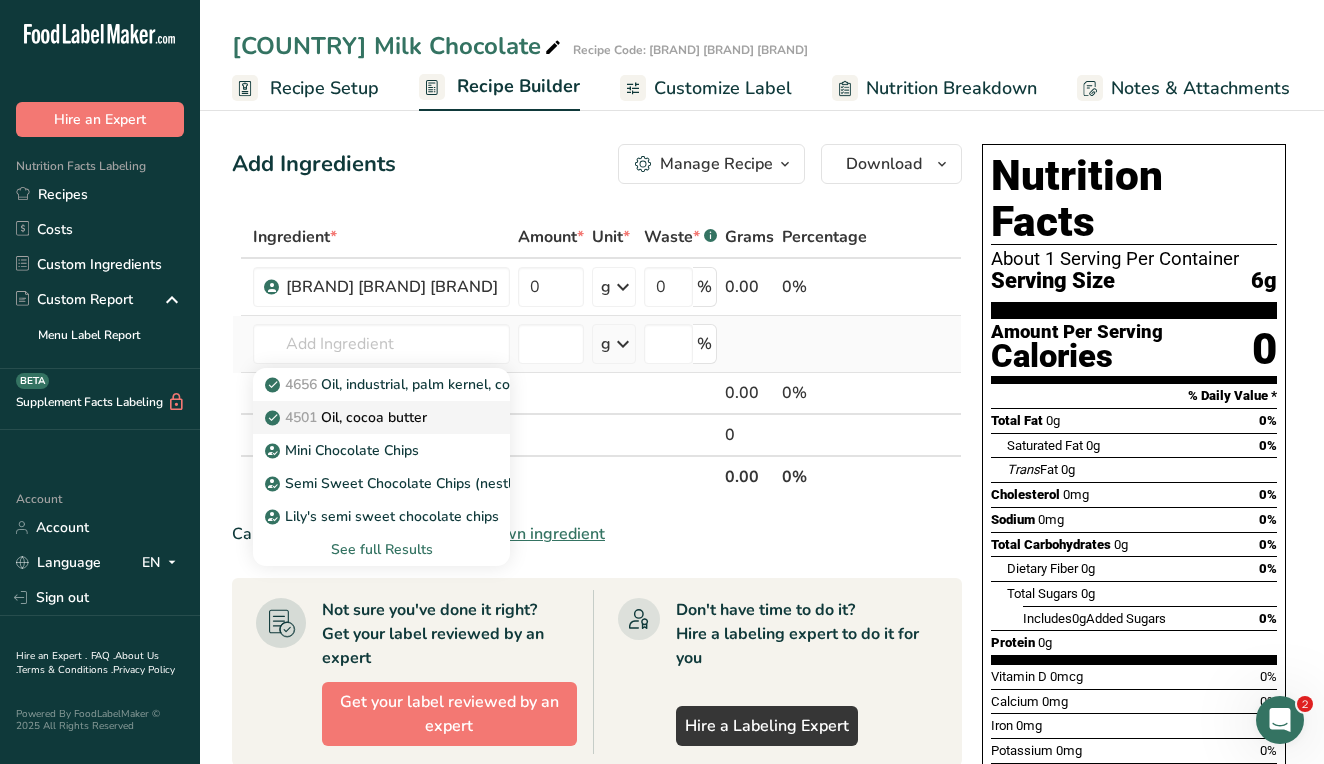 click on "4501
Oil, cocoa butter" at bounding box center [365, 417] 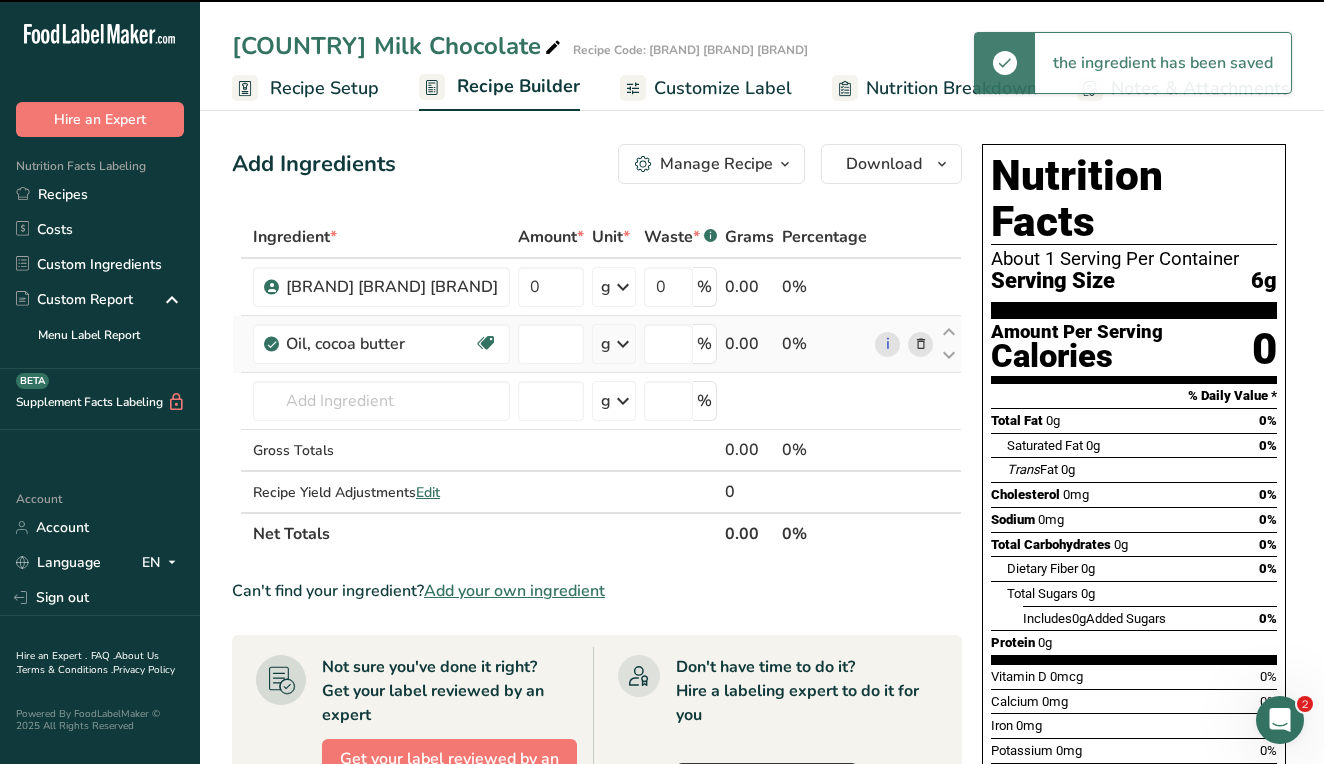 type on "0" 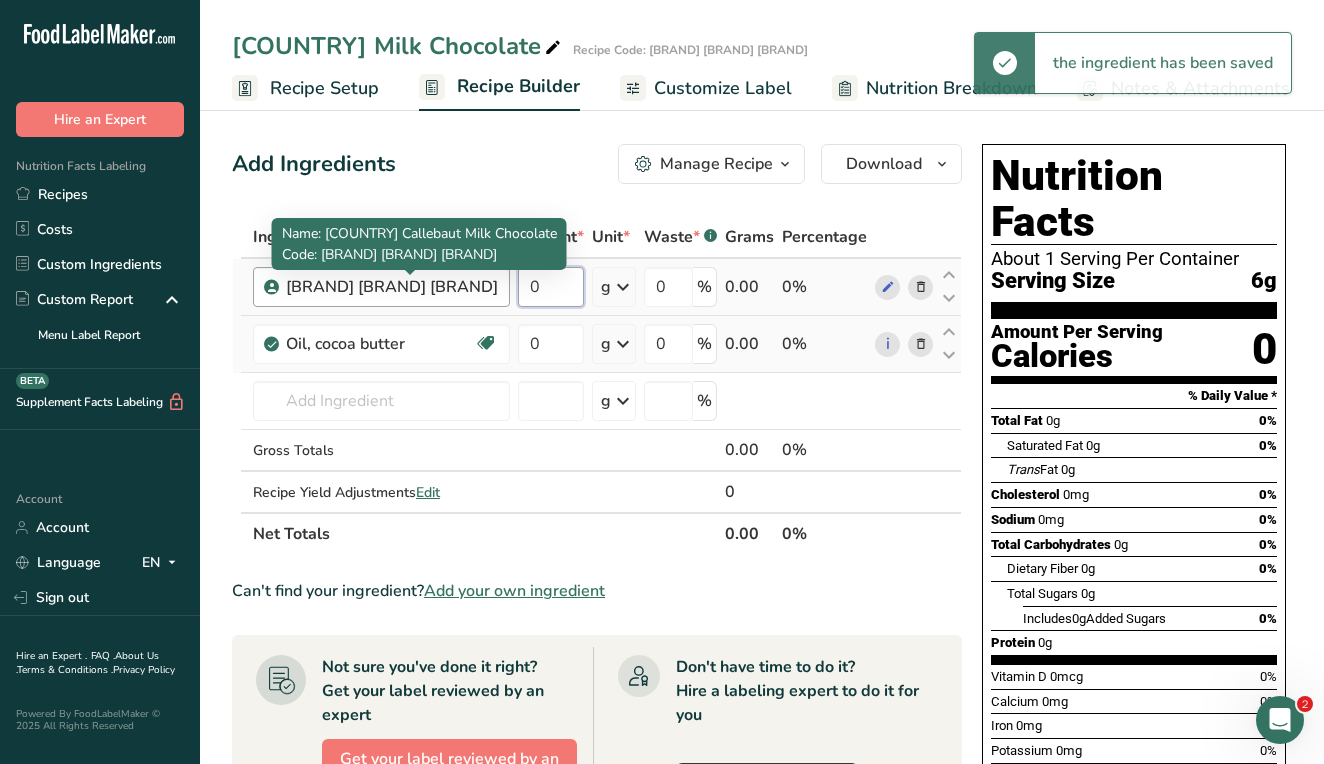 drag, startPoint x: 589, startPoint y: 287, endPoint x: 532, endPoint y: 289, distance: 57.035076 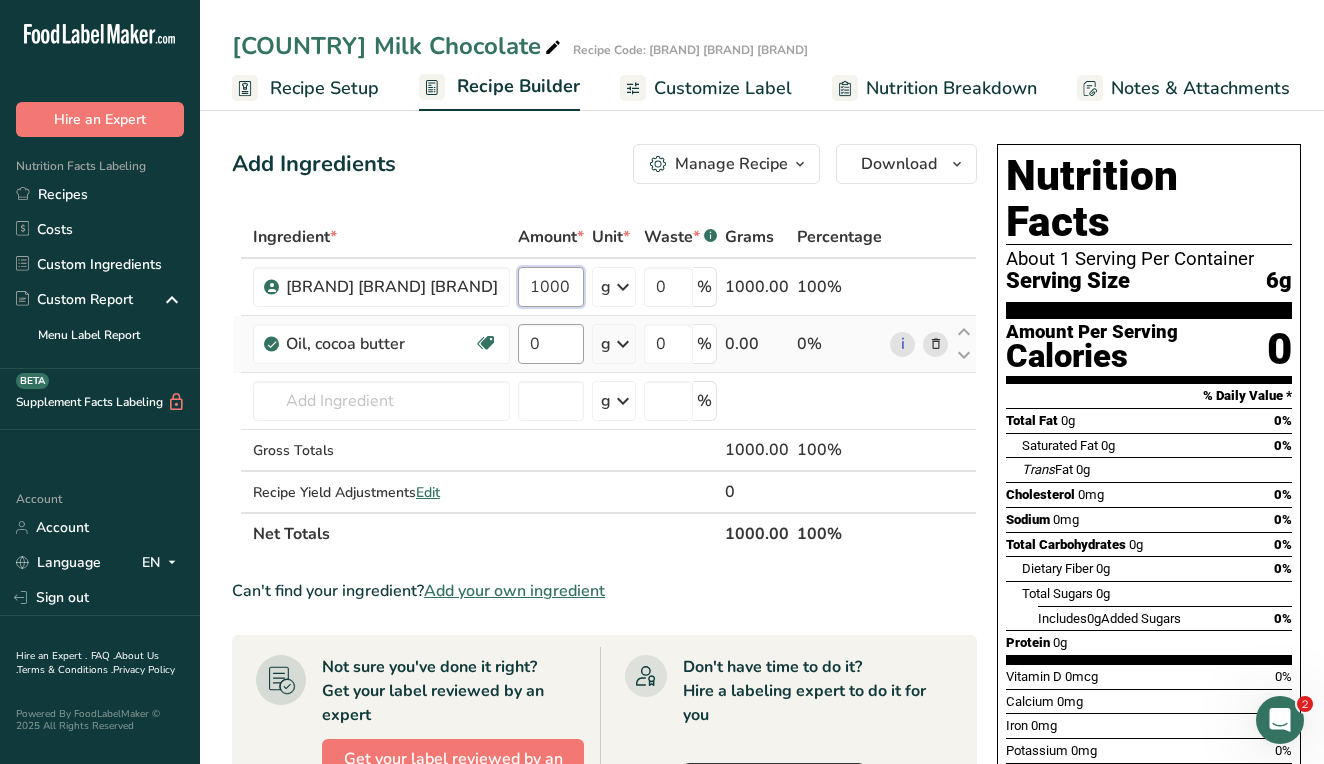 type on "1000" 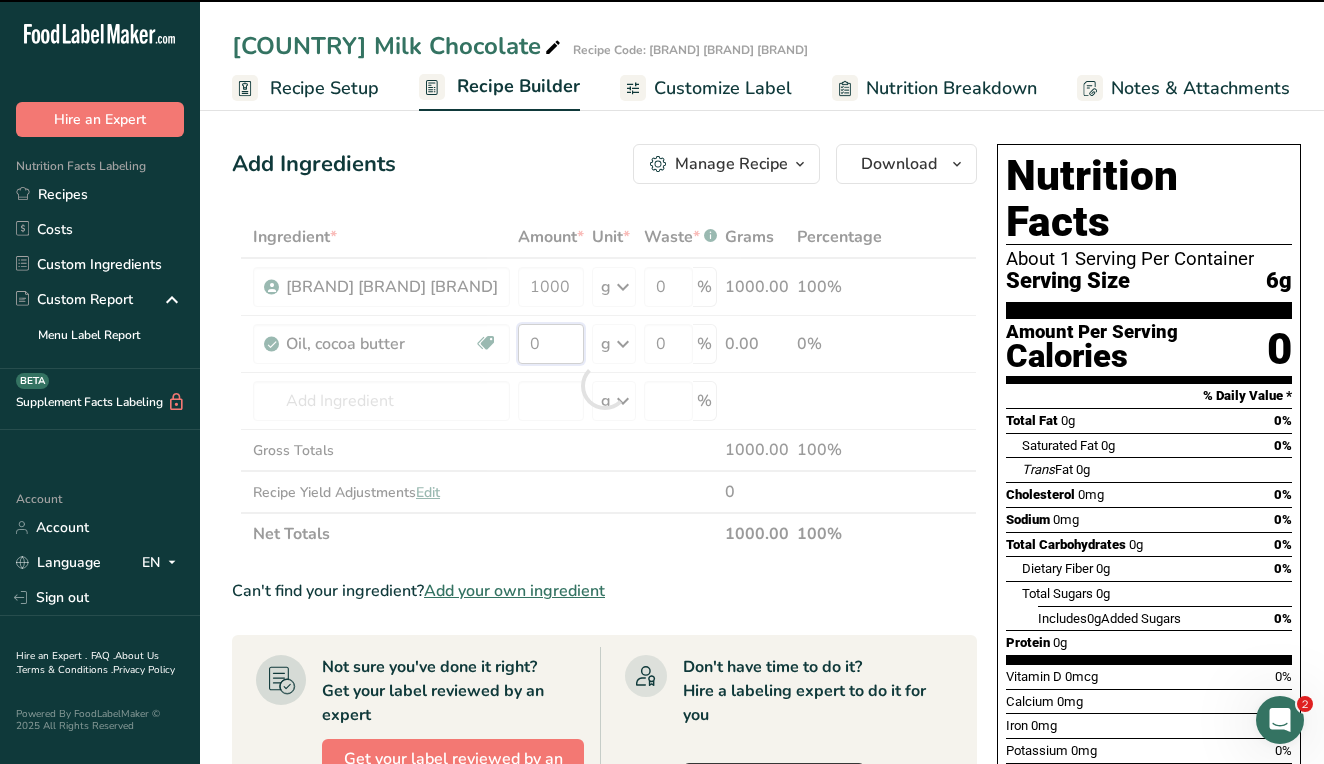 drag, startPoint x: 590, startPoint y: 336, endPoint x: 545, endPoint y: 331, distance: 45.276924 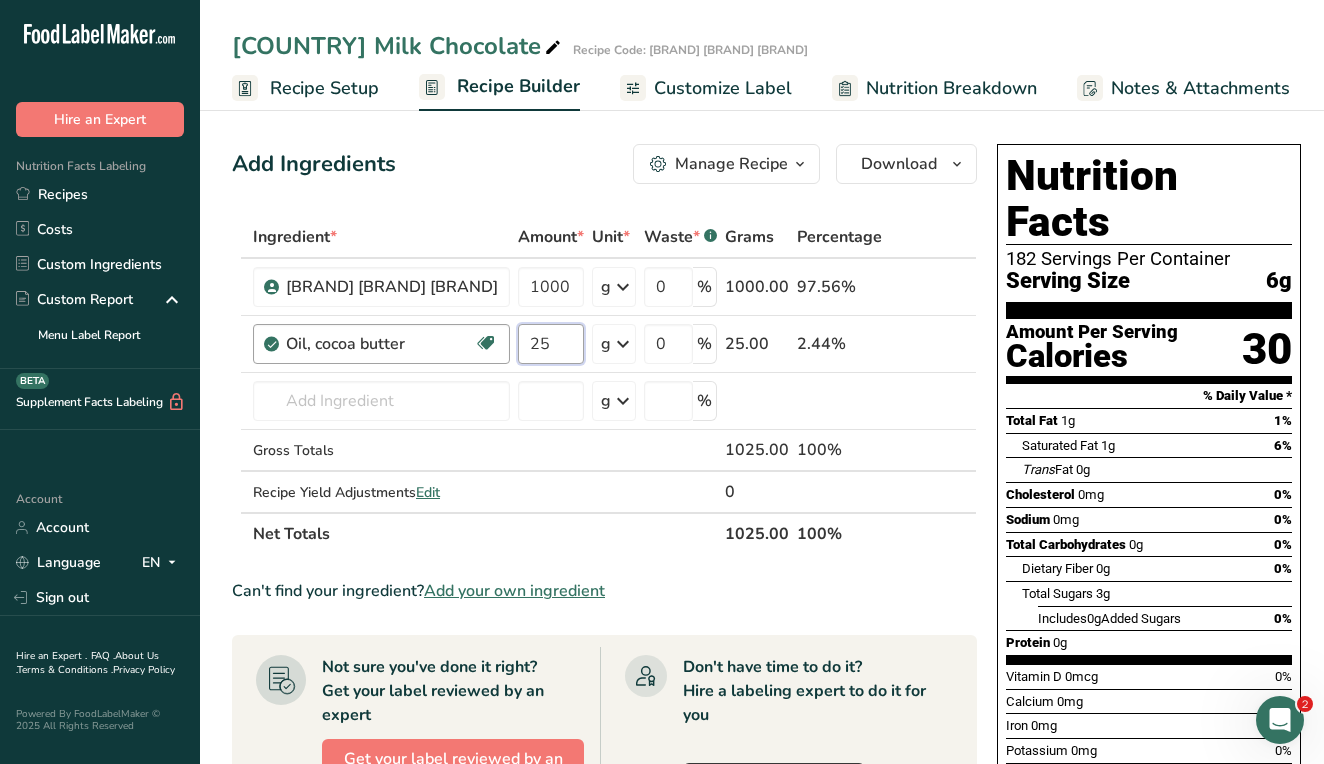 type on "2" 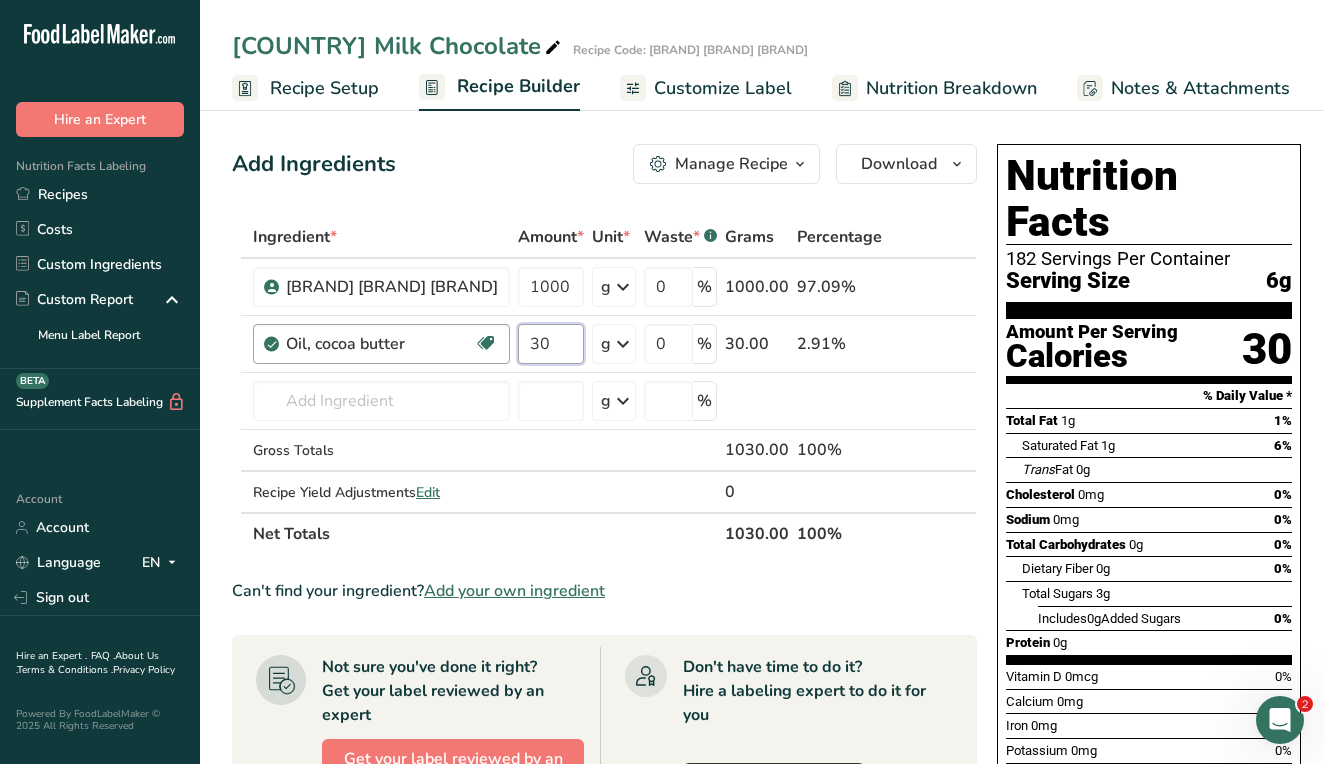 type on "3" 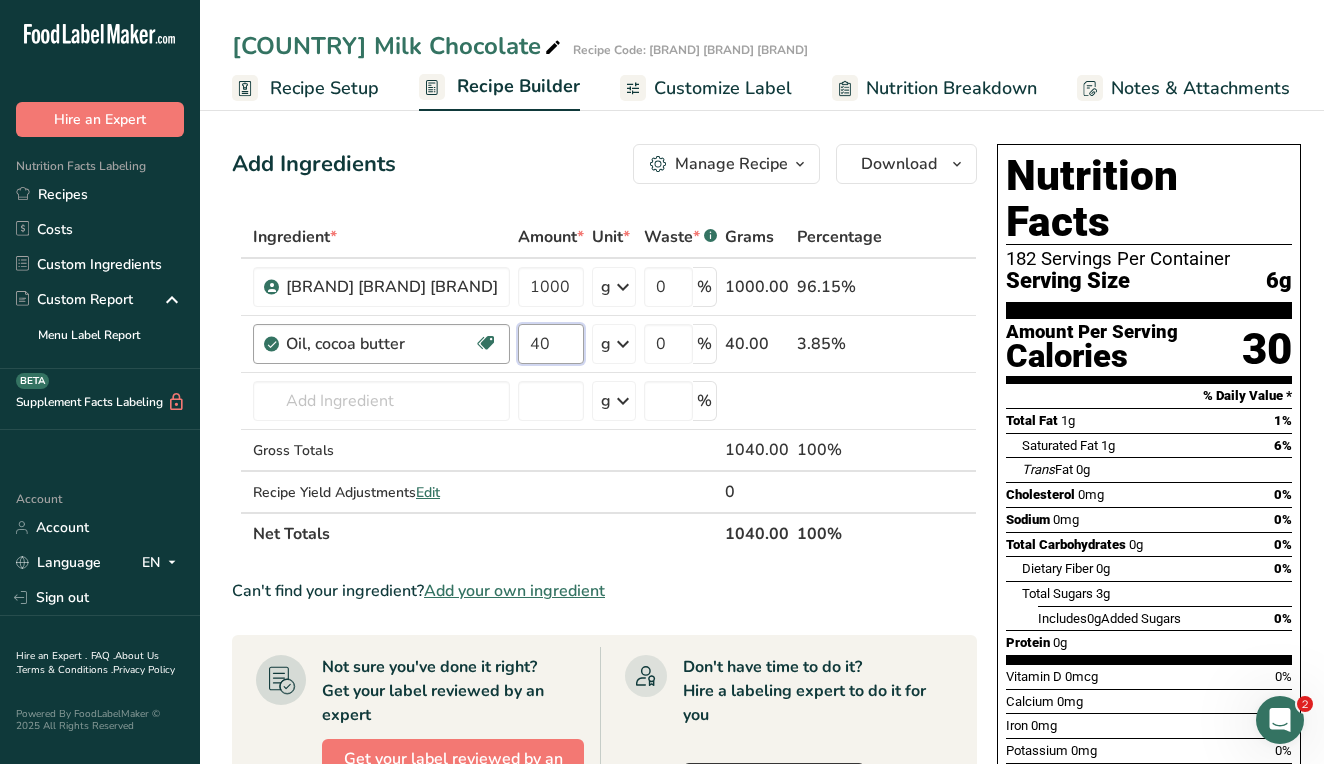 type on "4" 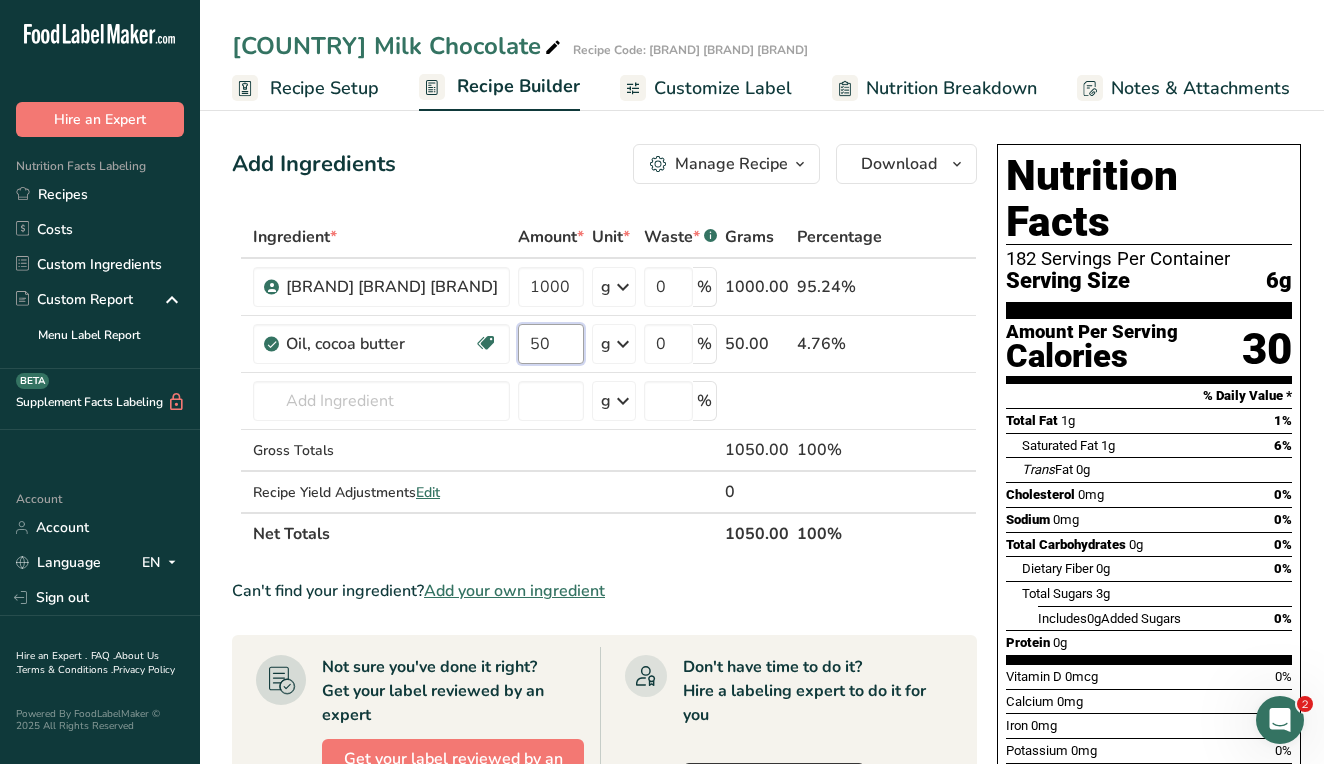 type on "50" 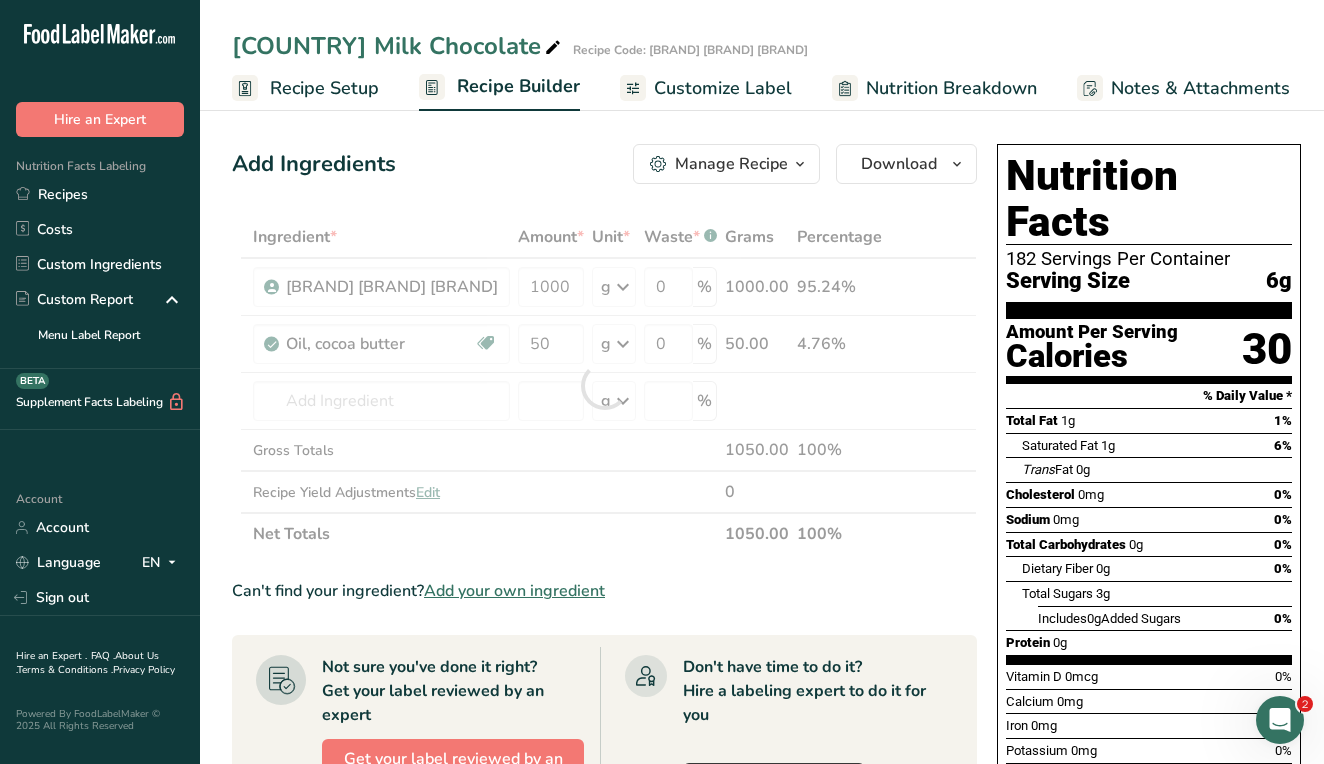 click on "Recipe Setup" at bounding box center (324, 88) 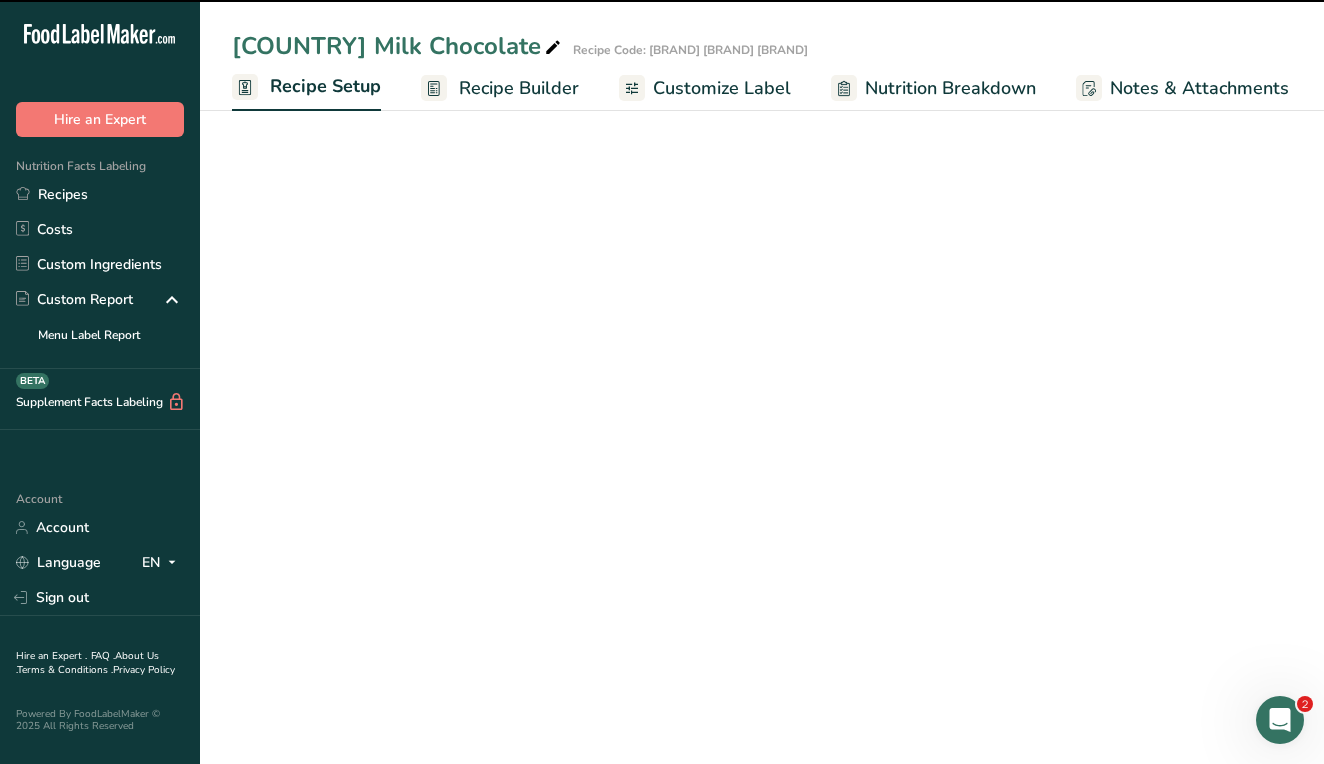 scroll, scrollTop: 0, scrollLeft: 7, axis: horizontal 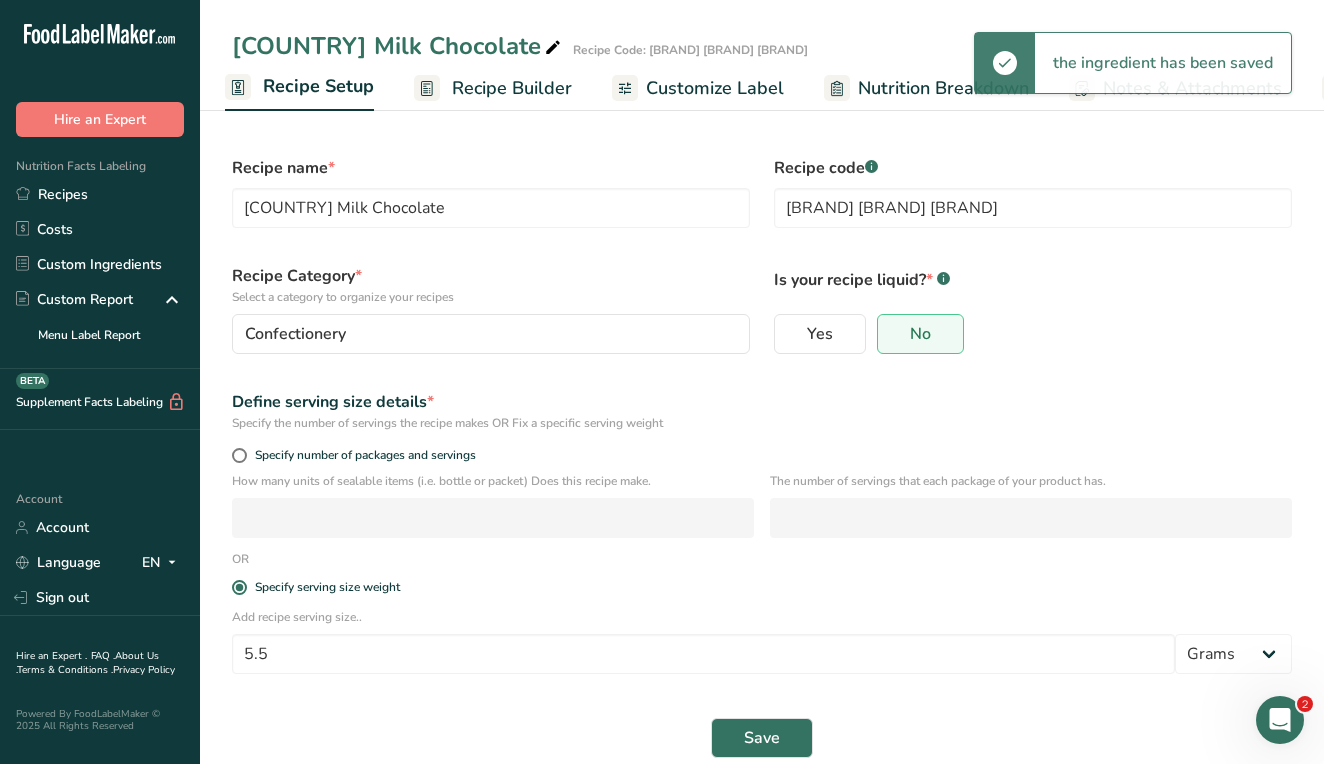 click on "Save" at bounding box center [762, 738] 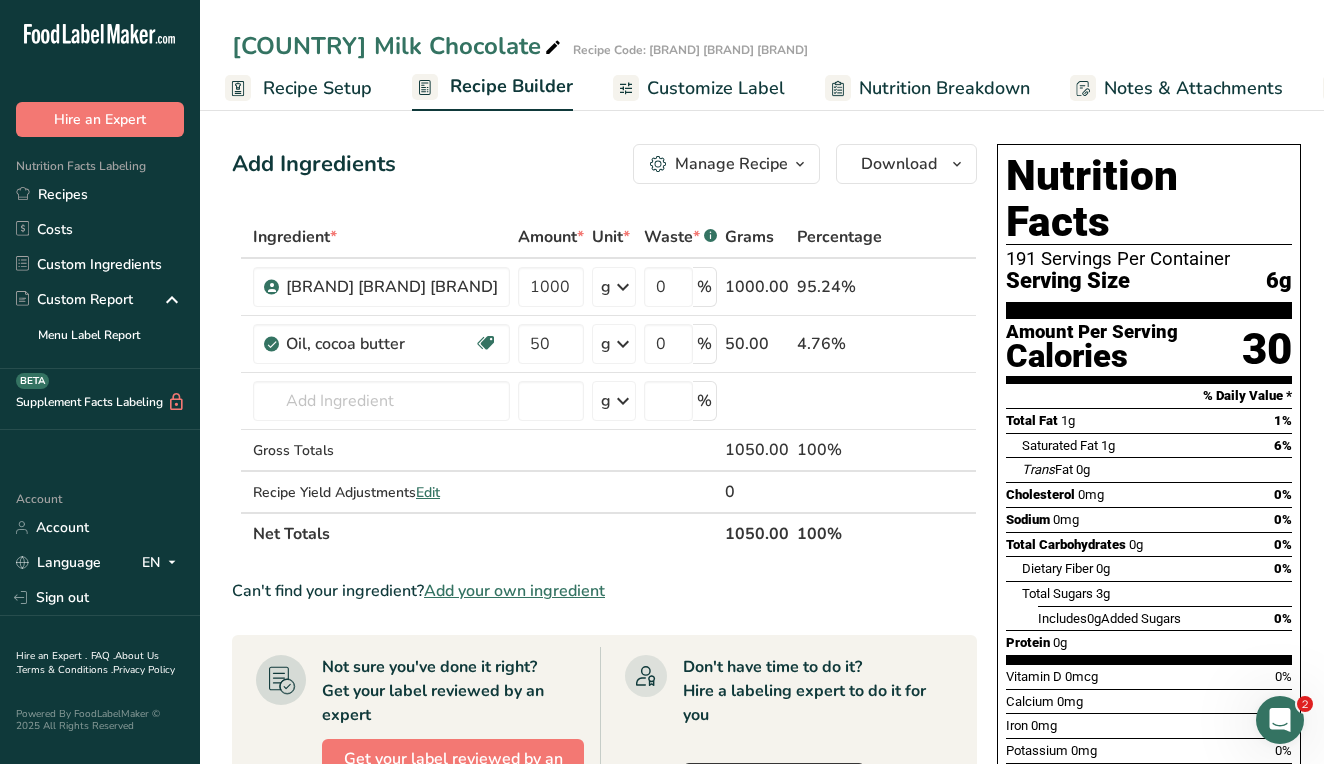 click on "Customize Label" at bounding box center (716, 88) 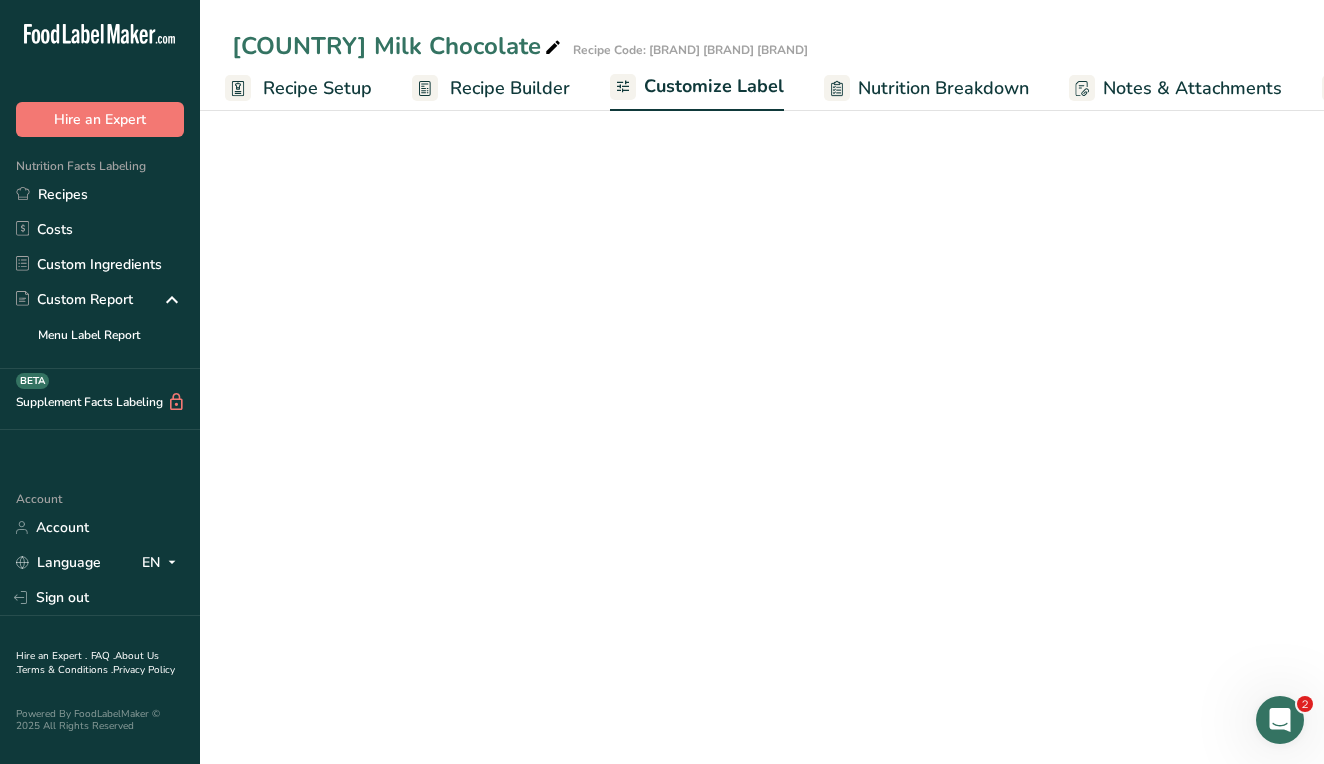 scroll, scrollTop: 0, scrollLeft: 197, axis: horizontal 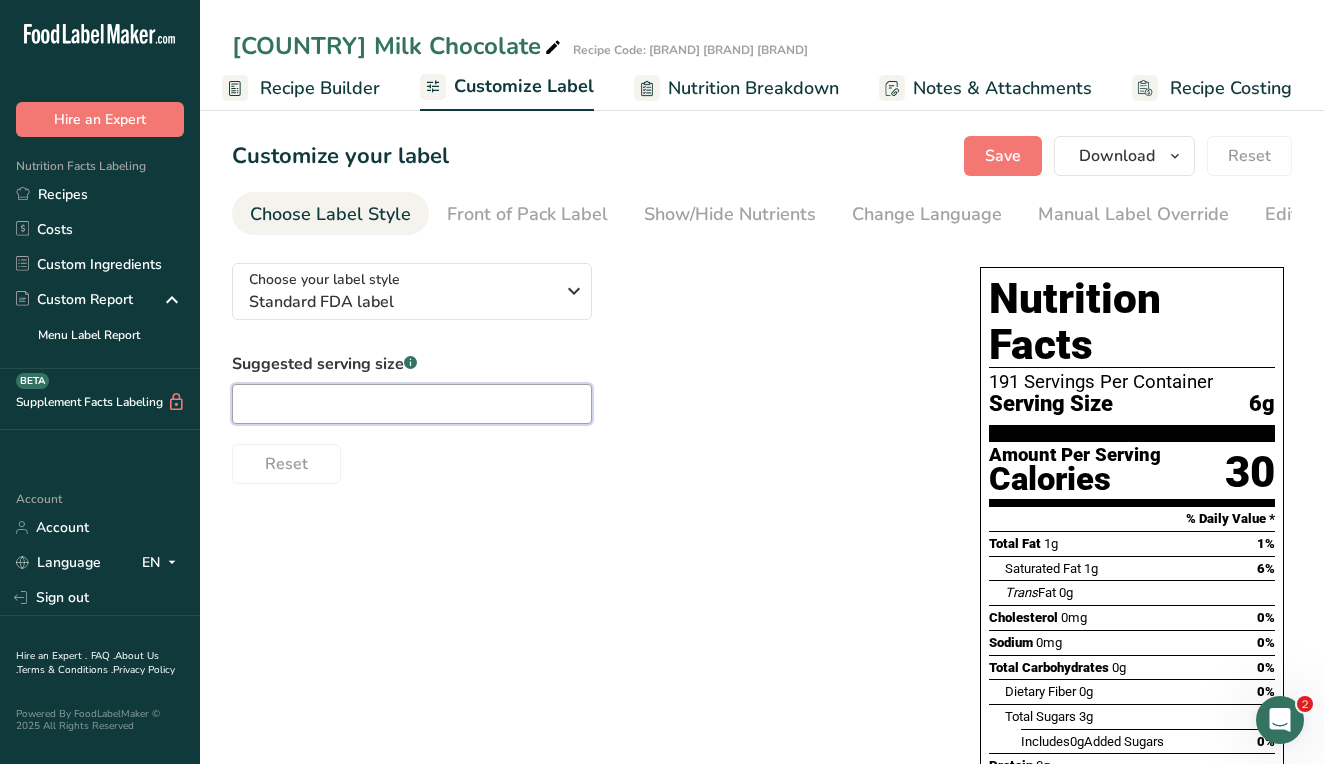 click at bounding box center [412, 404] 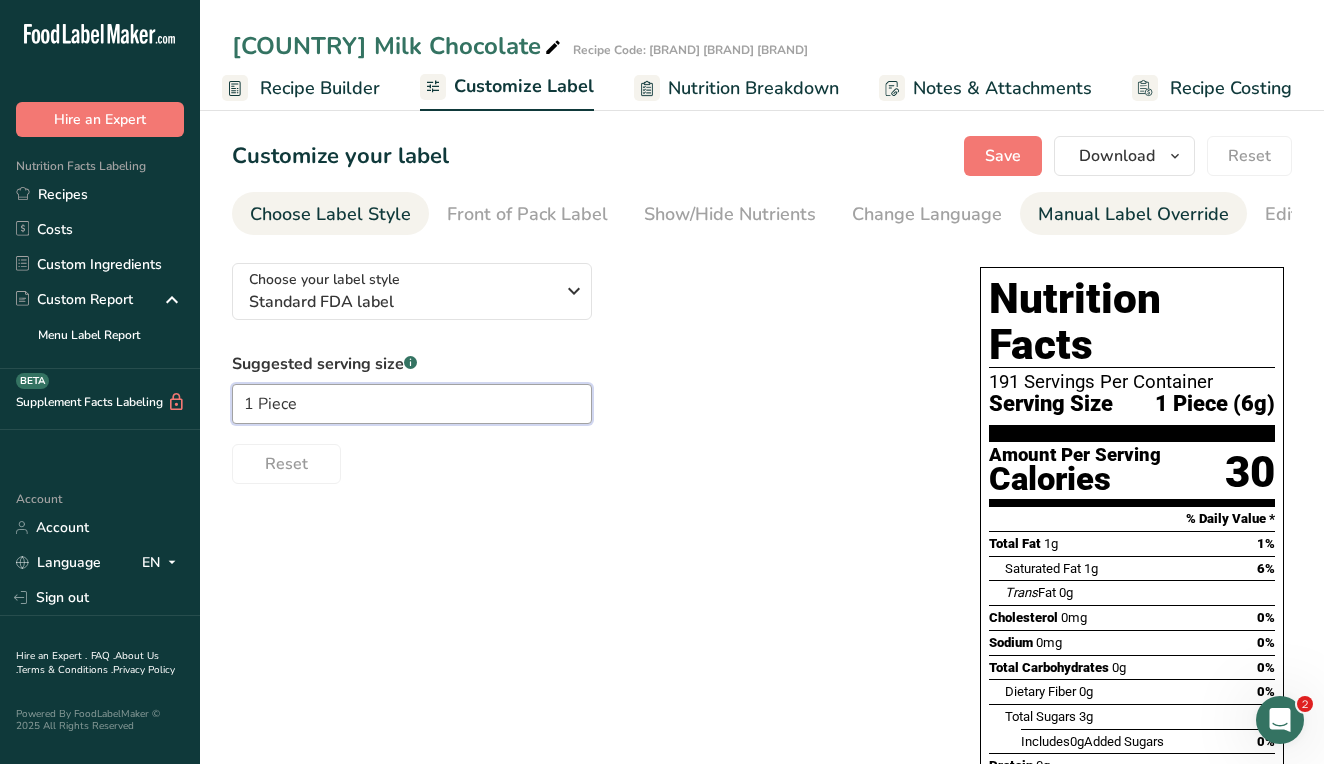 type on "1 Piece" 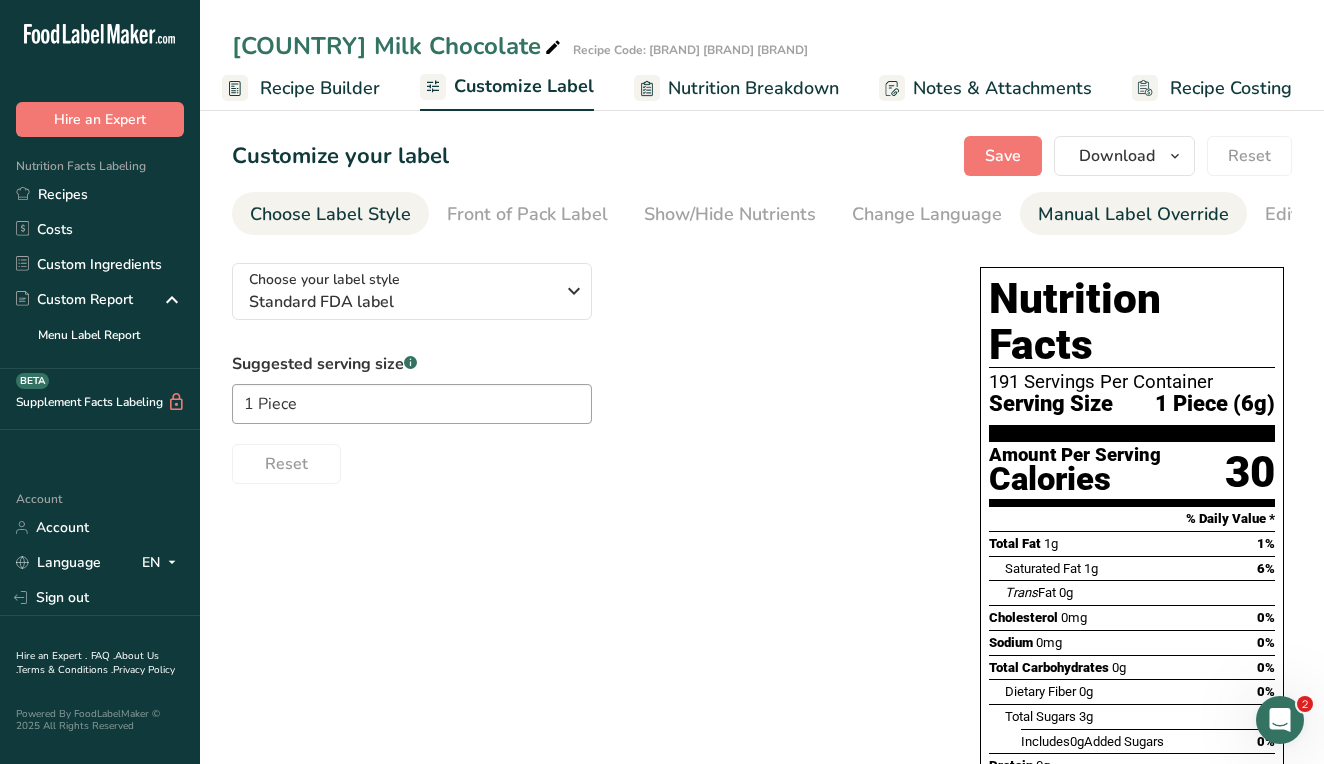 click on "Manual Label Override" at bounding box center [1133, 214] 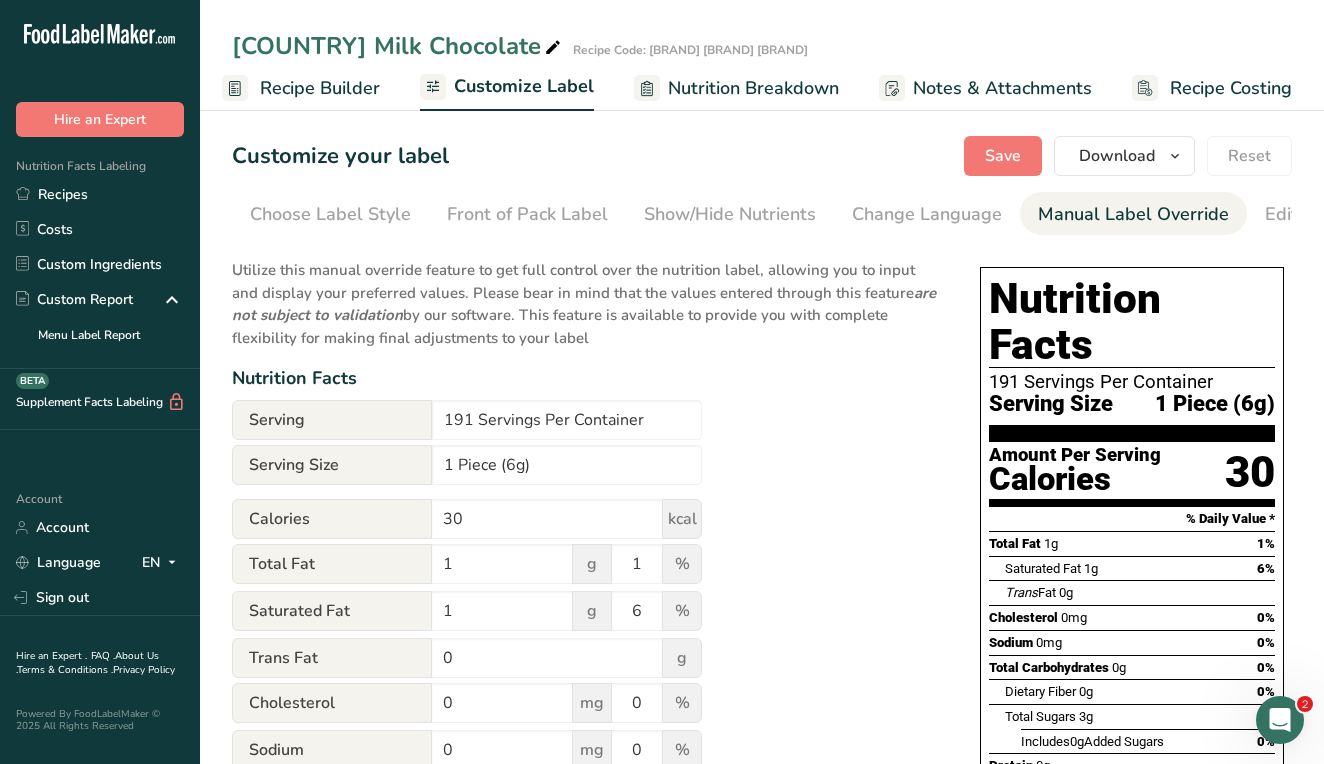 scroll, scrollTop: 0, scrollLeft: 393, axis: horizontal 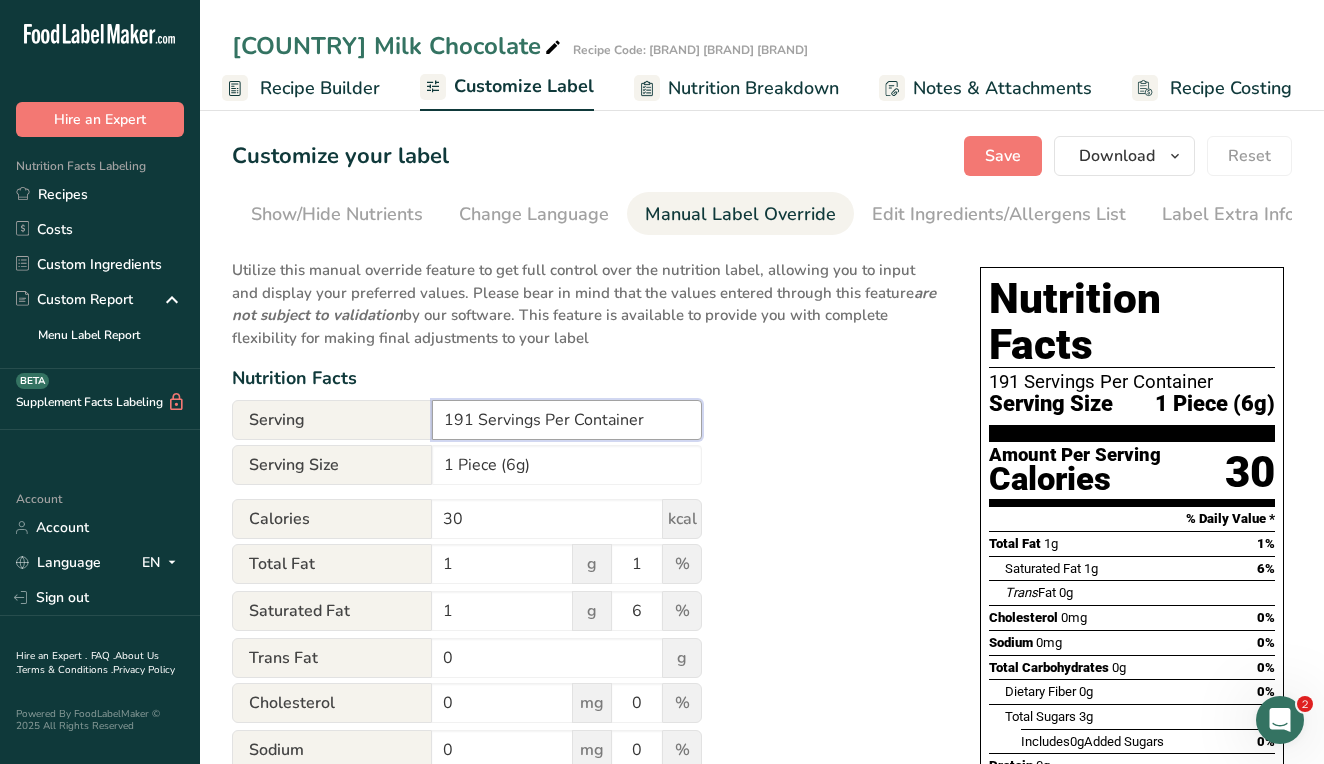 drag, startPoint x: 474, startPoint y: 417, endPoint x: 400, endPoint y: 414, distance: 74.06078 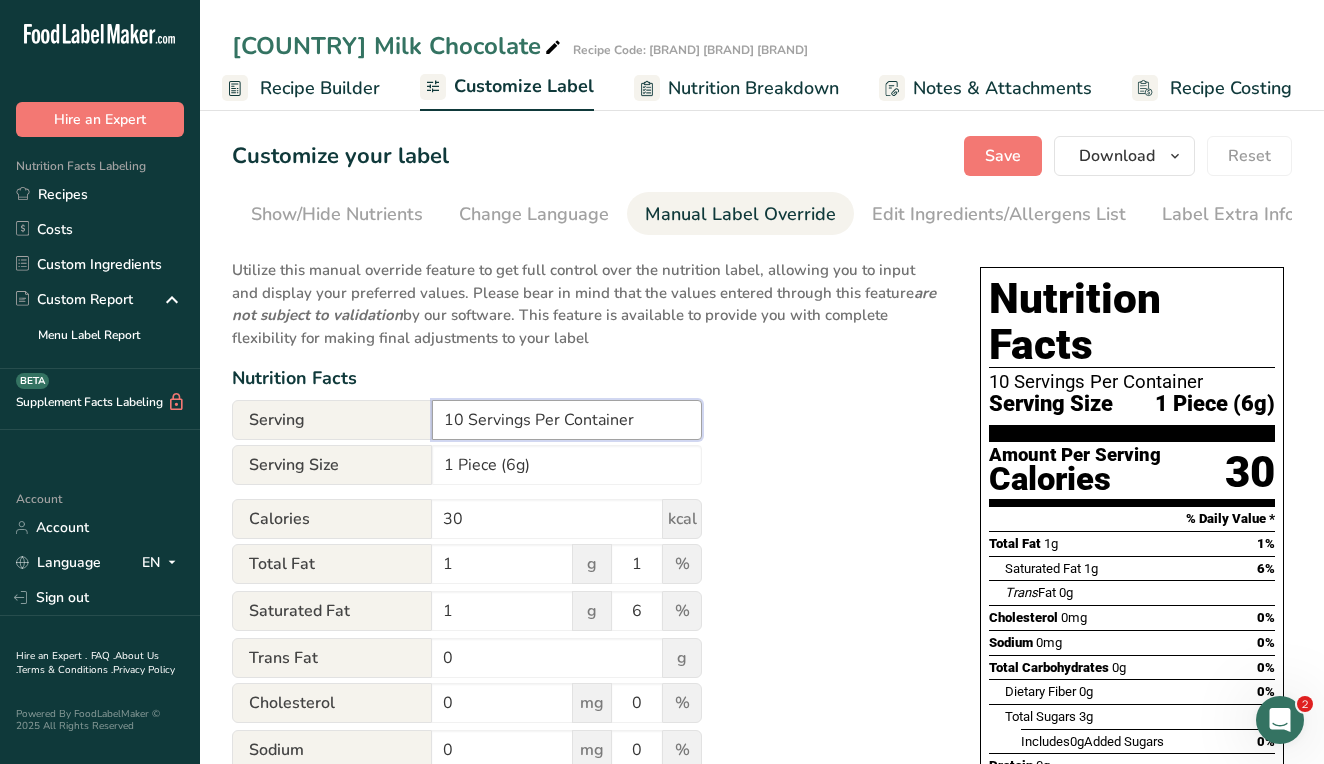 drag, startPoint x: 647, startPoint y: 418, endPoint x: 565, endPoint y: 413, distance: 82.1523 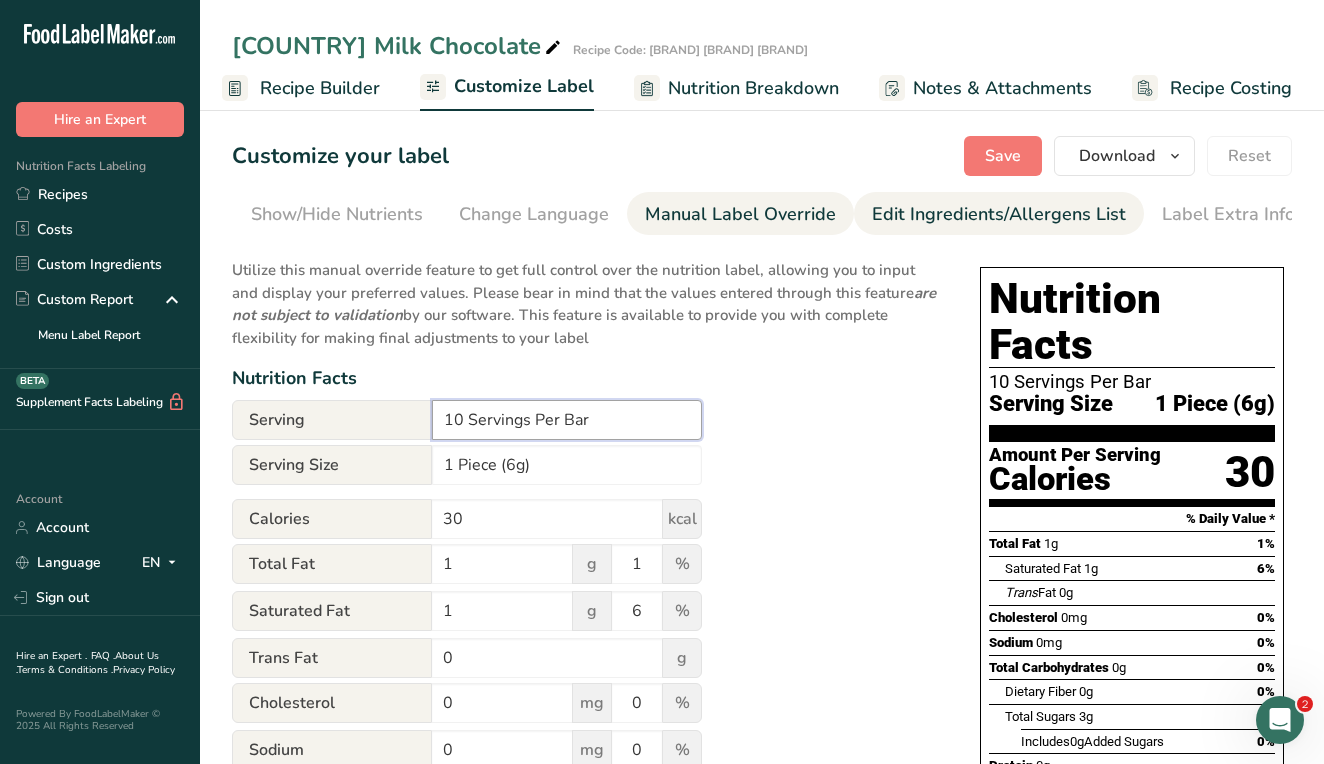 type on "10 Servings Per Bar" 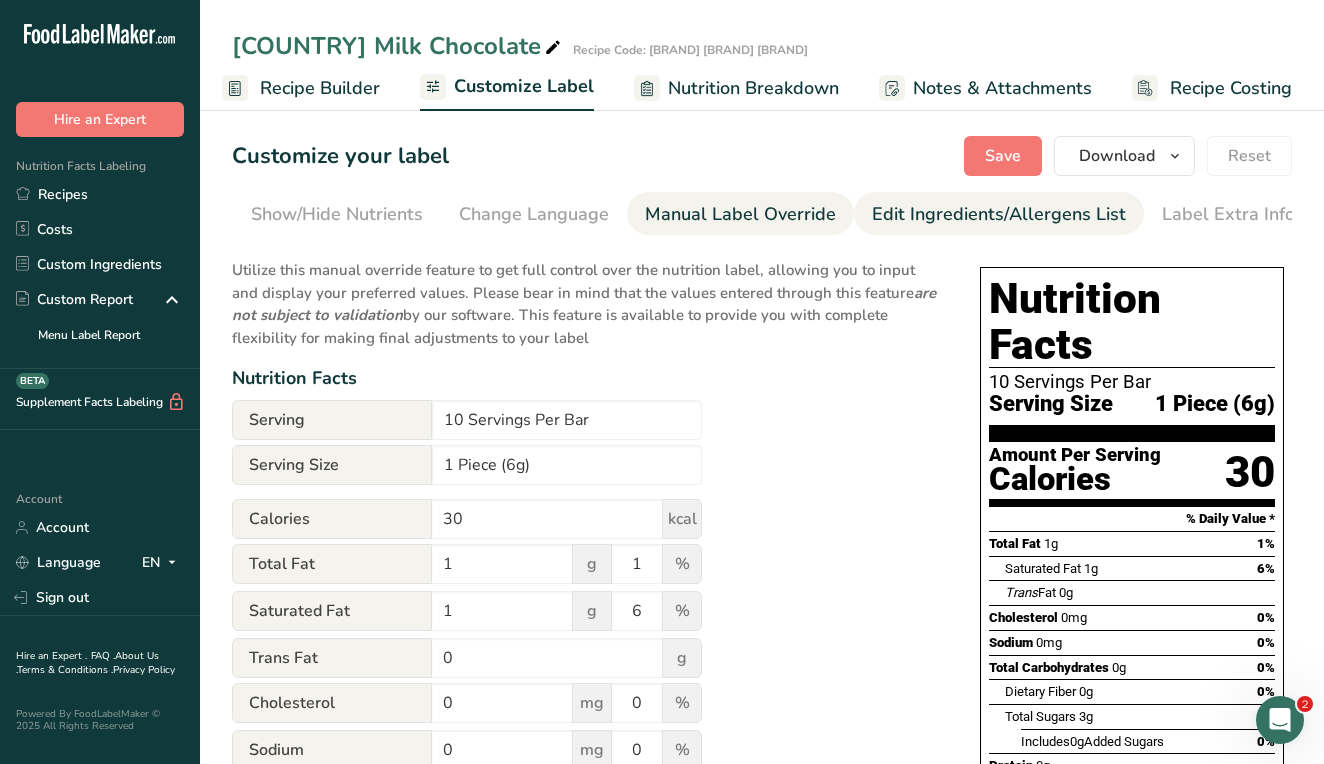click on "Edit Ingredients/Allergens List" at bounding box center (999, 214) 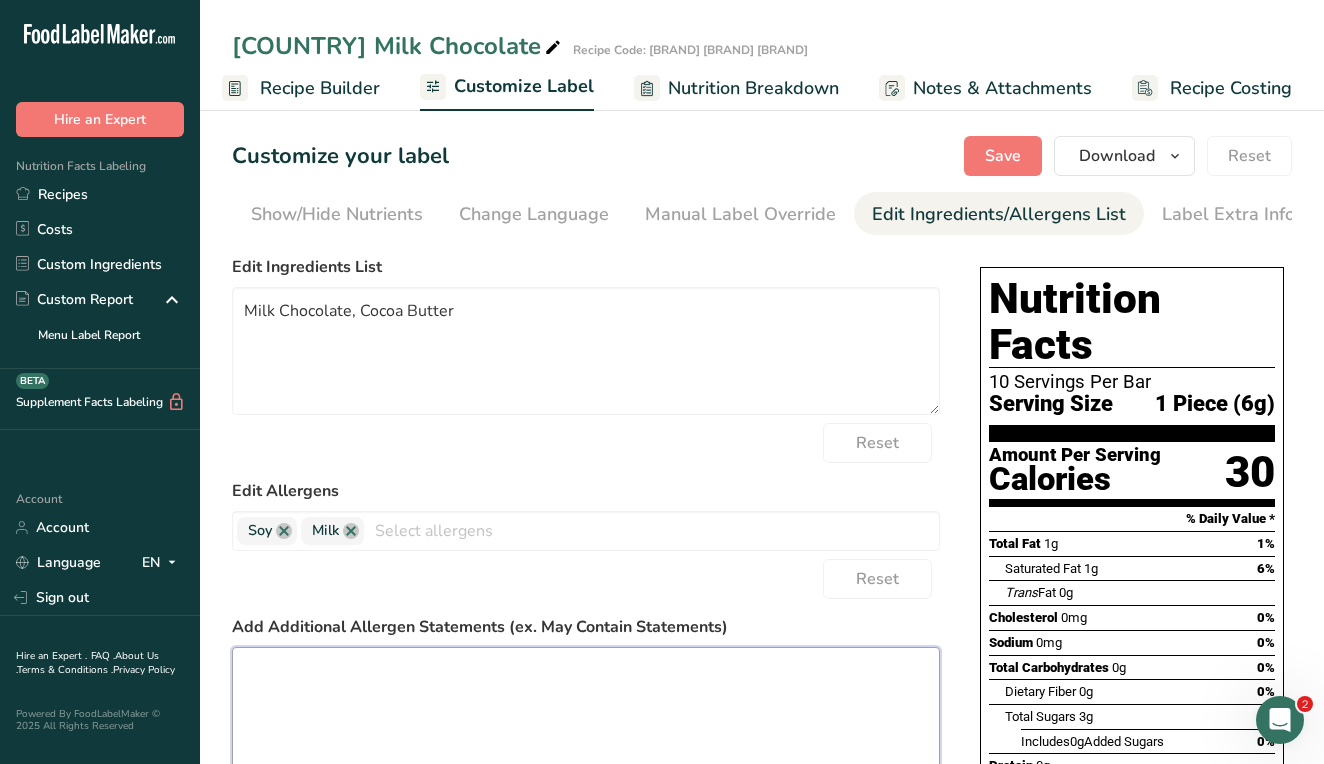 click at bounding box center (586, 711) 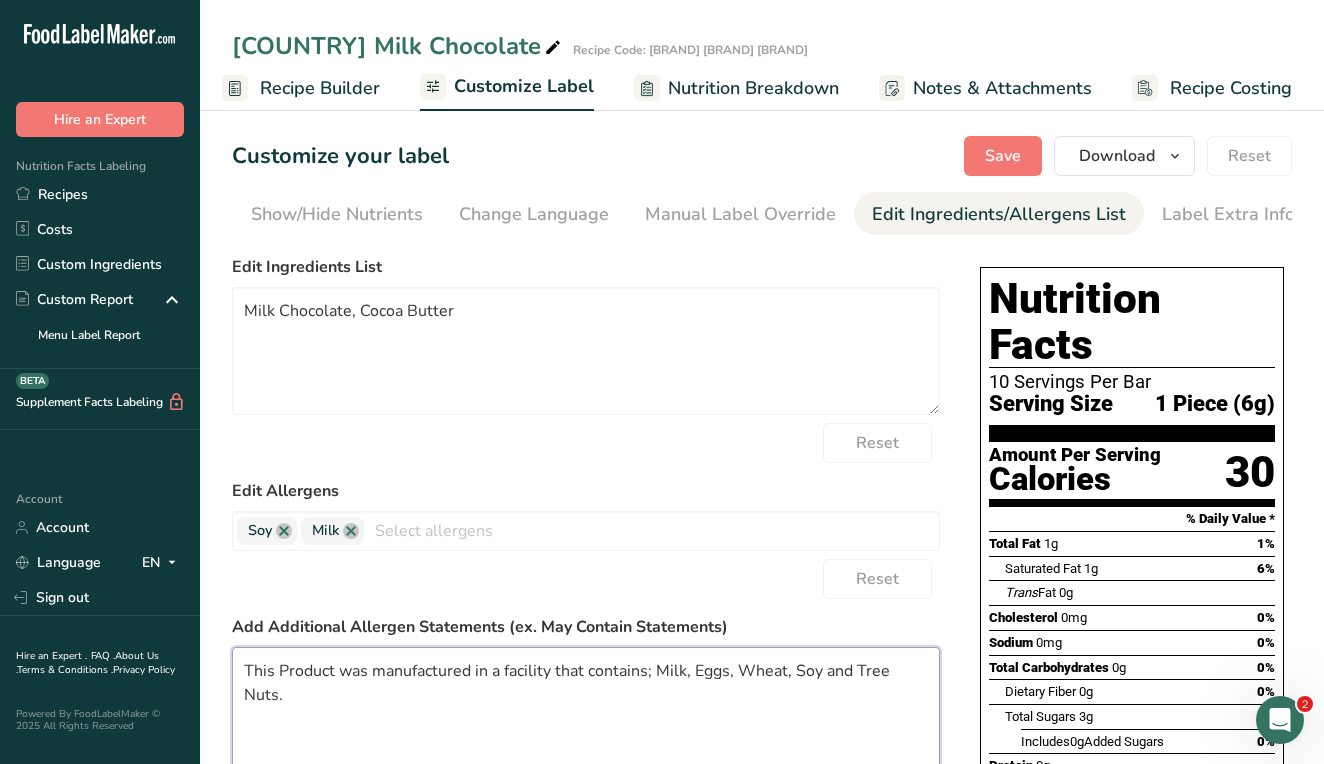 scroll, scrollTop: 0, scrollLeft: 0, axis: both 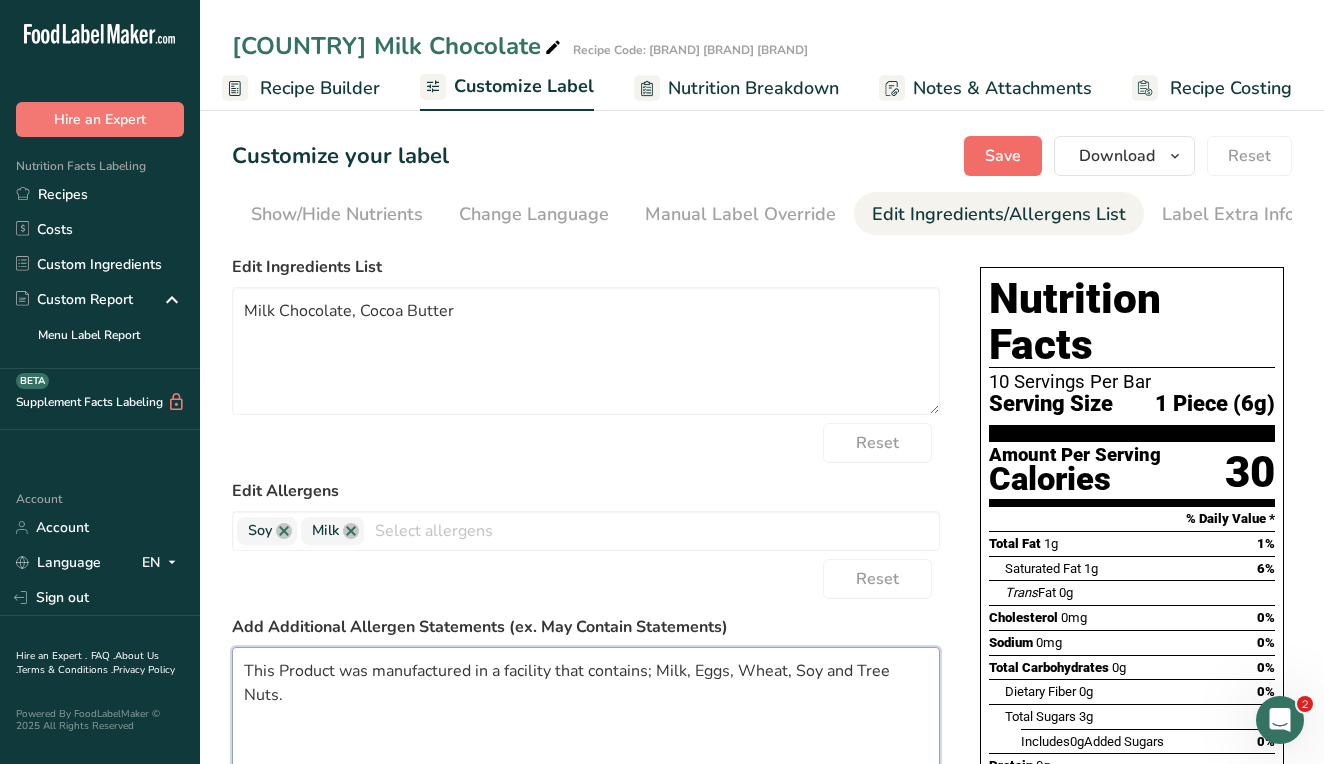 type on "This Product was manufactured in a facility that contains; Milk, Eggs, Wheat, Soy and Tree Nuts." 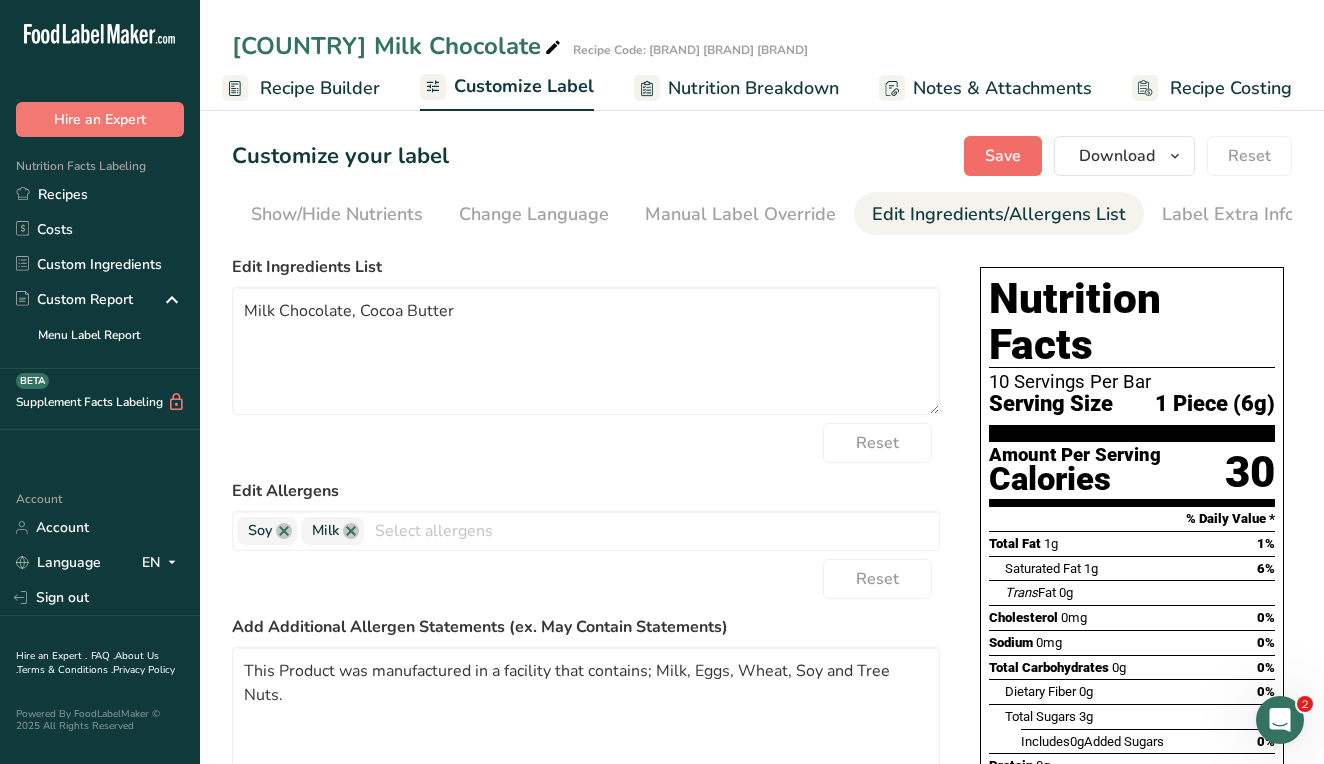 click on "Save" at bounding box center [1003, 156] 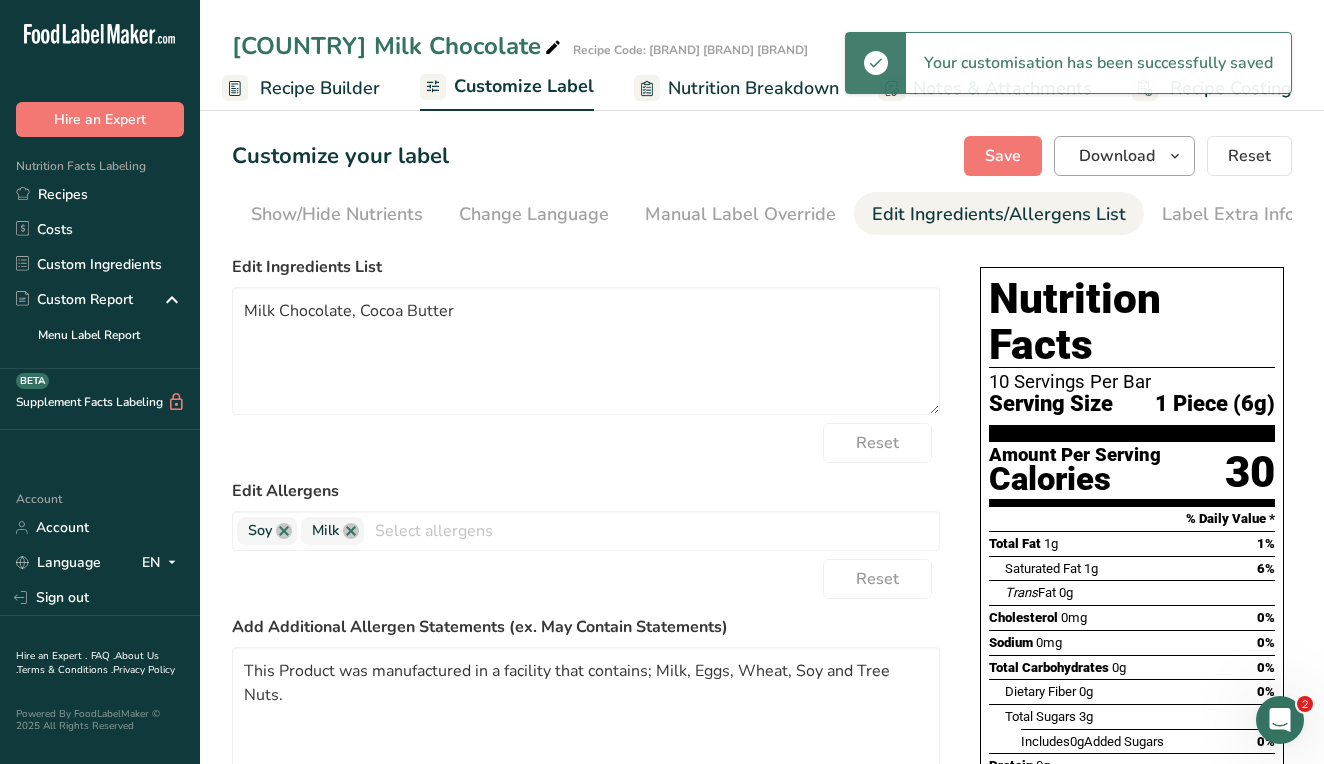 click on "Download" at bounding box center [1124, 156] 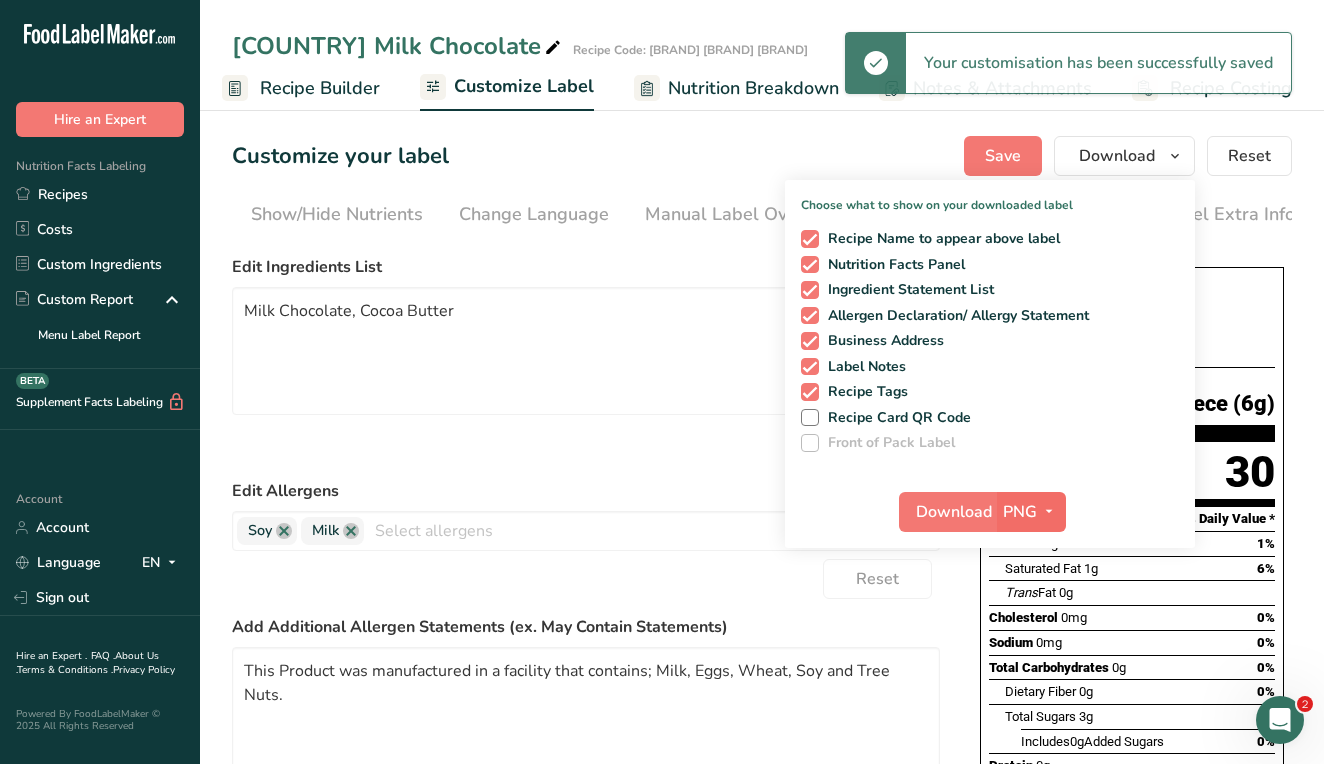 click on "PNG" at bounding box center (1020, 512) 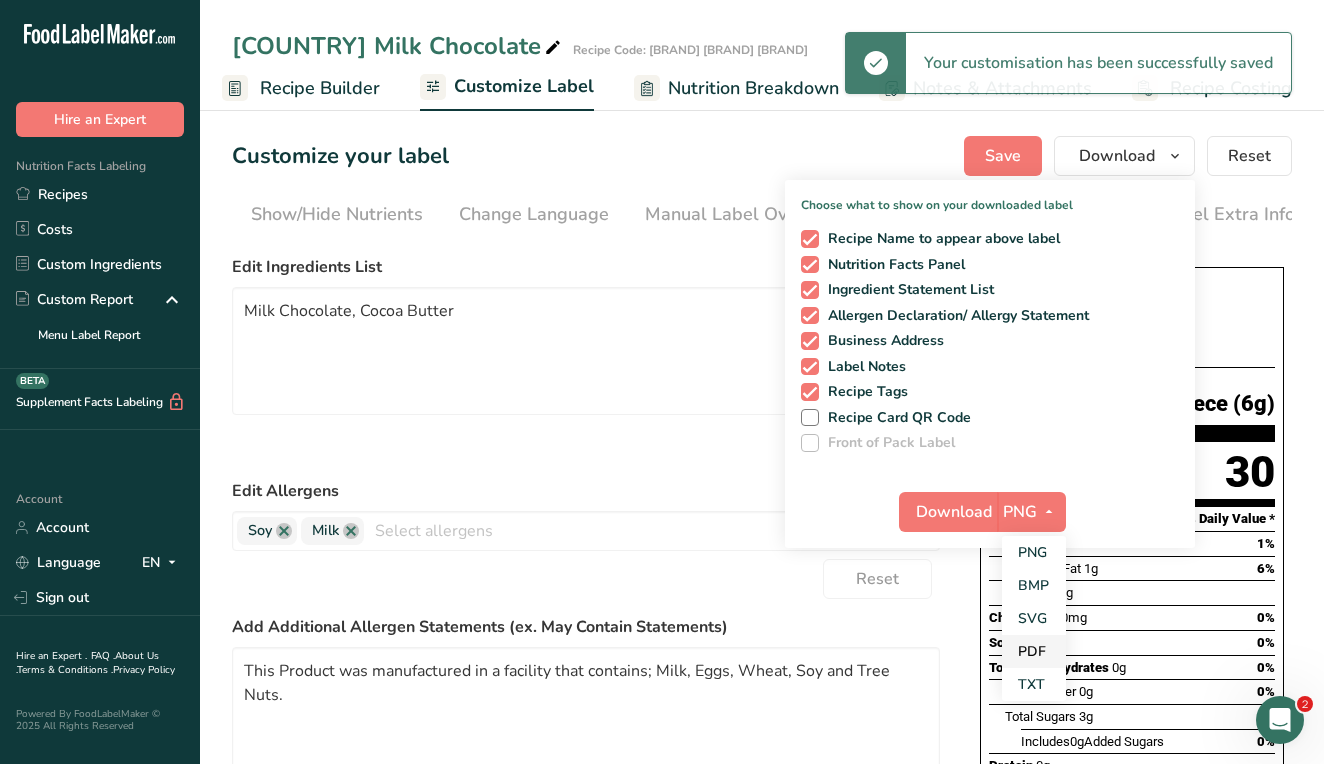 click on "PDF" at bounding box center [1034, 651] 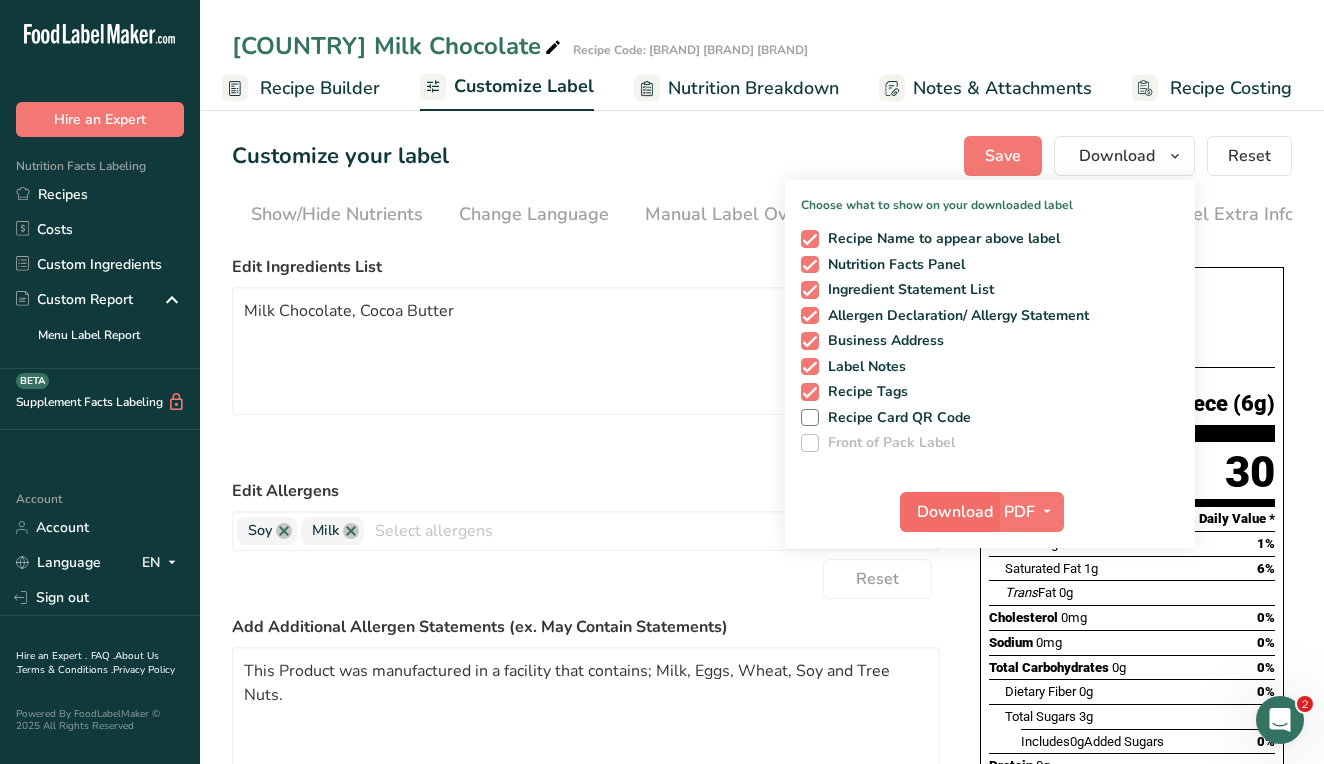 click on "Download" at bounding box center [955, 512] 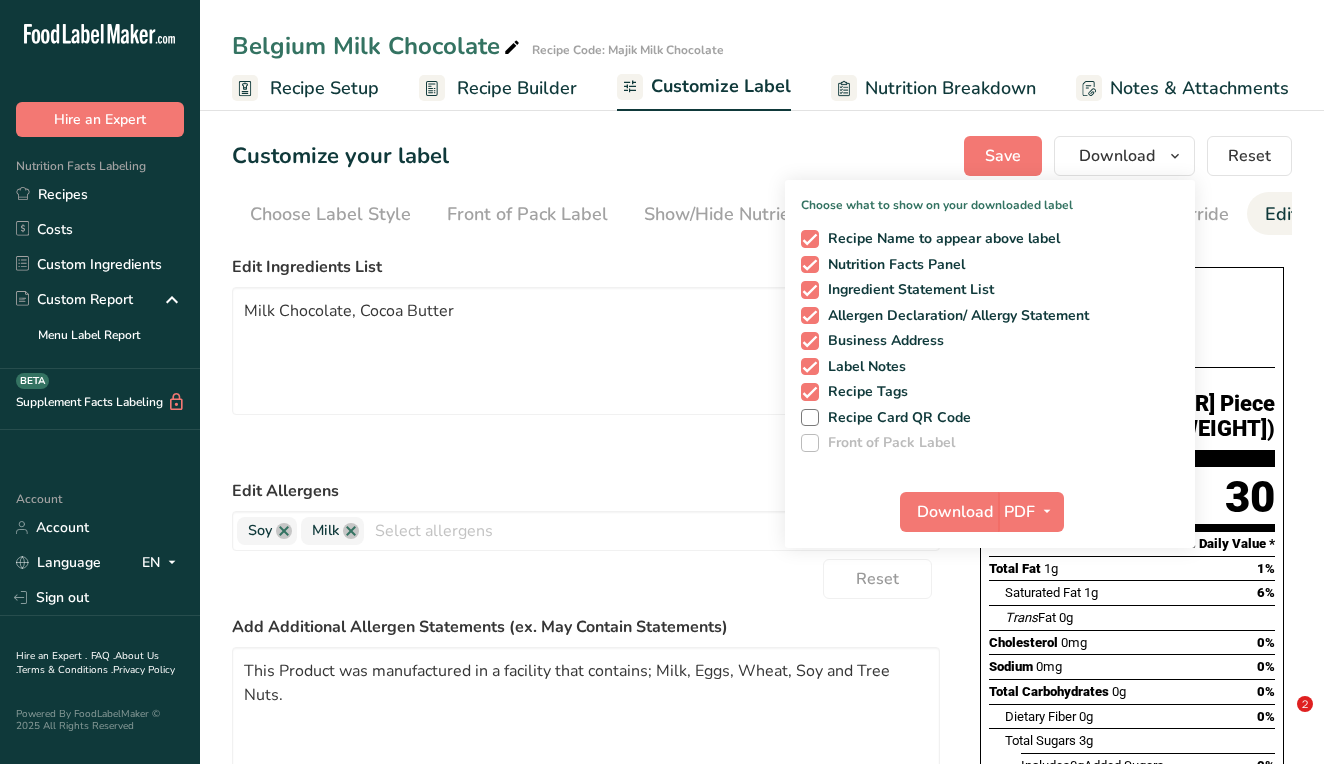 scroll, scrollTop: 0, scrollLeft: 0, axis: both 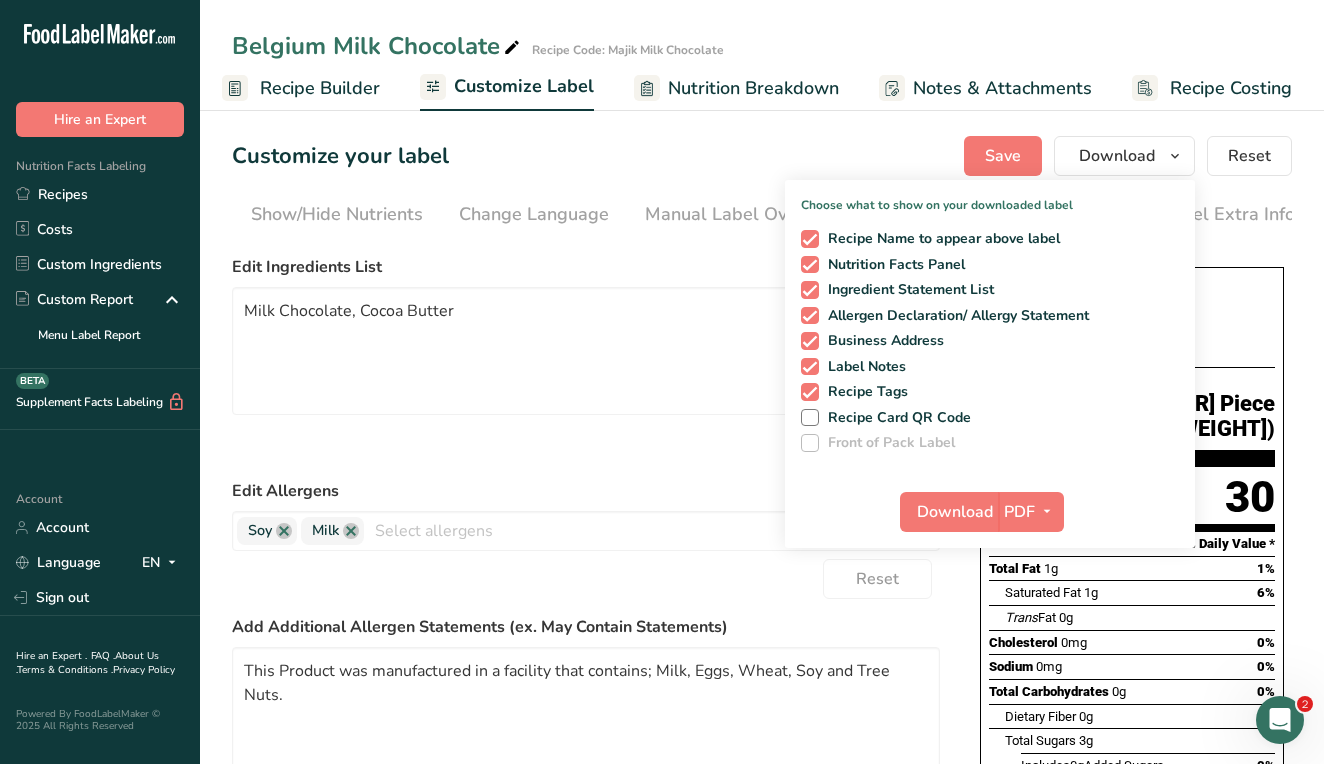 click on "Recipe Name to appear above label
Nutrition Facts Panel
Ingredient Statement List
Allergen Declaration/ Allergy Statement
[BUSINESS ADDRESS]
Label Notes
Recipe Tags
Recipe Card QR Code
Front of Pack Label
Download
PDF
PNG
BMP
SVG
PDF
TXT
Reset" at bounding box center [762, 156] 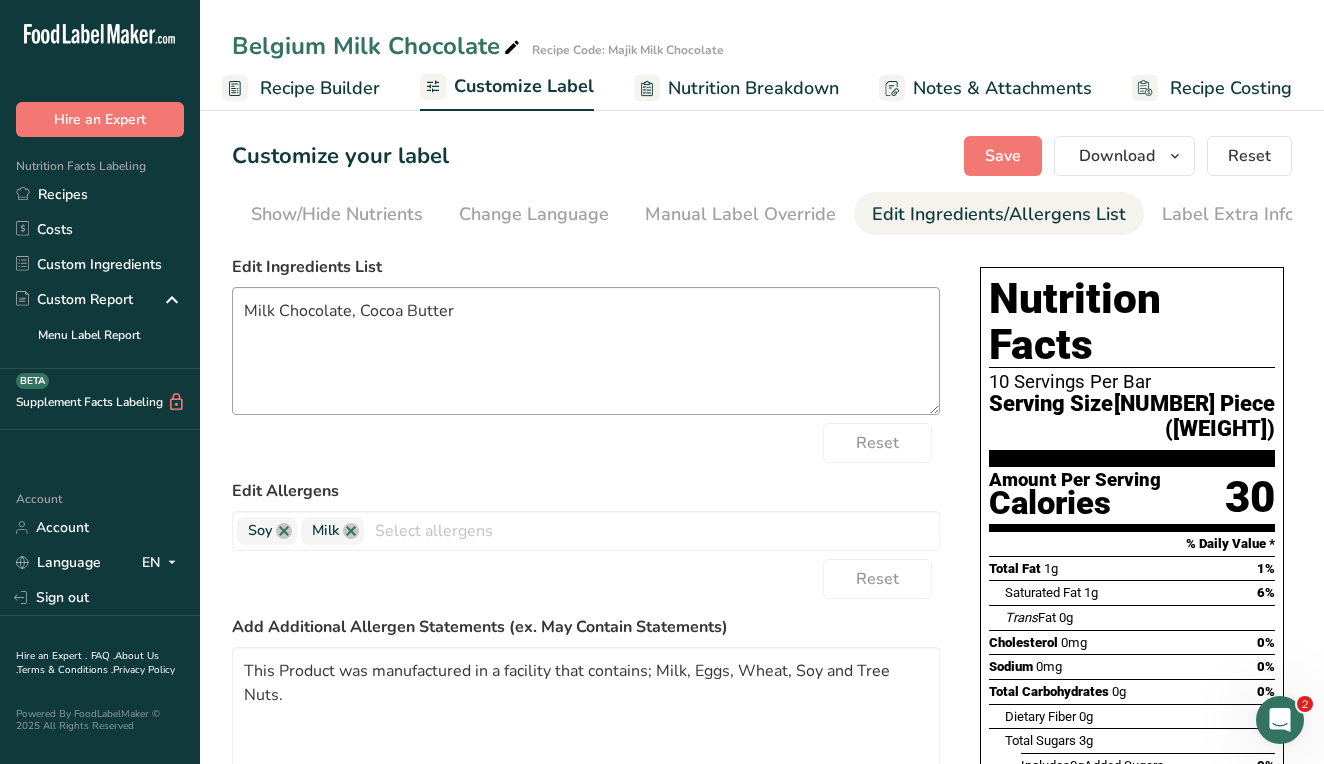 scroll, scrollTop: 0, scrollLeft: 0, axis: both 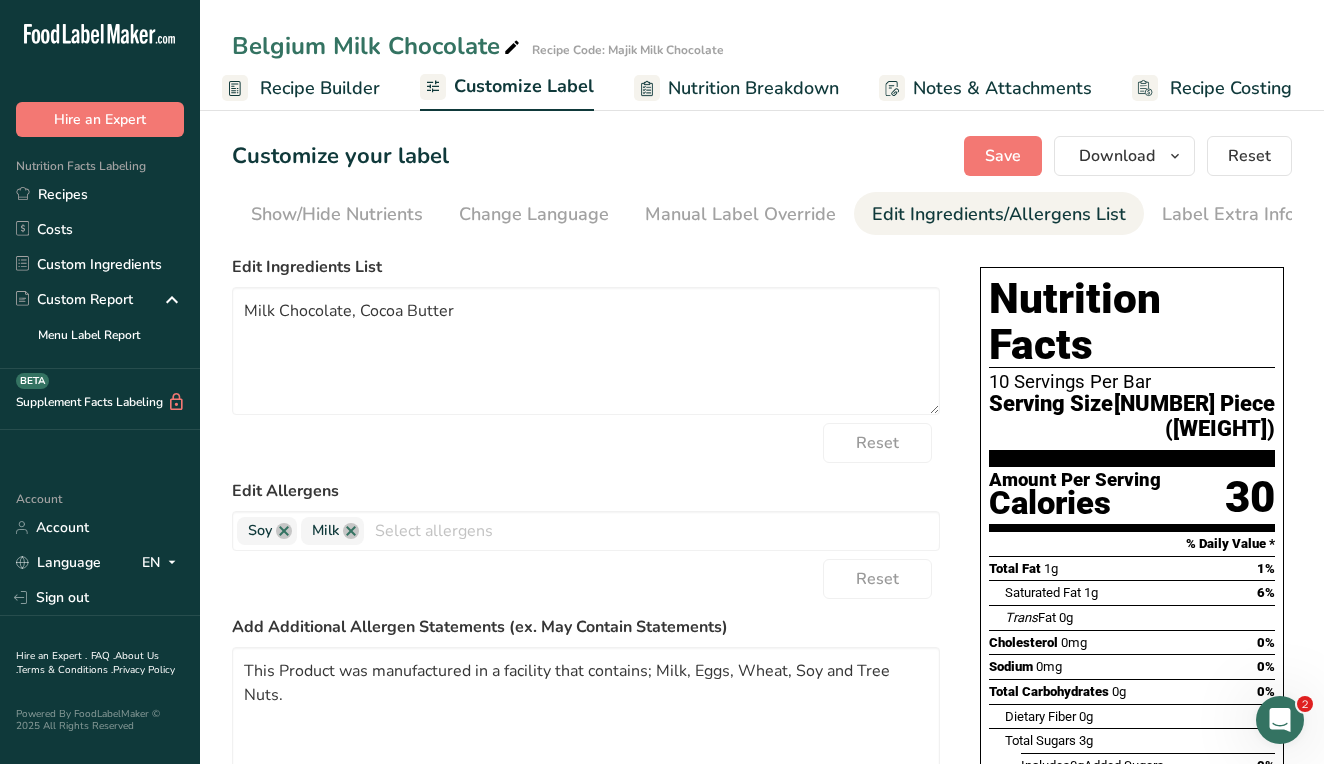 click on "Recipe Builder" at bounding box center [320, 88] 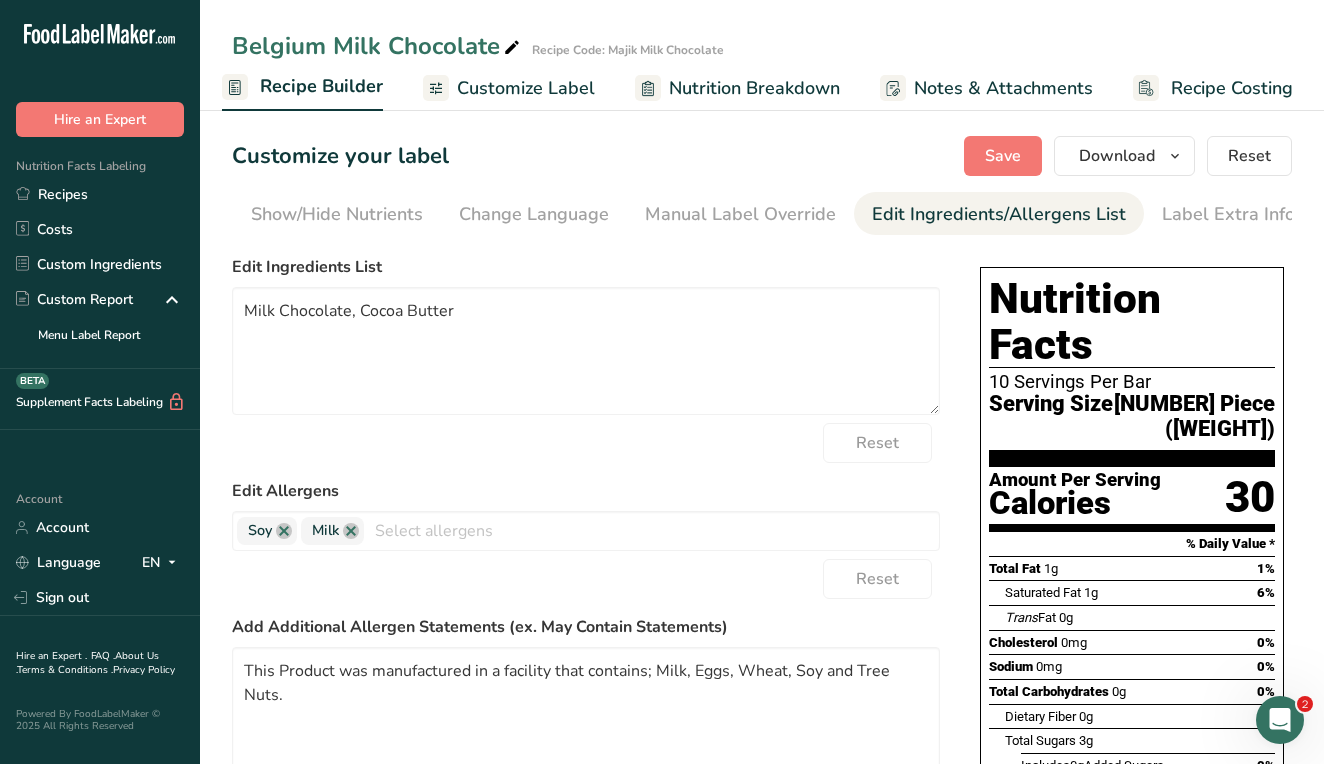 scroll, scrollTop: 0, scrollLeft: 193, axis: horizontal 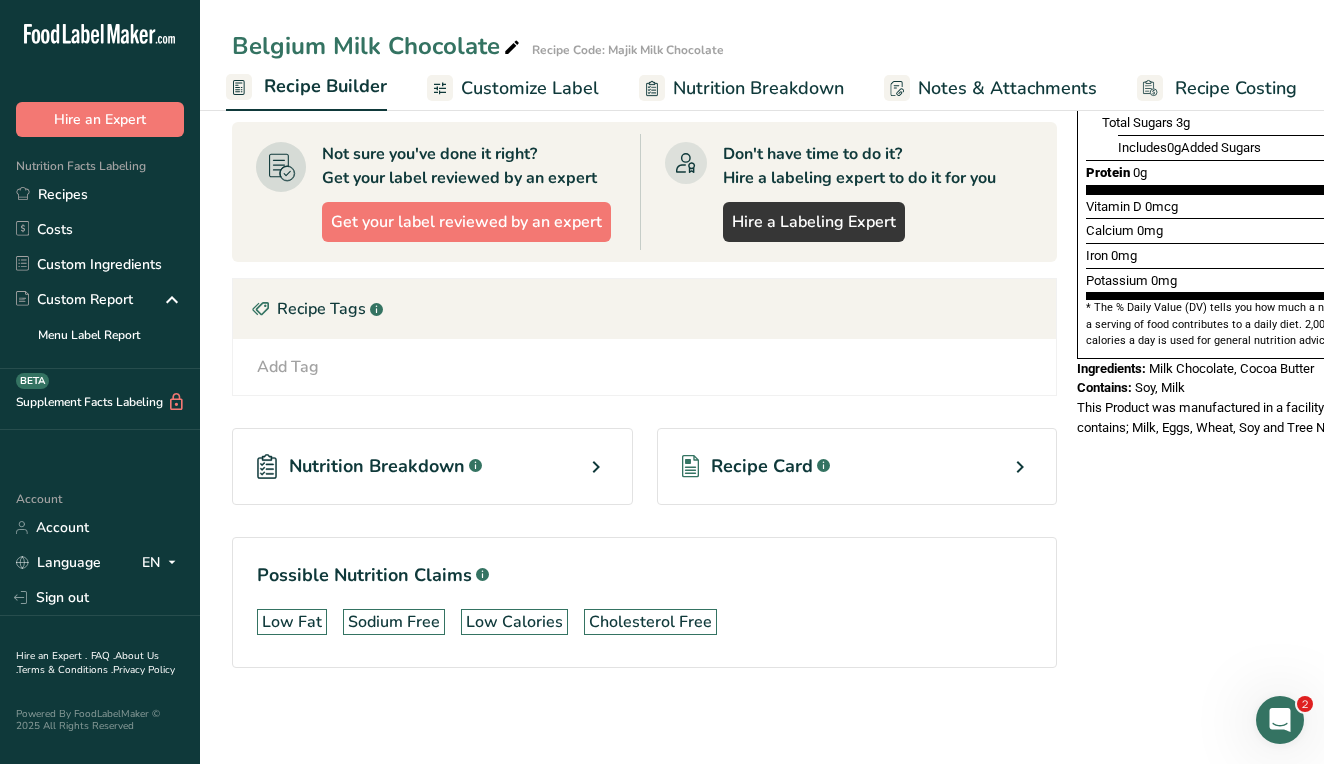 click on "Recipe Card
.a-a{fill:#347362;}.b-a{fill:#fff;}" at bounding box center (857, 466) 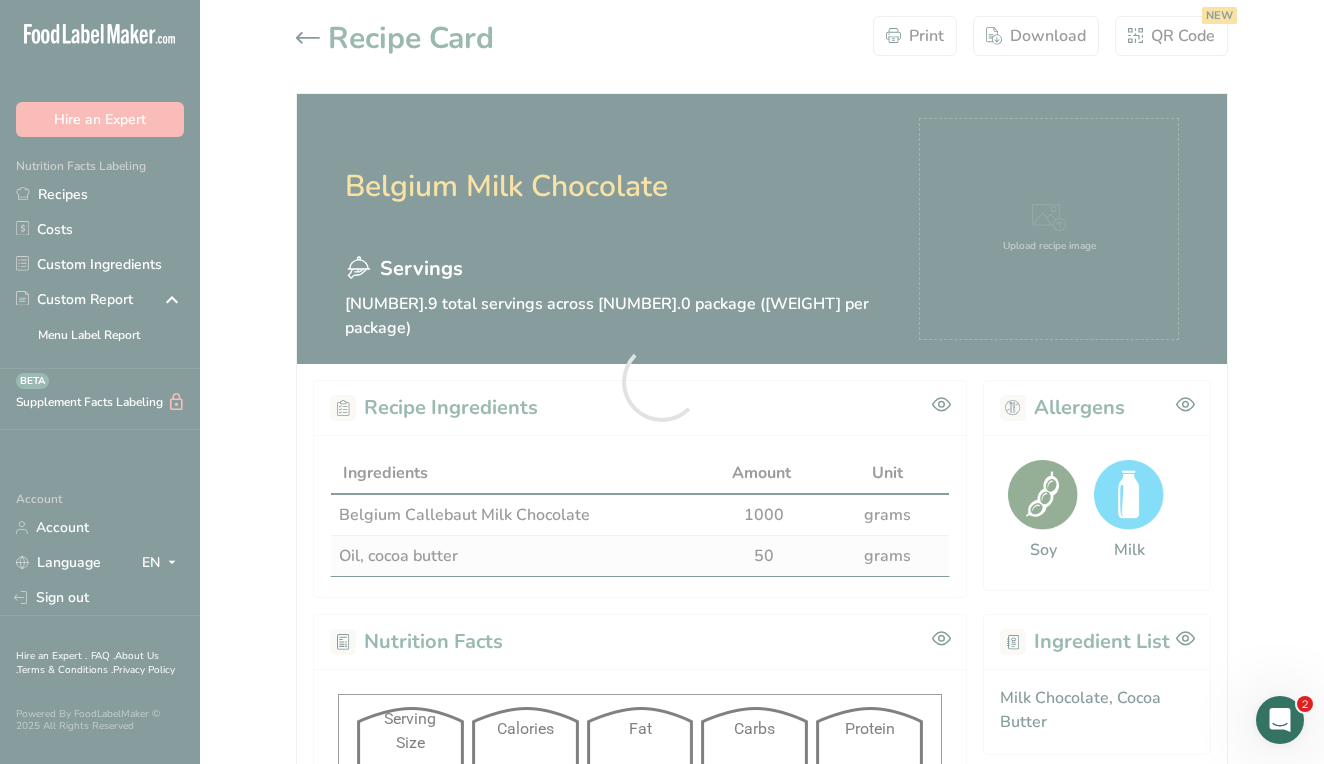 scroll, scrollTop: 0, scrollLeft: 0, axis: both 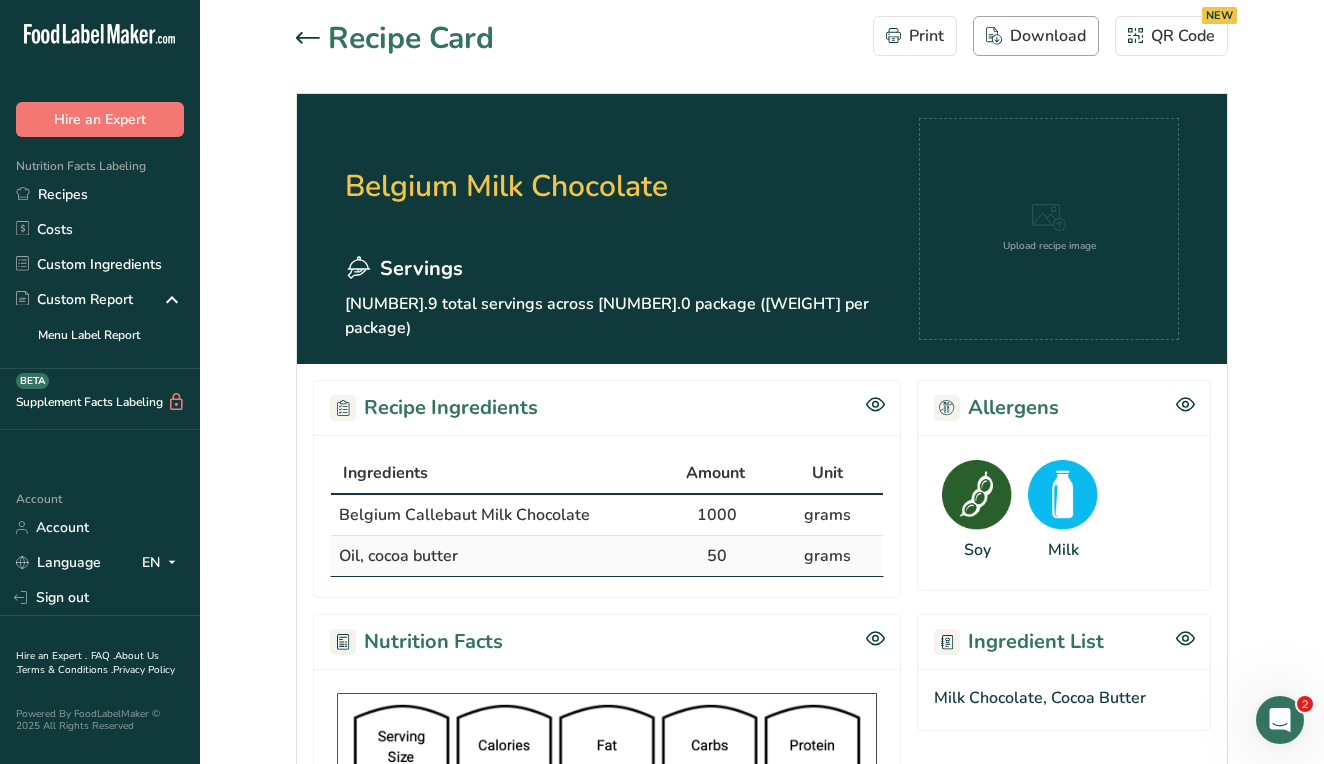 click on "Download" at bounding box center (1036, 36) 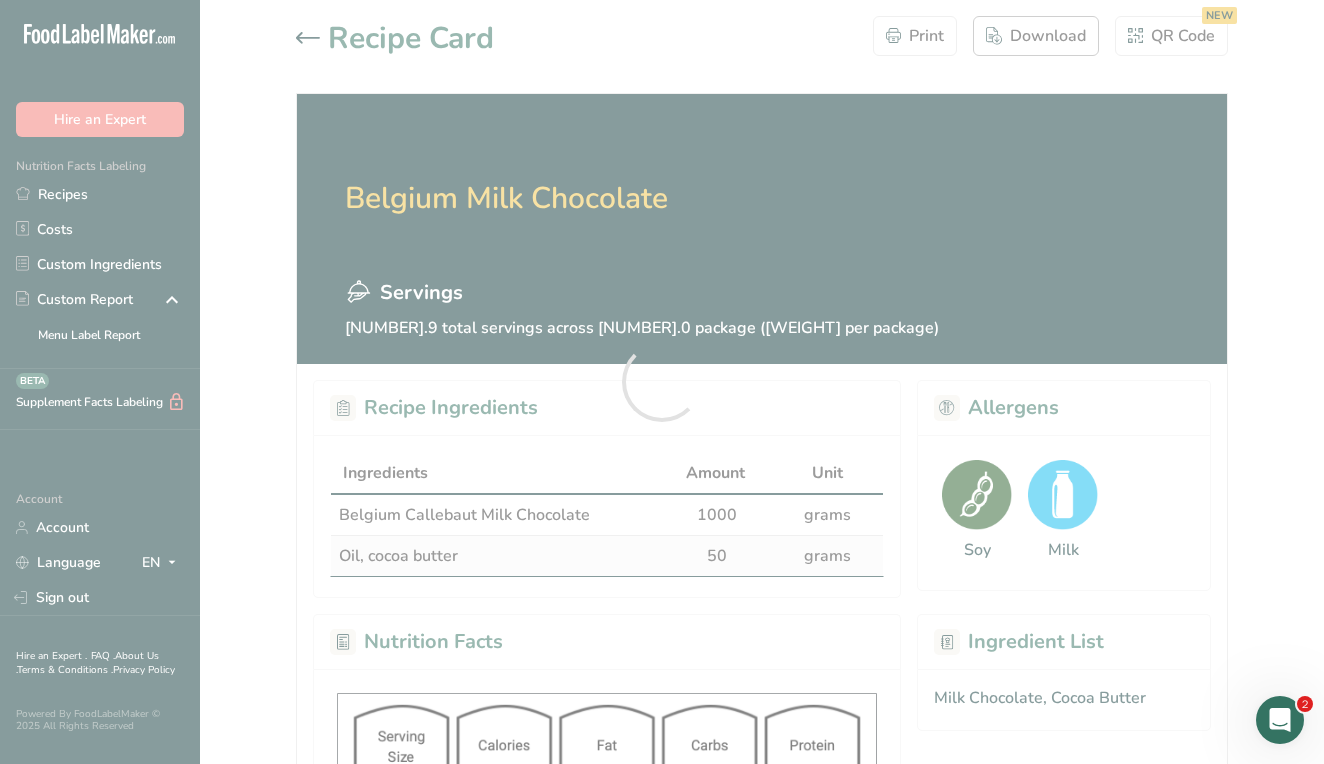 scroll, scrollTop: 0, scrollLeft: 0, axis: both 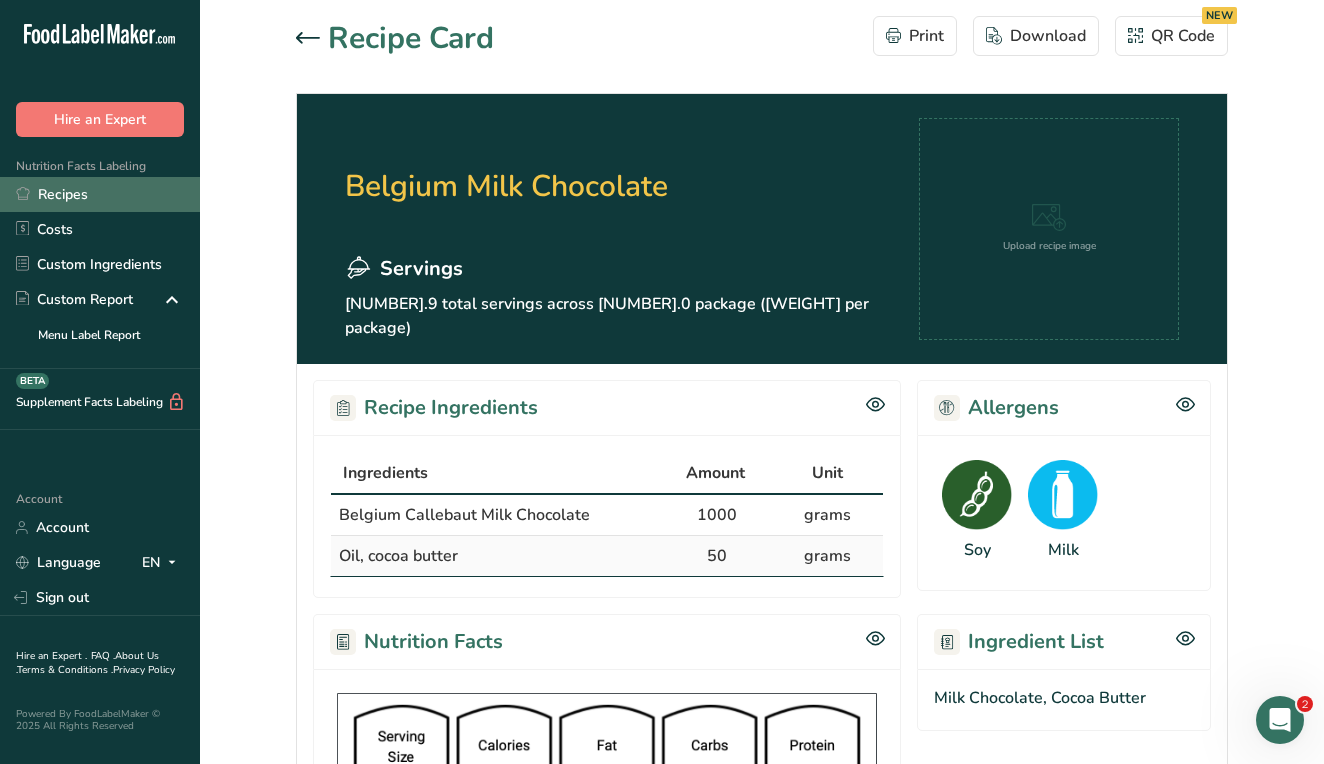 click on "Recipes" at bounding box center (100, 194) 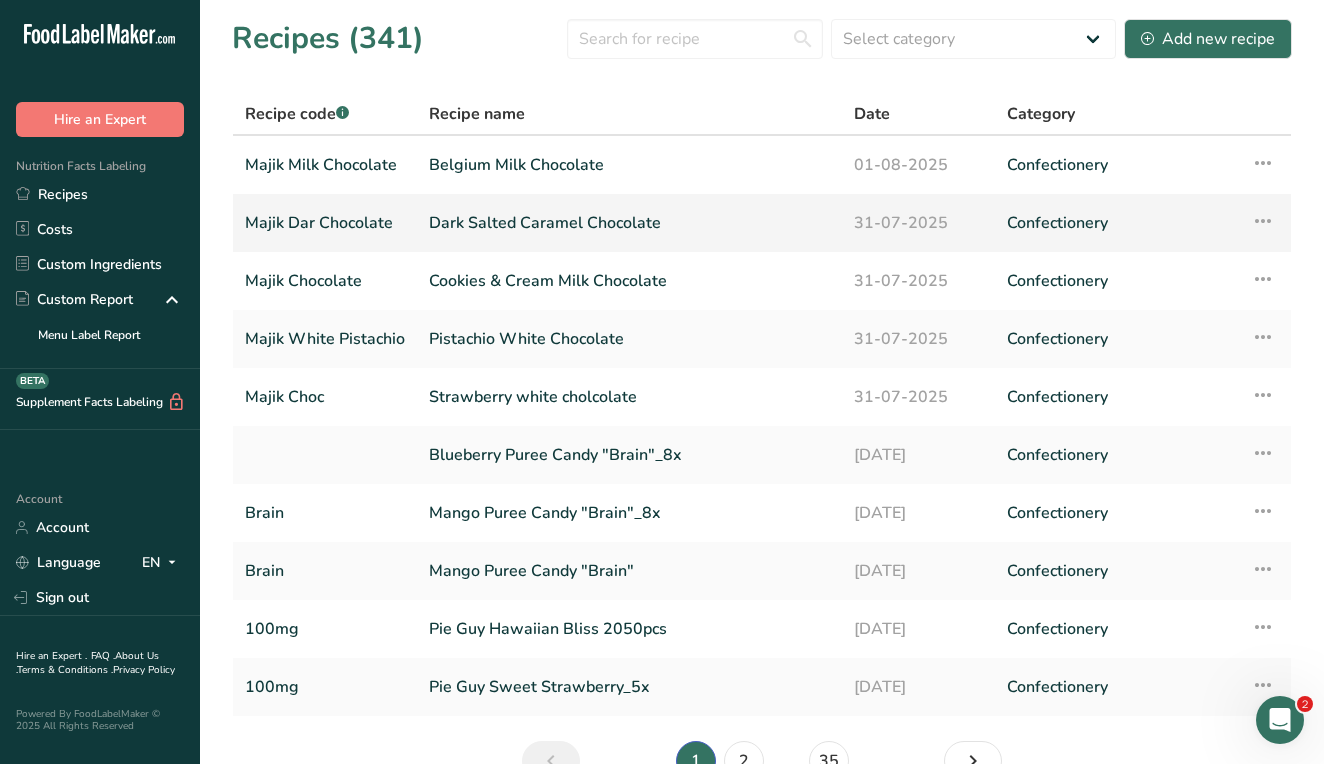 click on "31-07-2025" at bounding box center [918, 223] 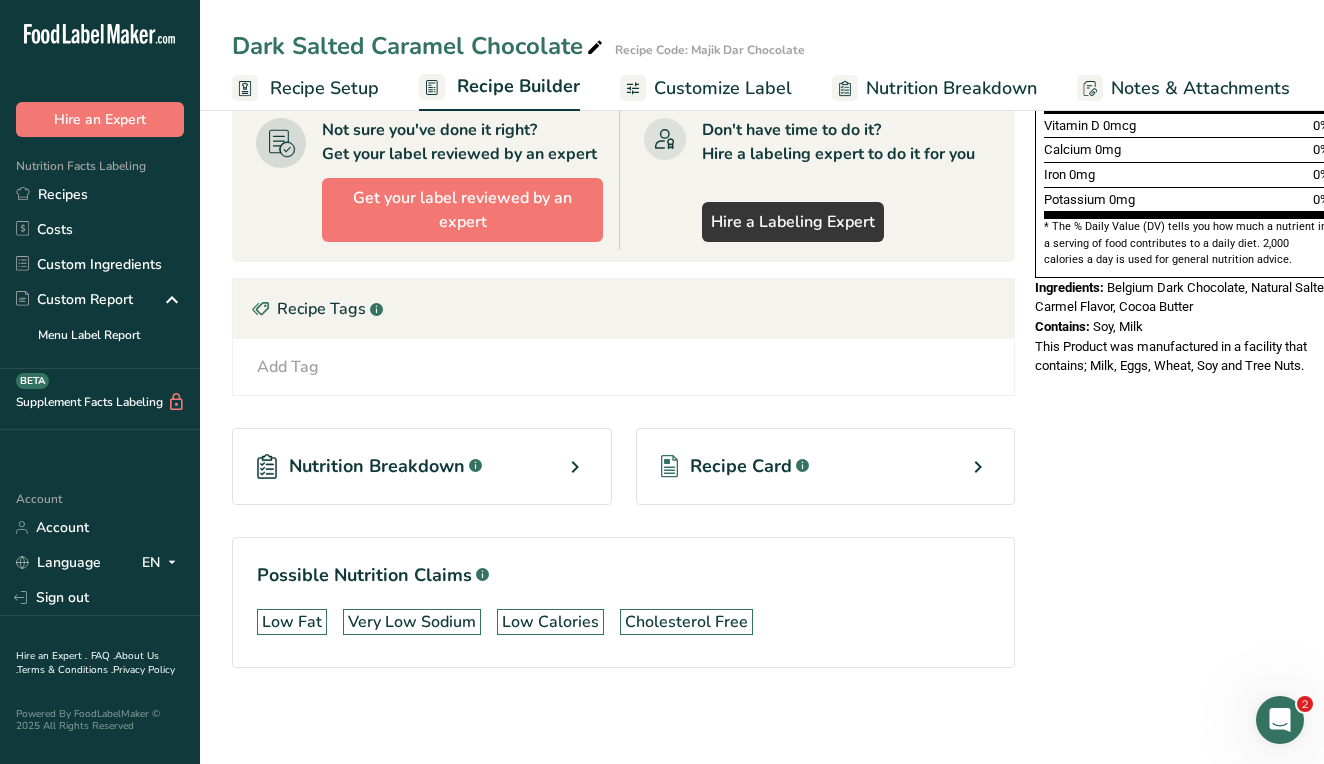 scroll, scrollTop: 594, scrollLeft: 0, axis: vertical 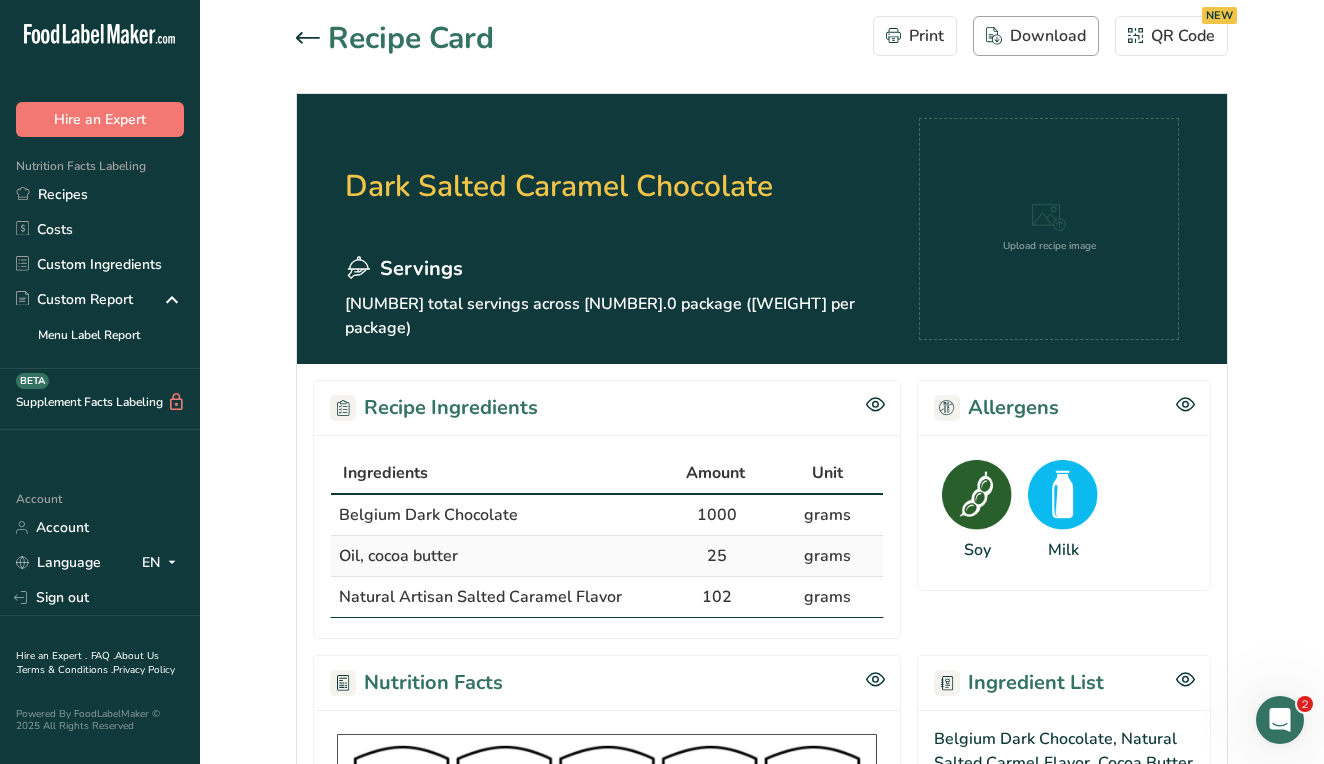 click on "Download" at bounding box center [1036, 36] 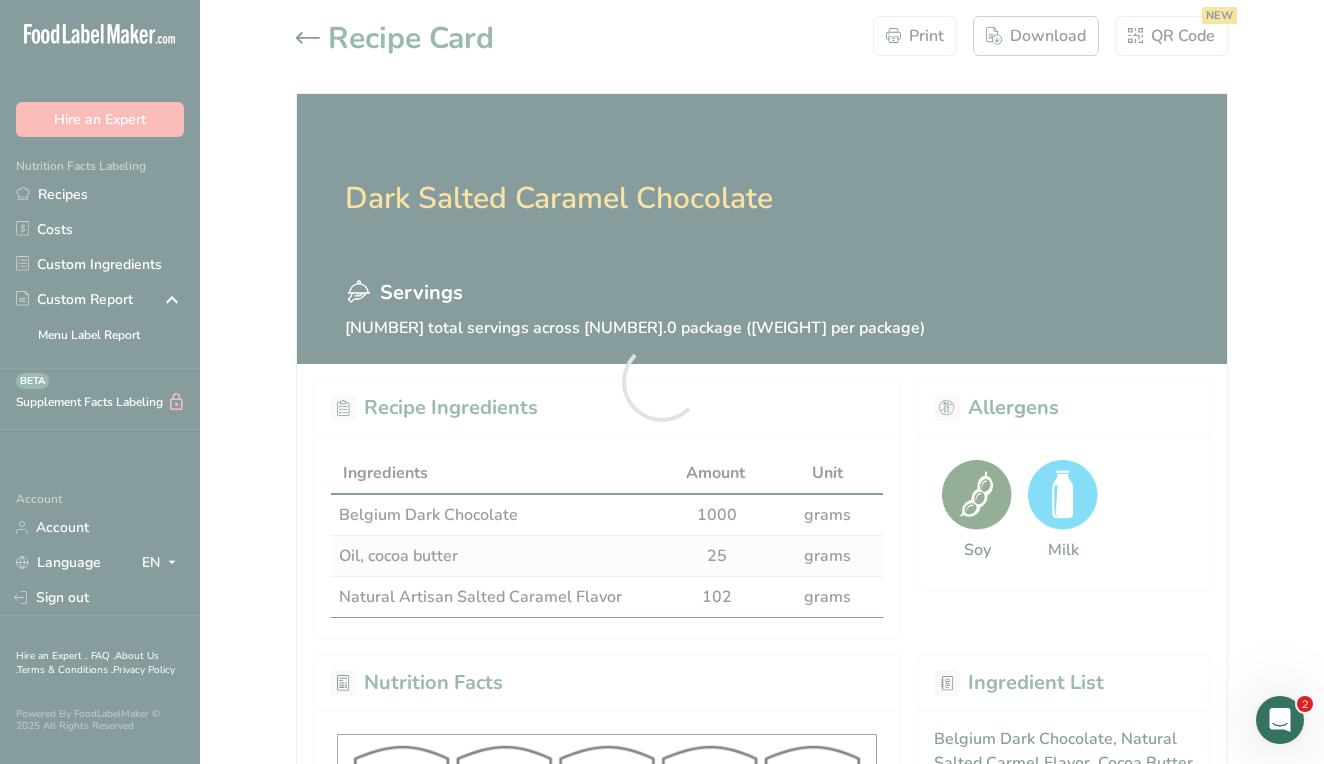 scroll, scrollTop: 0, scrollLeft: 0, axis: both 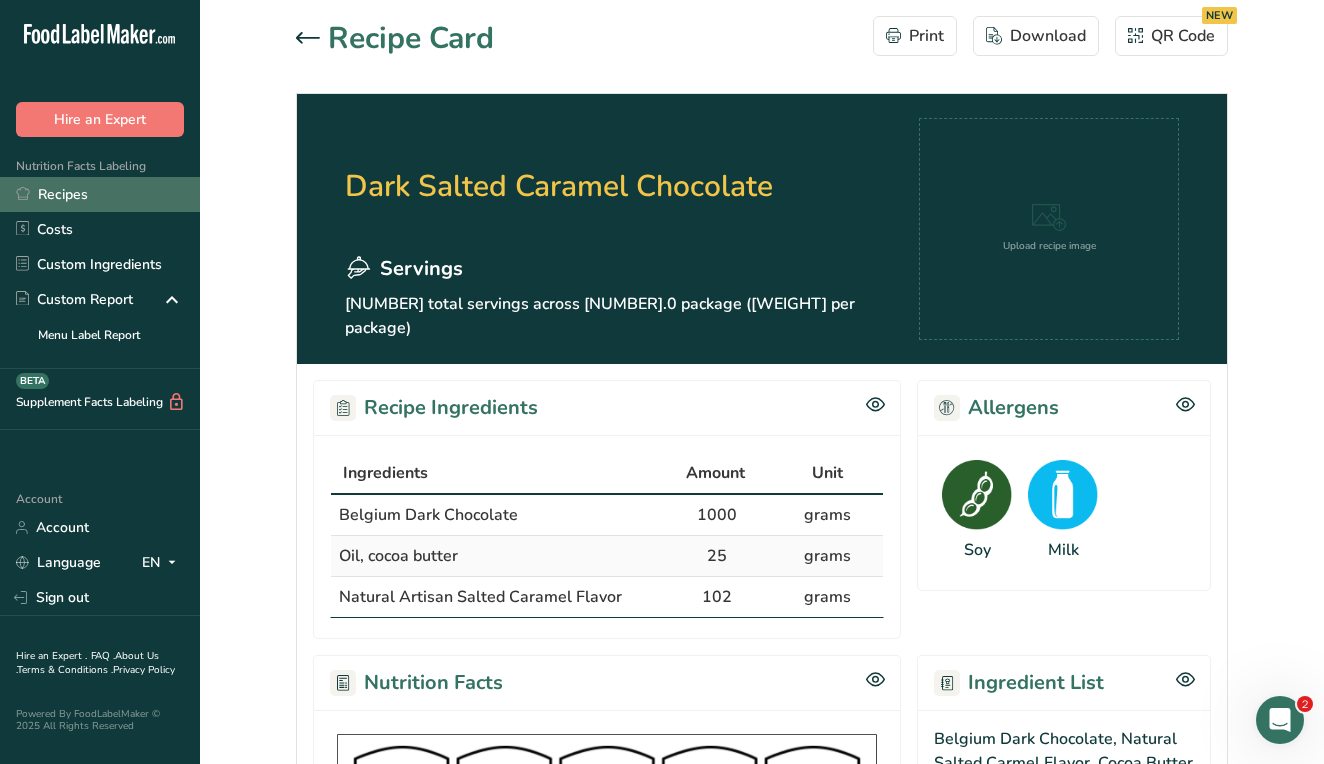 click on "Recipes" at bounding box center [100, 194] 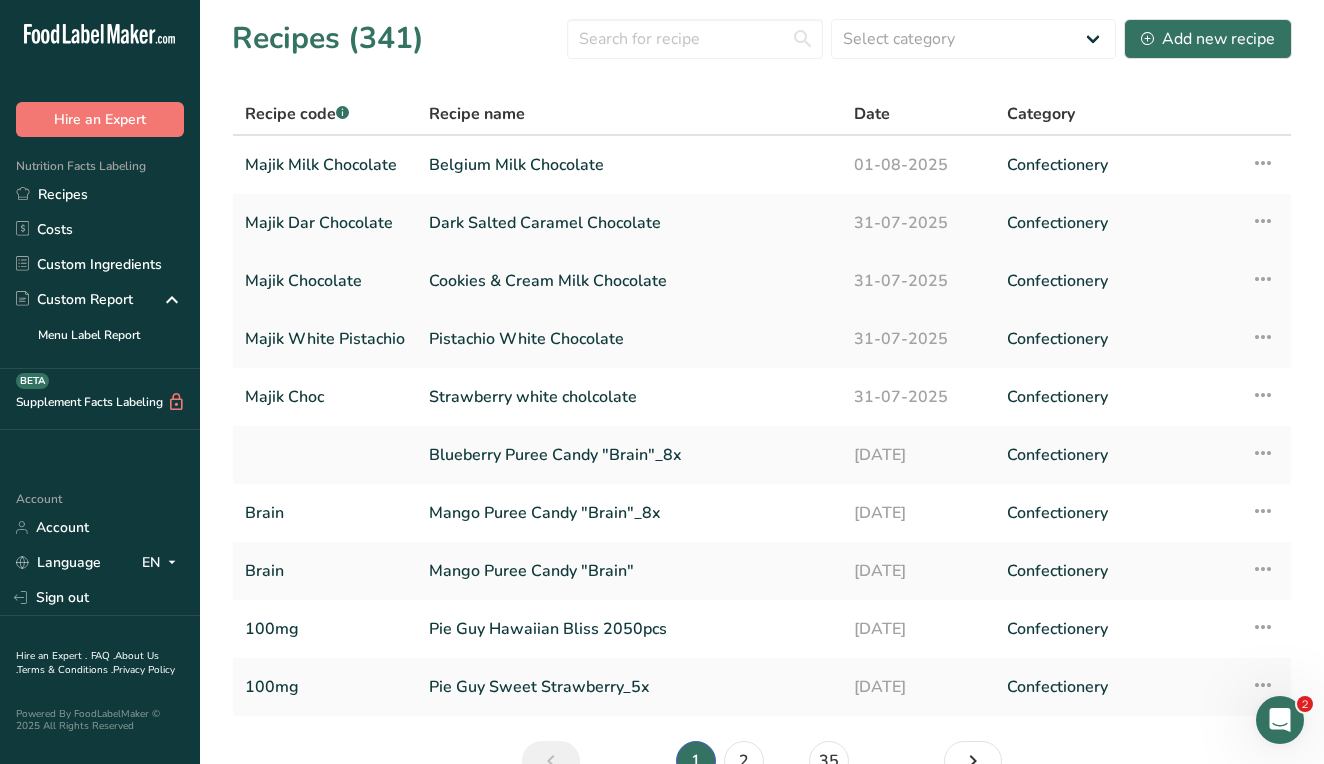 click on "Cookies & Cream Milk Chocolate" at bounding box center (629, 281) 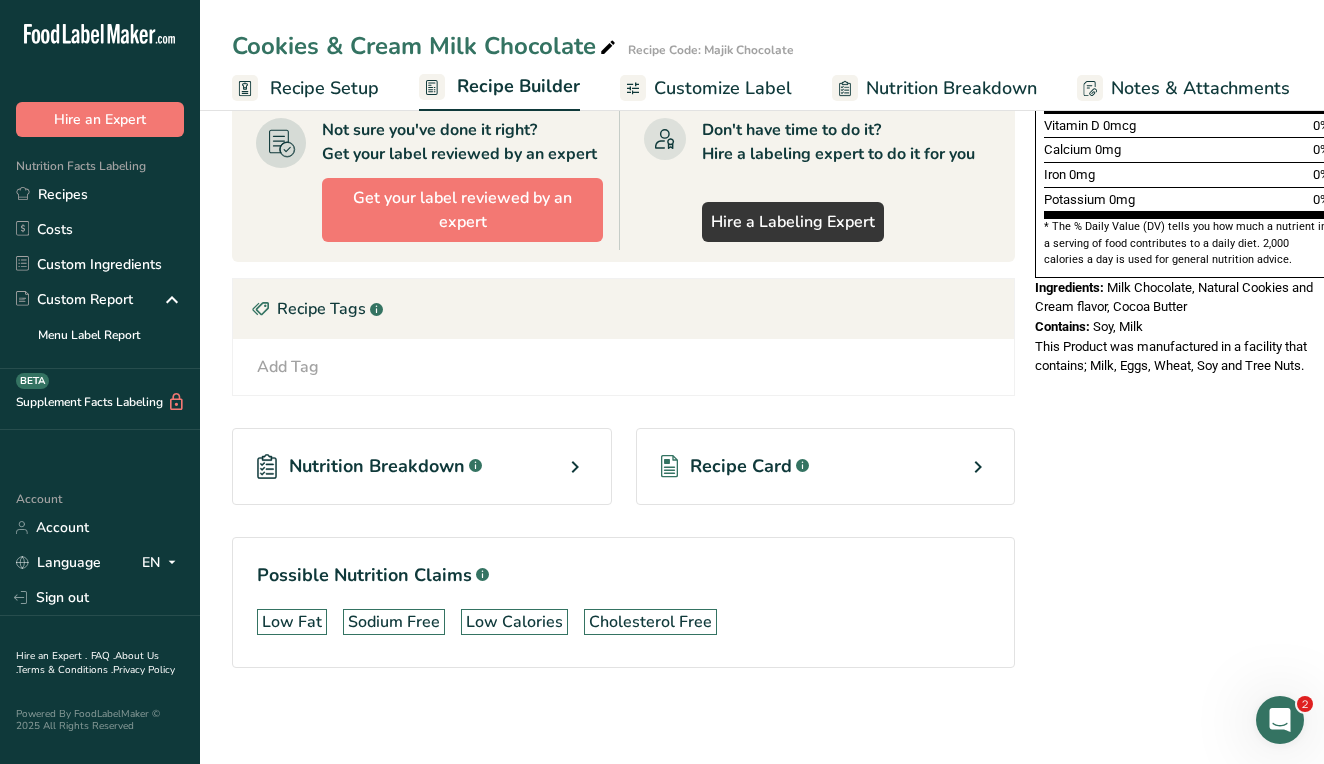 scroll, scrollTop: 594, scrollLeft: 0, axis: vertical 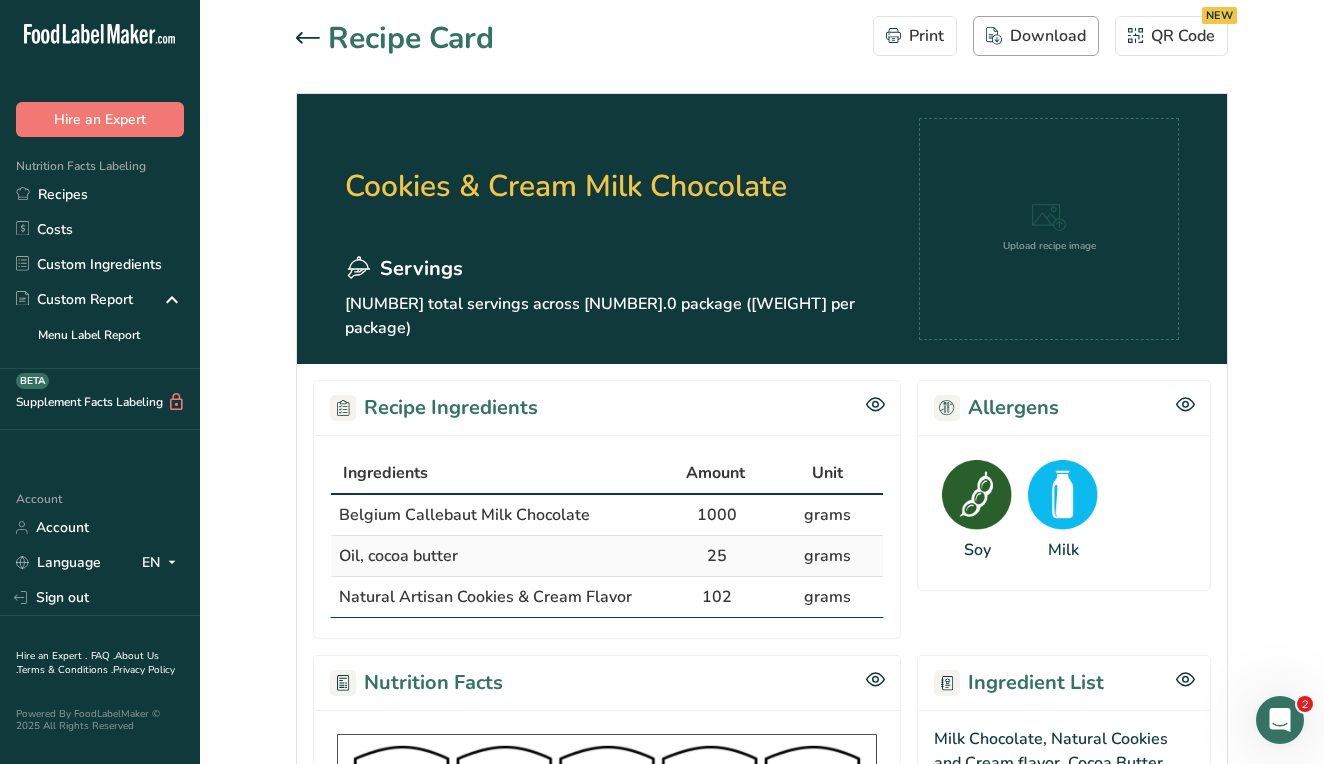 click on "Download" at bounding box center (1036, 36) 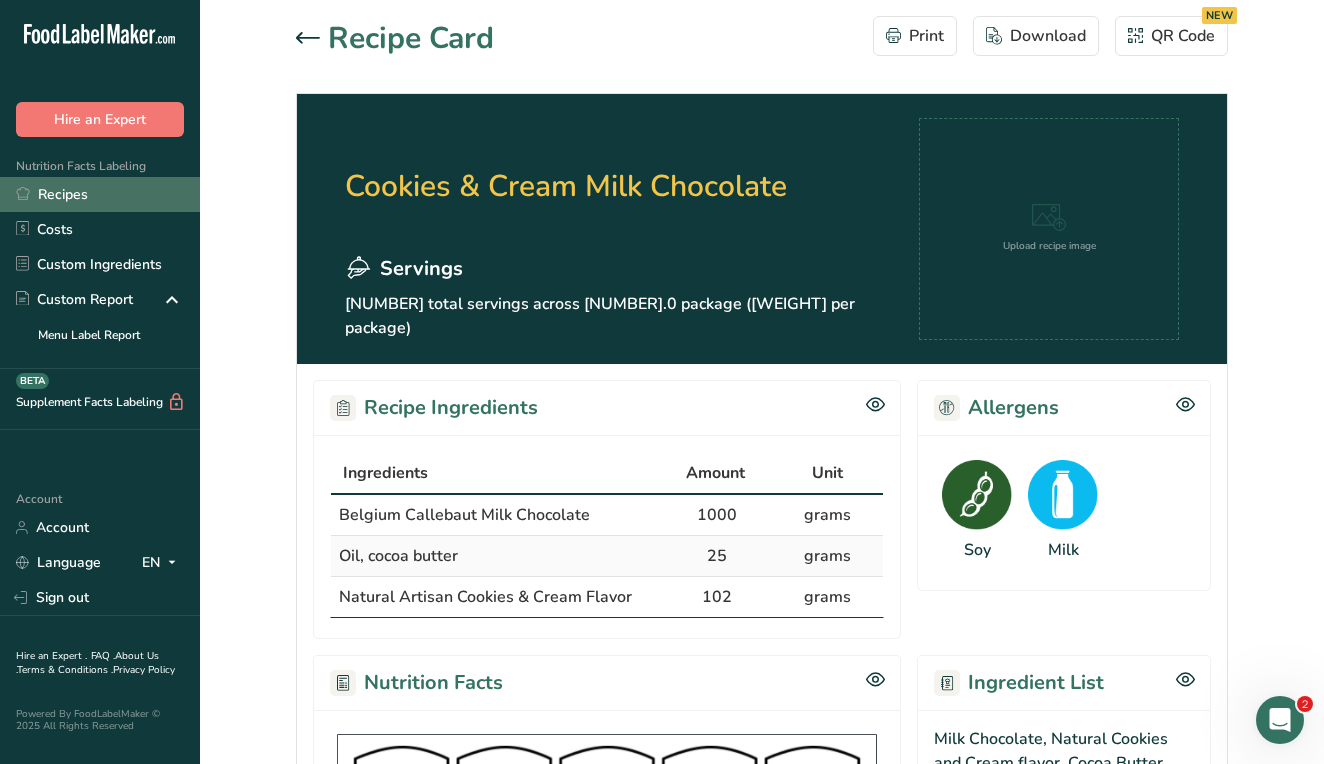 click on "Recipes" at bounding box center (100, 194) 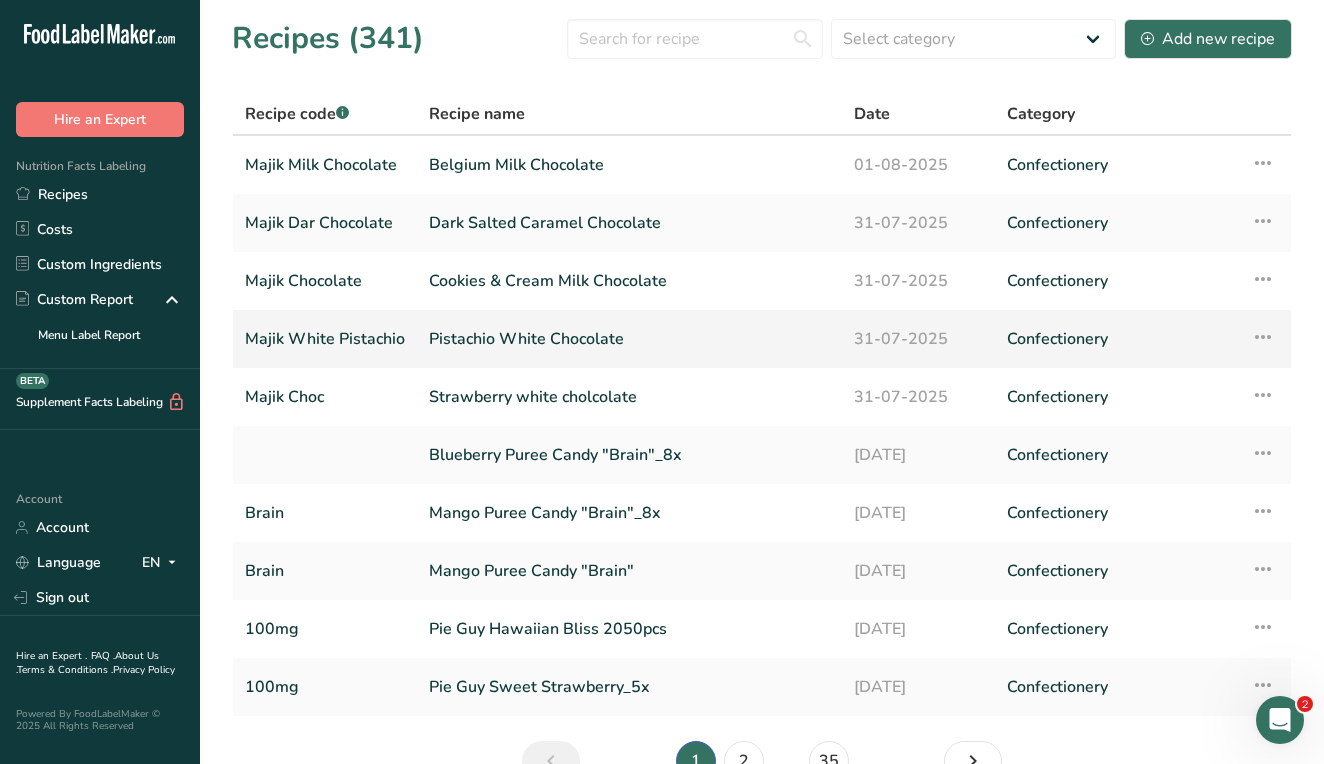click on "Pistachio White Chocolate" at bounding box center [629, 339] 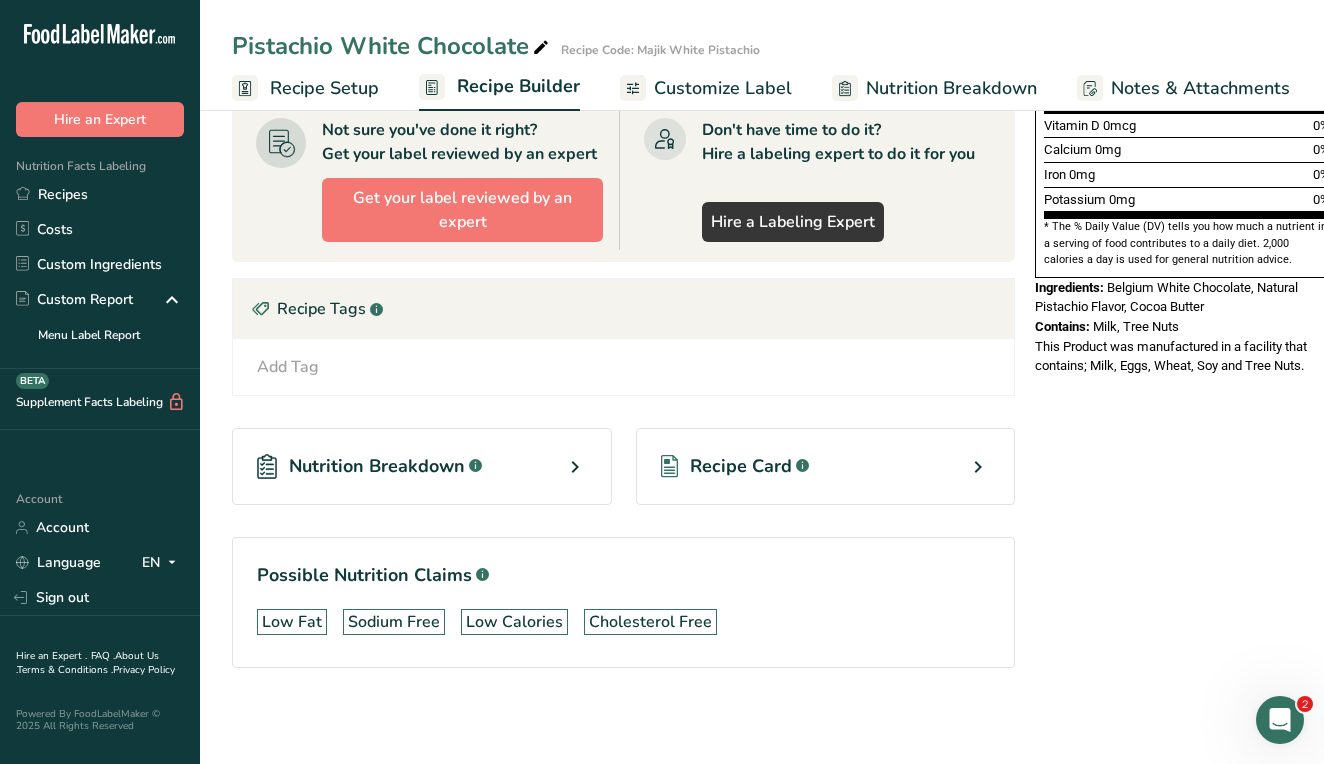 scroll, scrollTop: 594, scrollLeft: 0, axis: vertical 